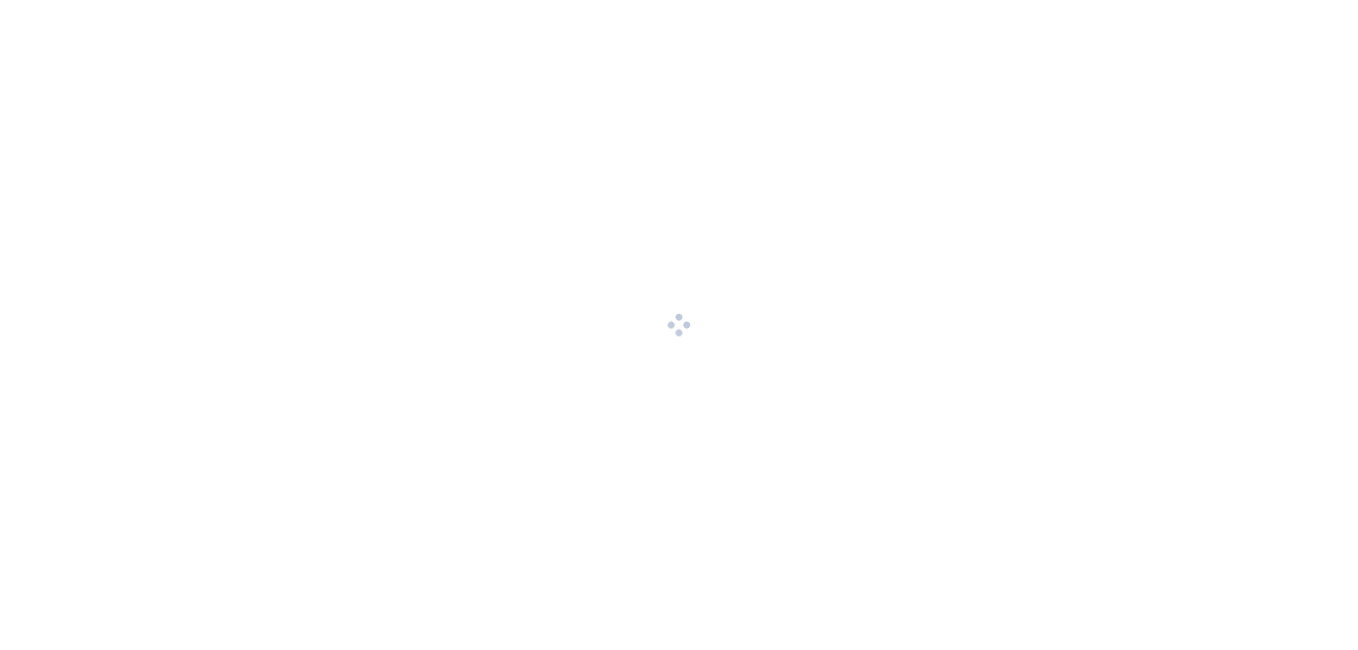 scroll, scrollTop: 0, scrollLeft: 0, axis: both 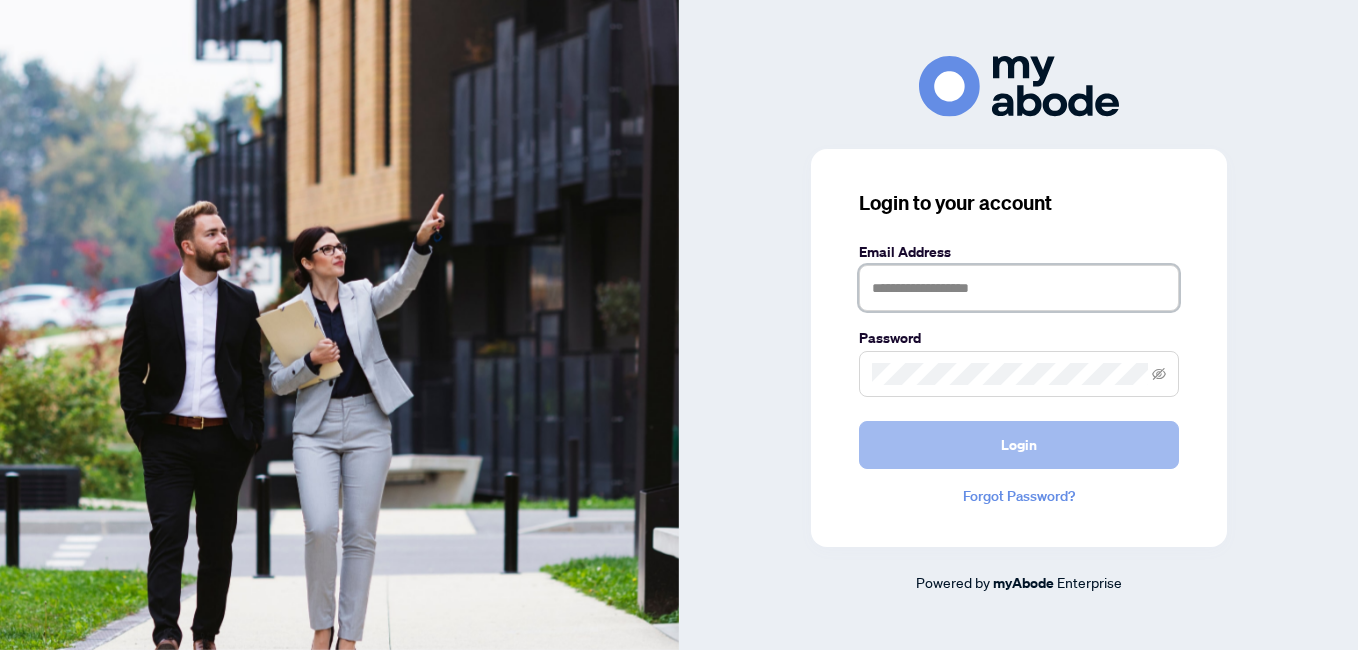 type on "**********" 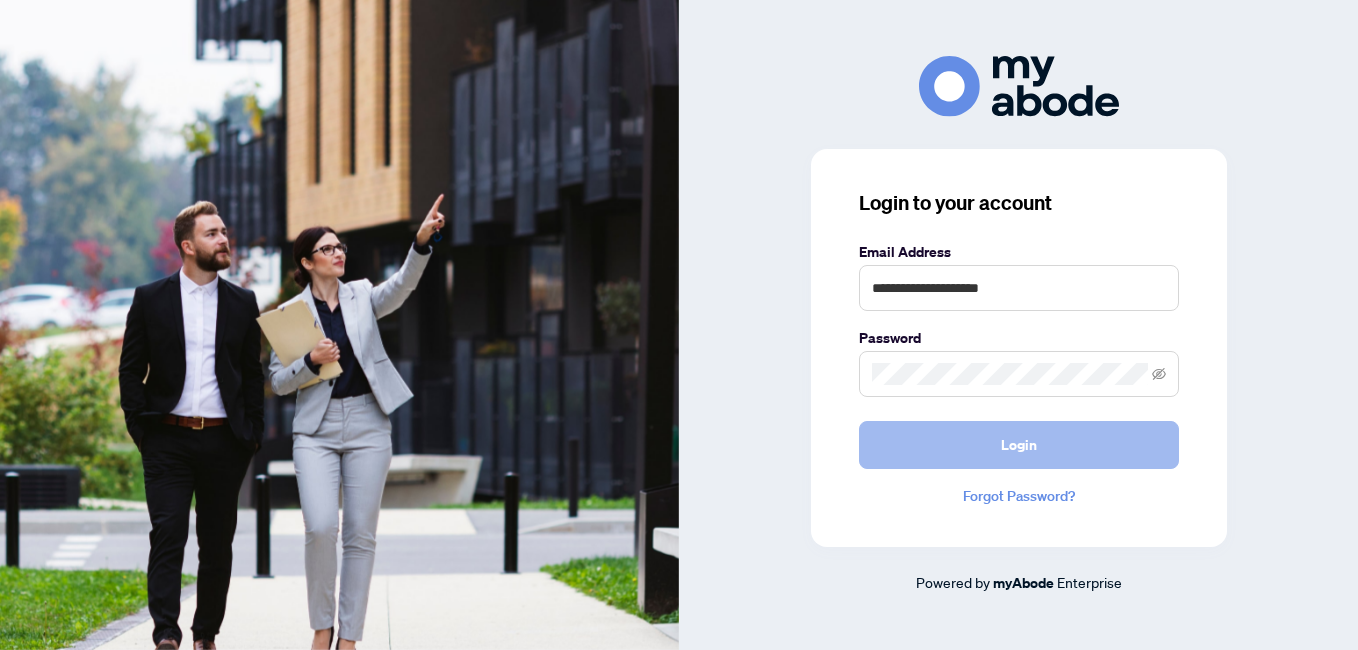 click on "Login" at bounding box center [1019, 445] 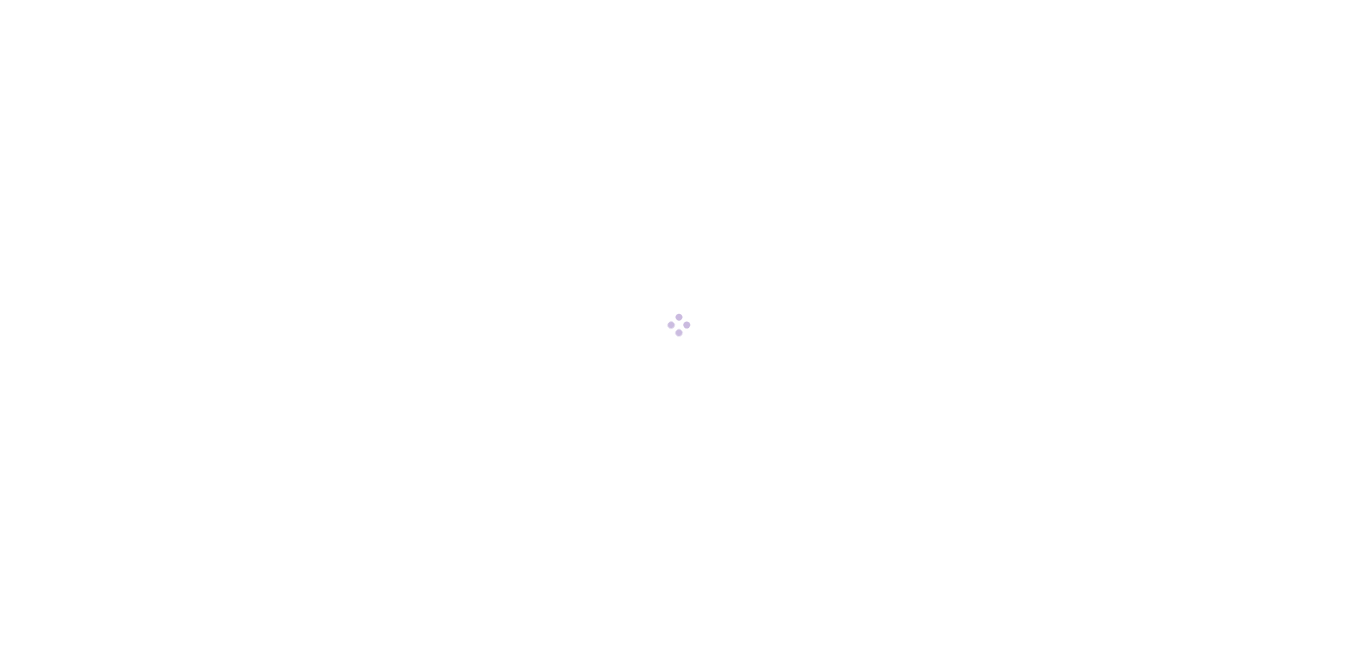 scroll, scrollTop: 0, scrollLeft: 0, axis: both 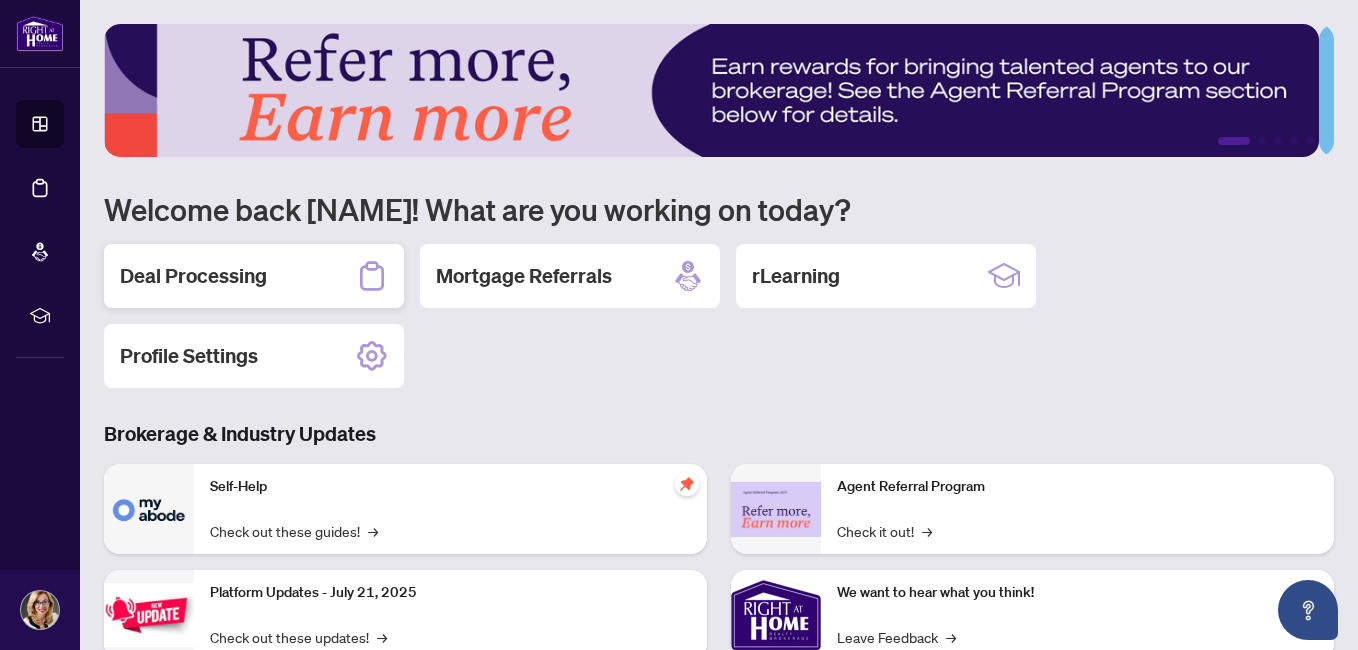 click on "Deal Processing" at bounding box center (193, 276) 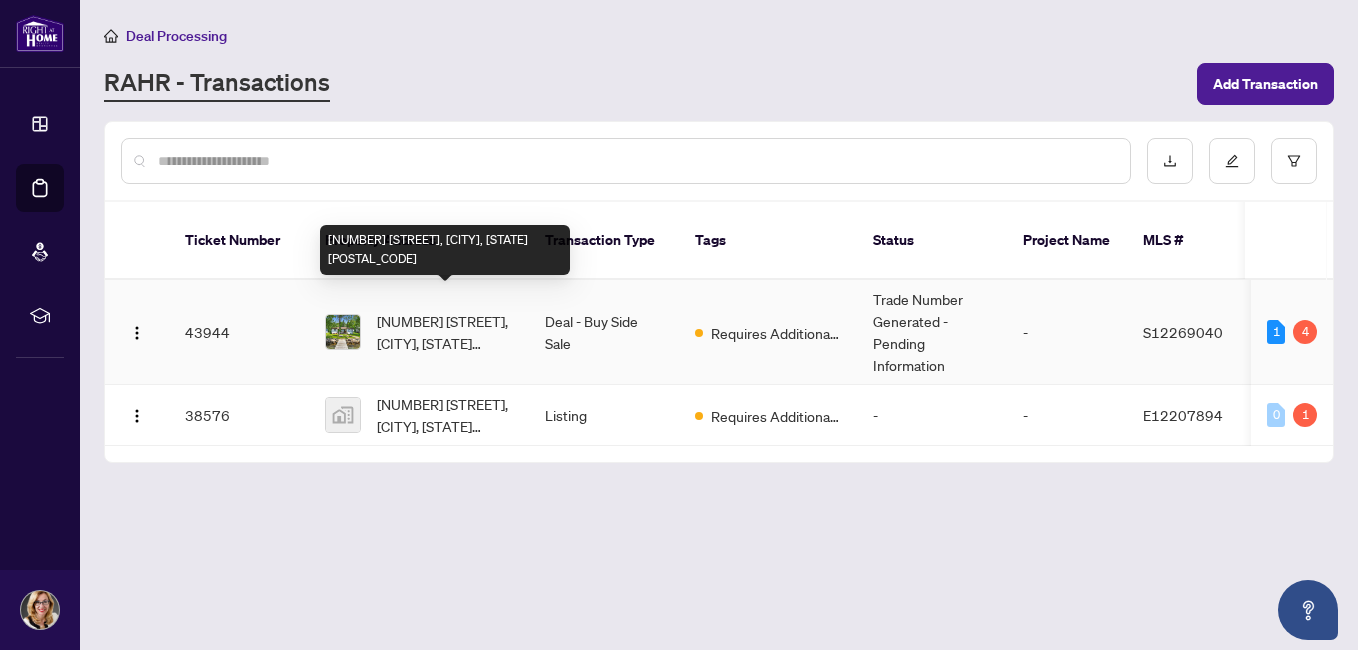click on "[NUMBER] [STREET], [CITY], [STATE] [POSTAL_CODE]" at bounding box center [445, 332] 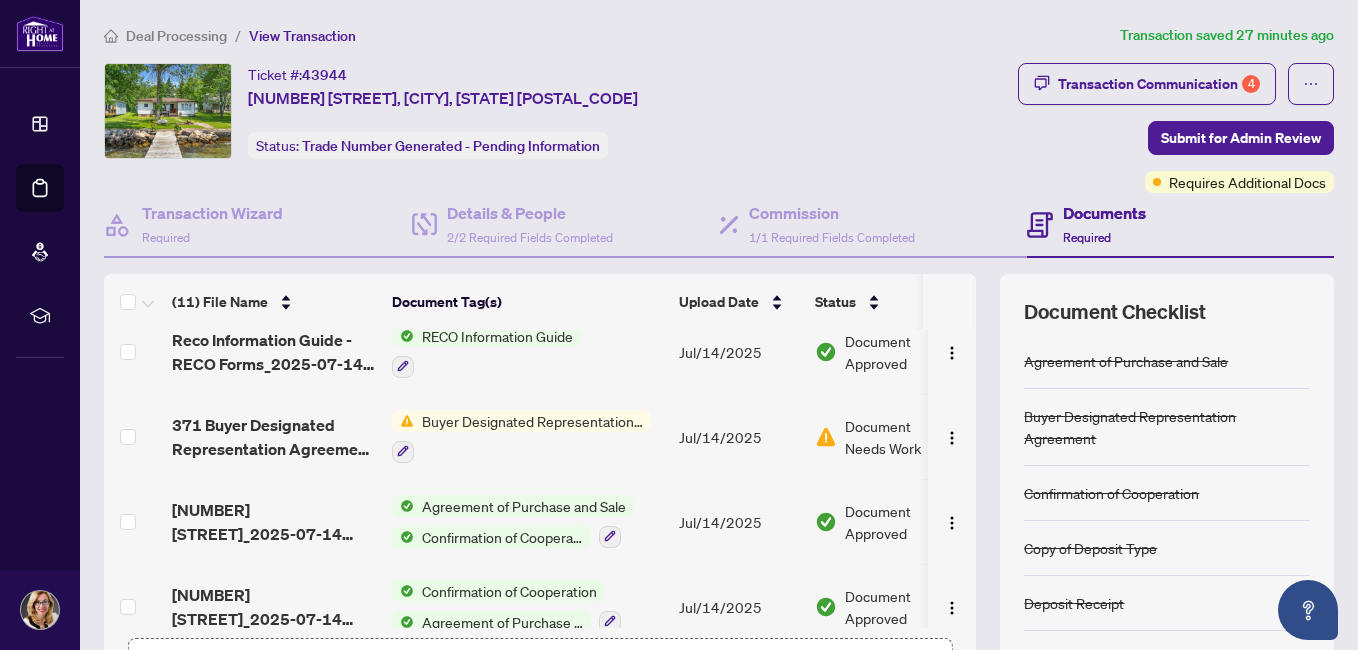 scroll, scrollTop: 621, scrollLeft: 0, axis: vertical 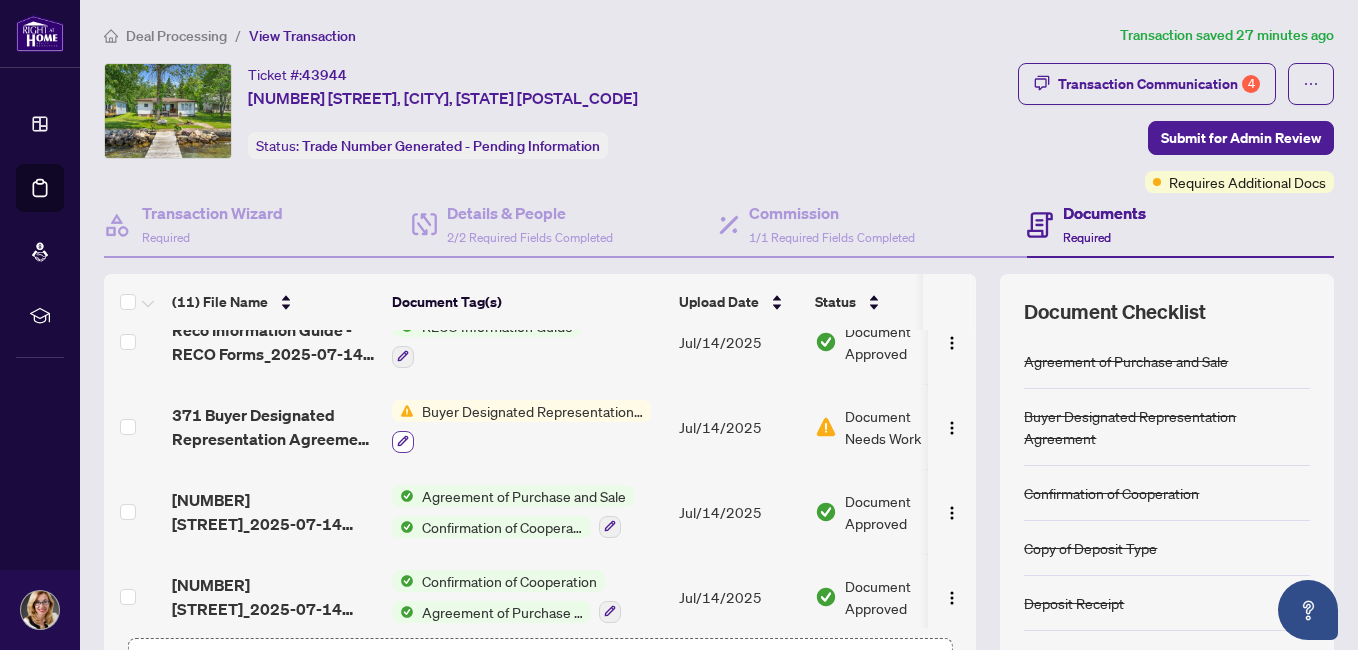 click 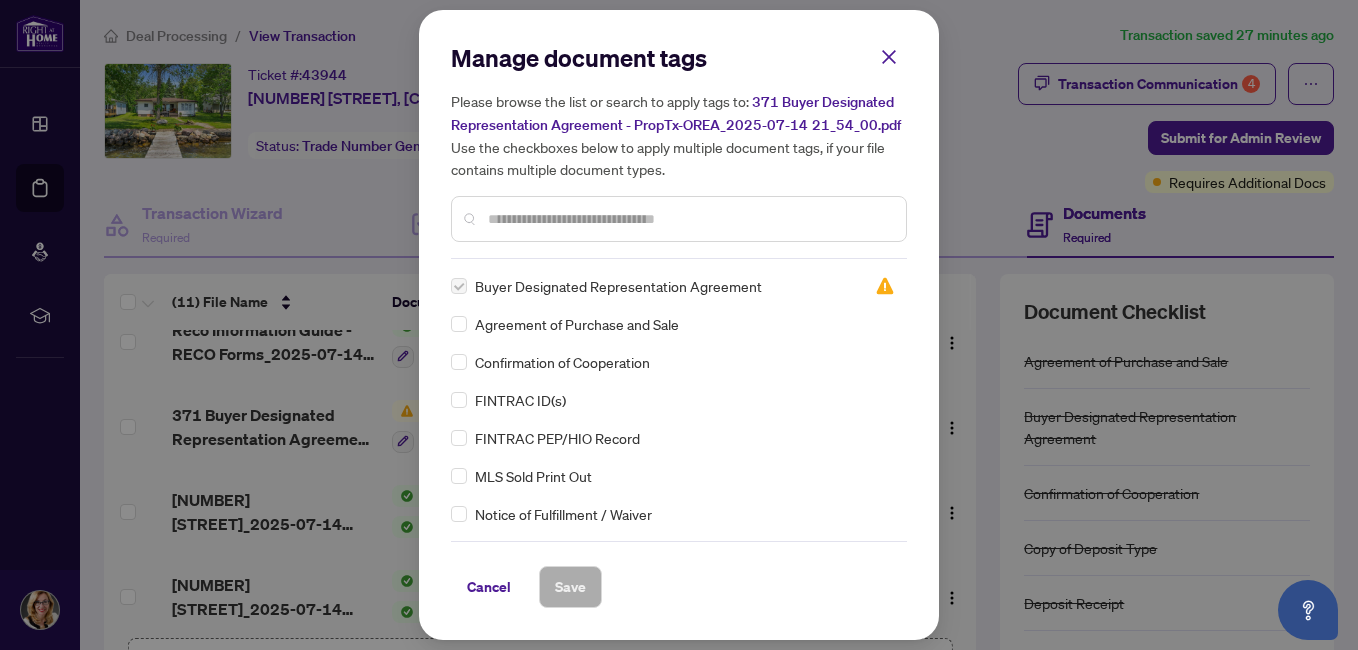click at bounding box center [459, 286] 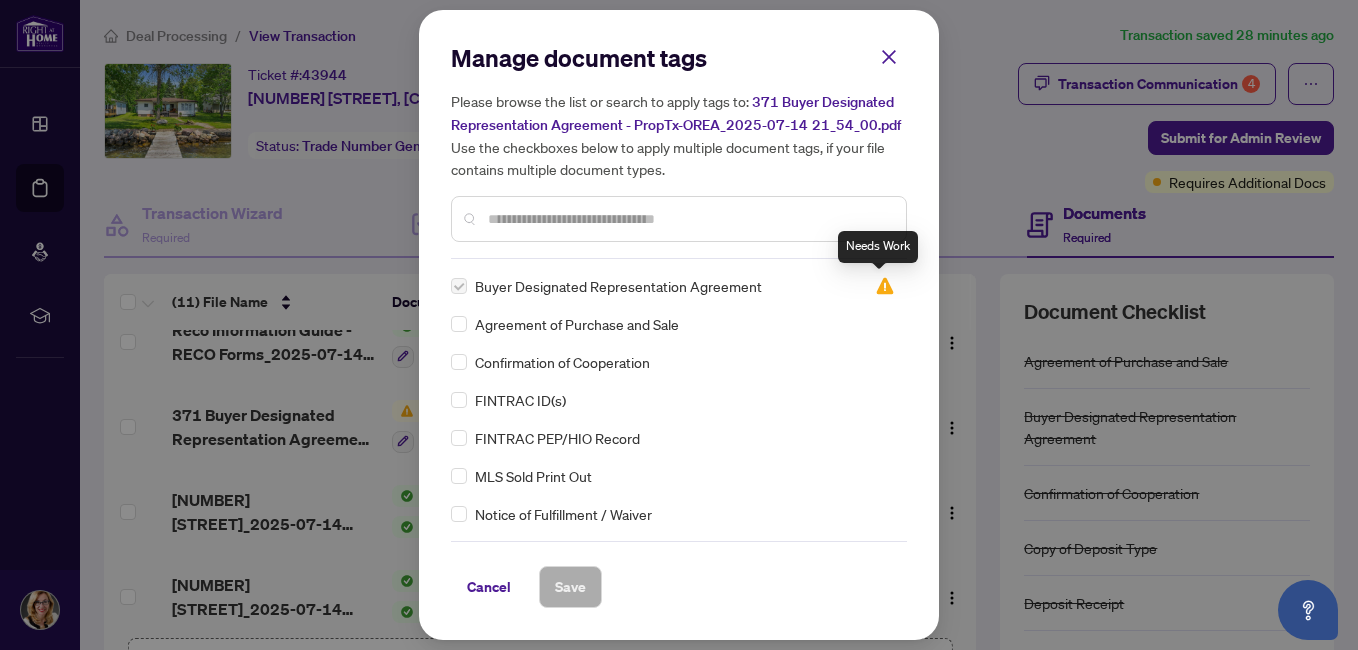 click at bounding box center [885, 286] 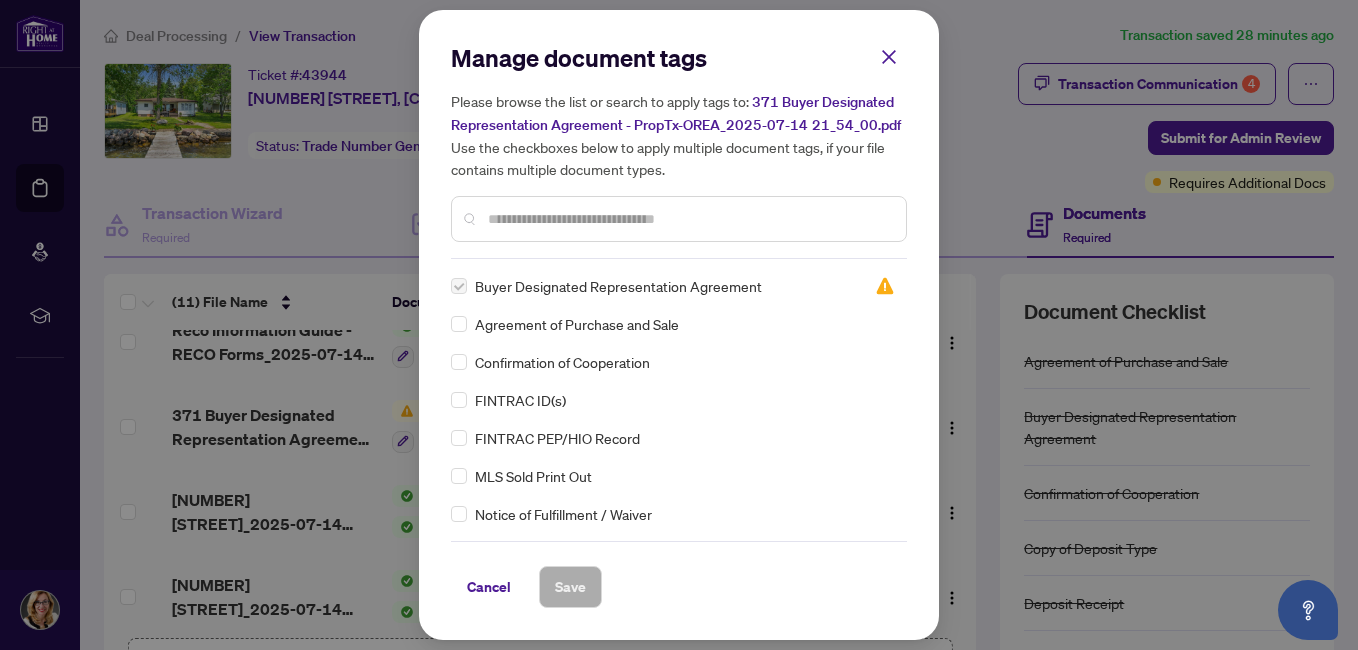 click on "Manage document tags Please browse the list or search to apply tags to:   371 Buyer Designated Representation Agreement - PropTx-OREA_2025-07-14 21_54_00.pdf   Use the checkboxes below to apply multiple document tags, if your file contains multiple document types.   Buyer Designated Representation Agreement 2 Agreement of Purchase and Sale Confirmation of Cooperation FINTRAC ID(s) FINTRAC PEP/HIO Record MLS Sold Print Out Notice of Fulfillment / Waiver Receipt of Funds Record RECO Information Guide Trade Sheet Deposit Receipt Copy of Deposit Type 1st Page of the APS Advance Paperwork Agent Correspondence Agreement of Assignment of Purchase and Sale Agreement to Cooperate /Broker Referral Agreement to Lease Articles of Incorporation Back to Vendor Letter Belongs to Another Transaction Builder's Consent Buyer Designated Representation Agreement Buyers Lawyer Information Certificate of Estate Trustee(s) Client Refused to Sign Closing Date Change Co-op Brokerage Commission Statement Co-op EFT Commission Agreement" at bounding box center (679, 325) 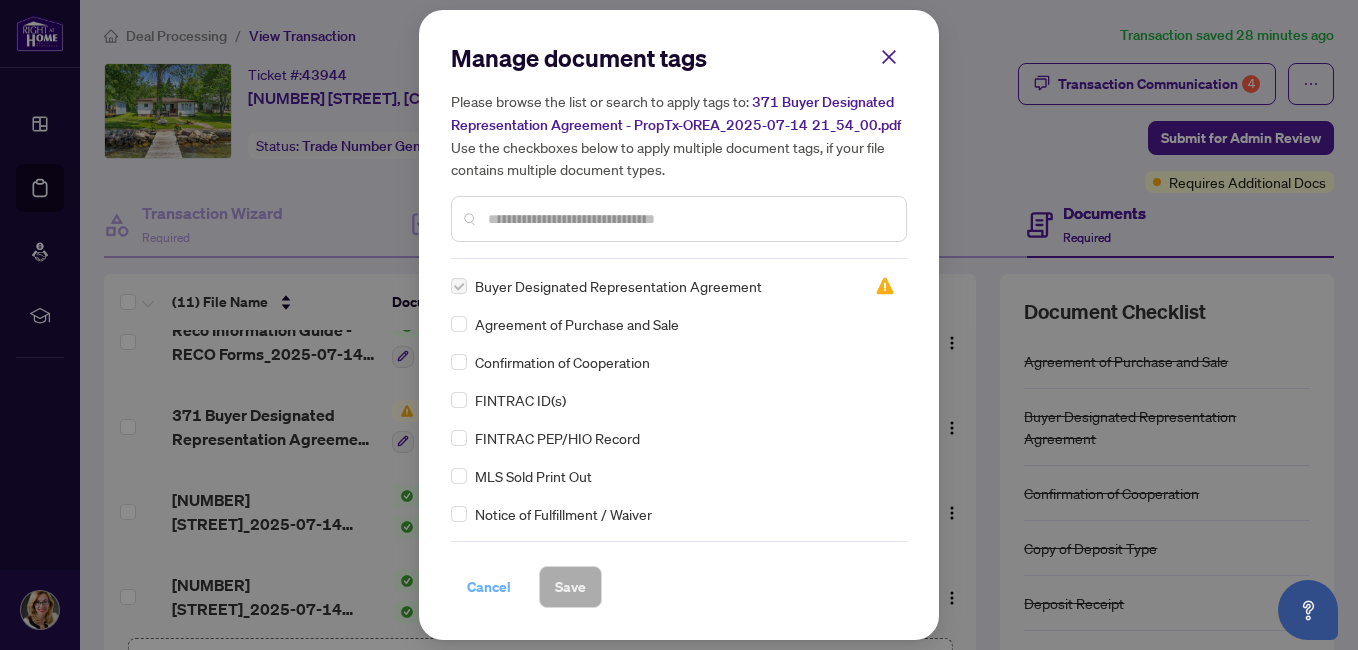 click on "Cancel" at bounding box center [489, 587] 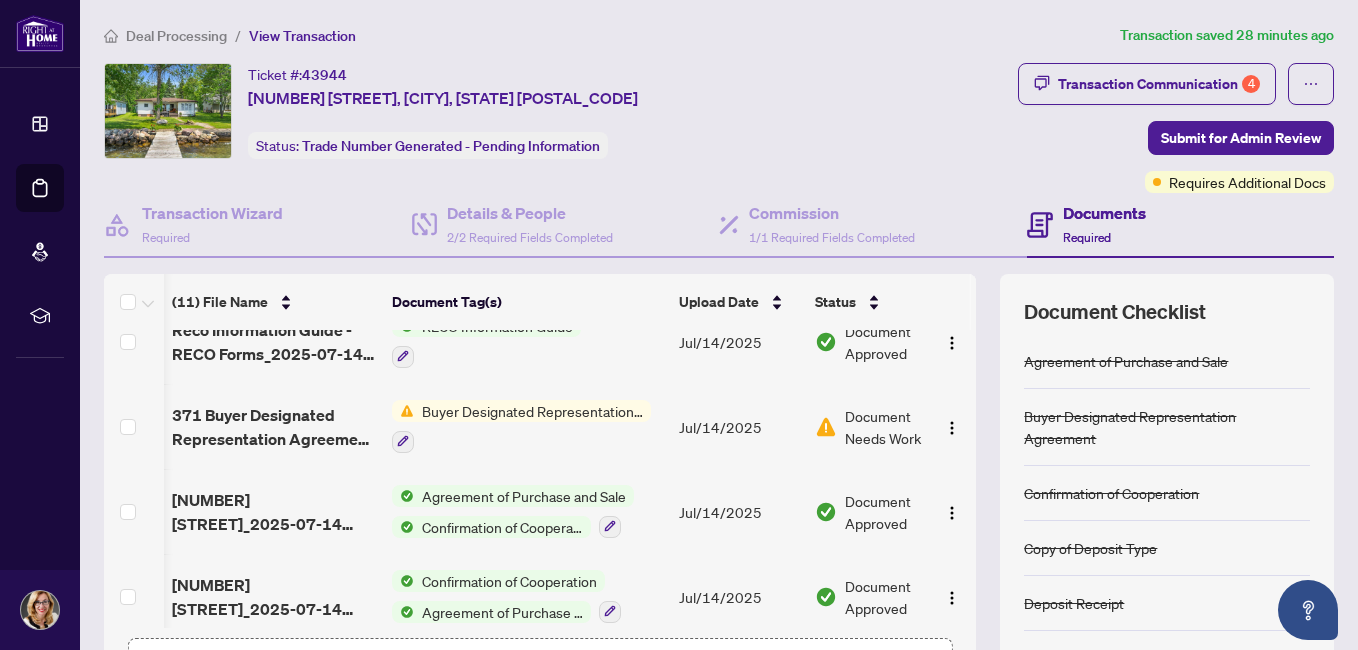 scroll, scrollTop: 630, scrollLeft: 69, axis: both 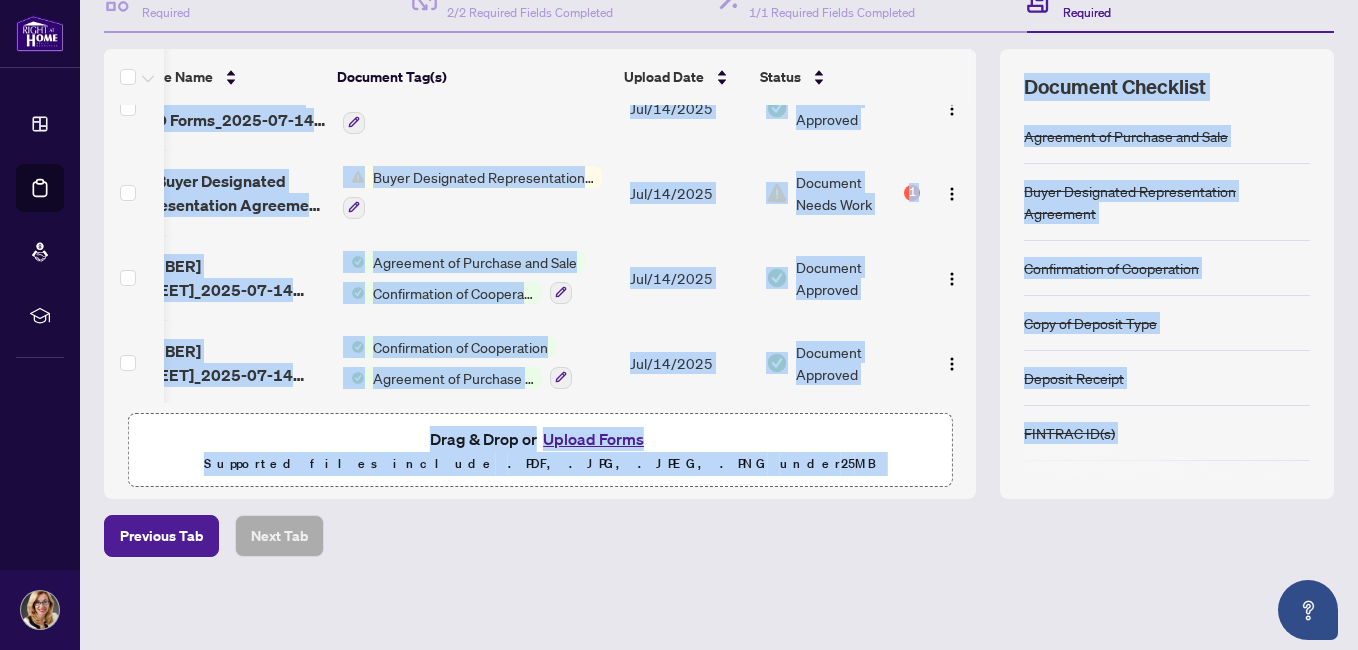 drag, startPoint x: 954, startPoint y: 577, endPoint x: 967, endPoint y: 689, distance: 112.75194 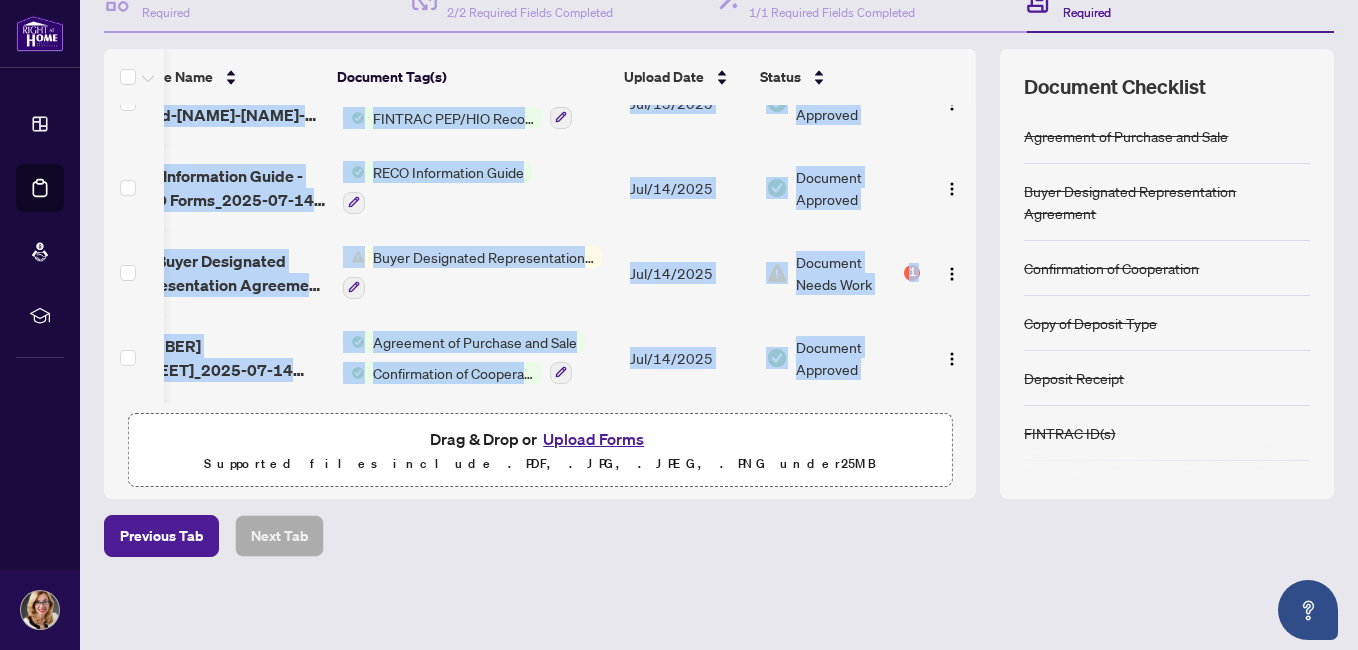 scroll, scrollTop: 710, scrollLeft: 69, axis: both 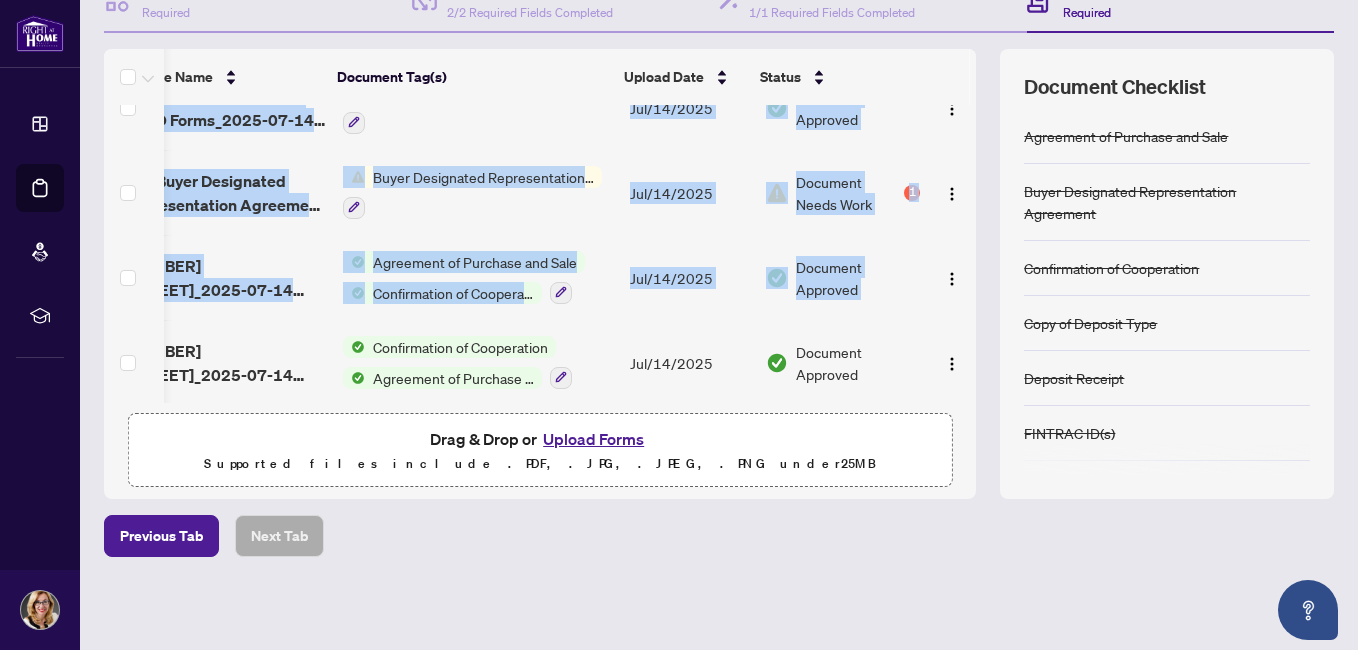 drag, startPoint x: 955, startPoint y: 333, endPoint x: 946, endPoint y: 315, distance: 20.12461 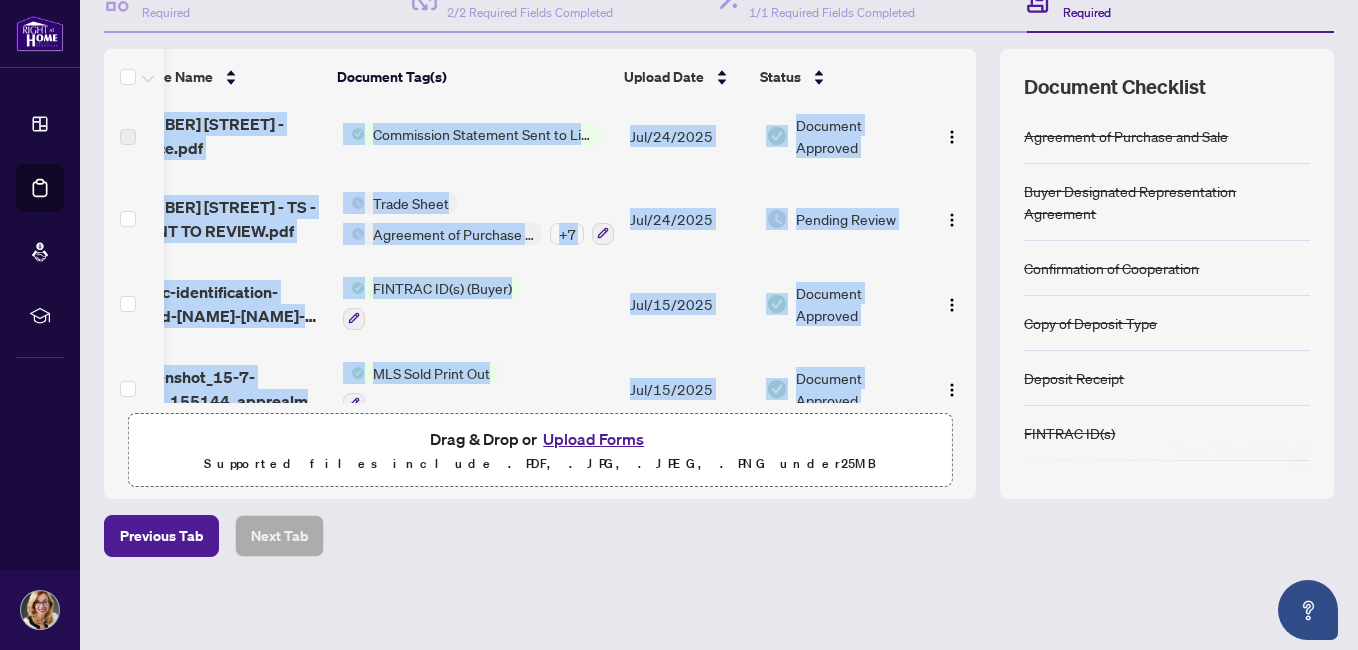 scroll, scrollTop: 0, scrollLeft: 69, axis: horizontal 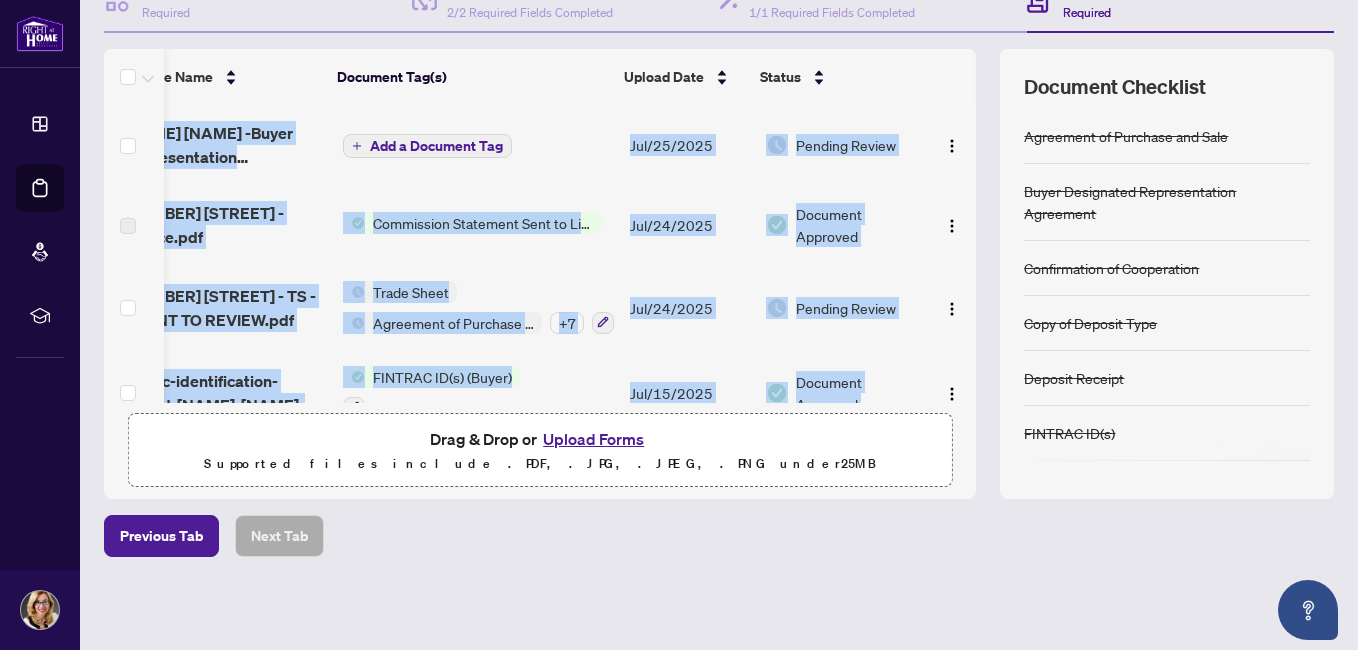 click on "Add a Document Tag" at bounding box center [427, 146] 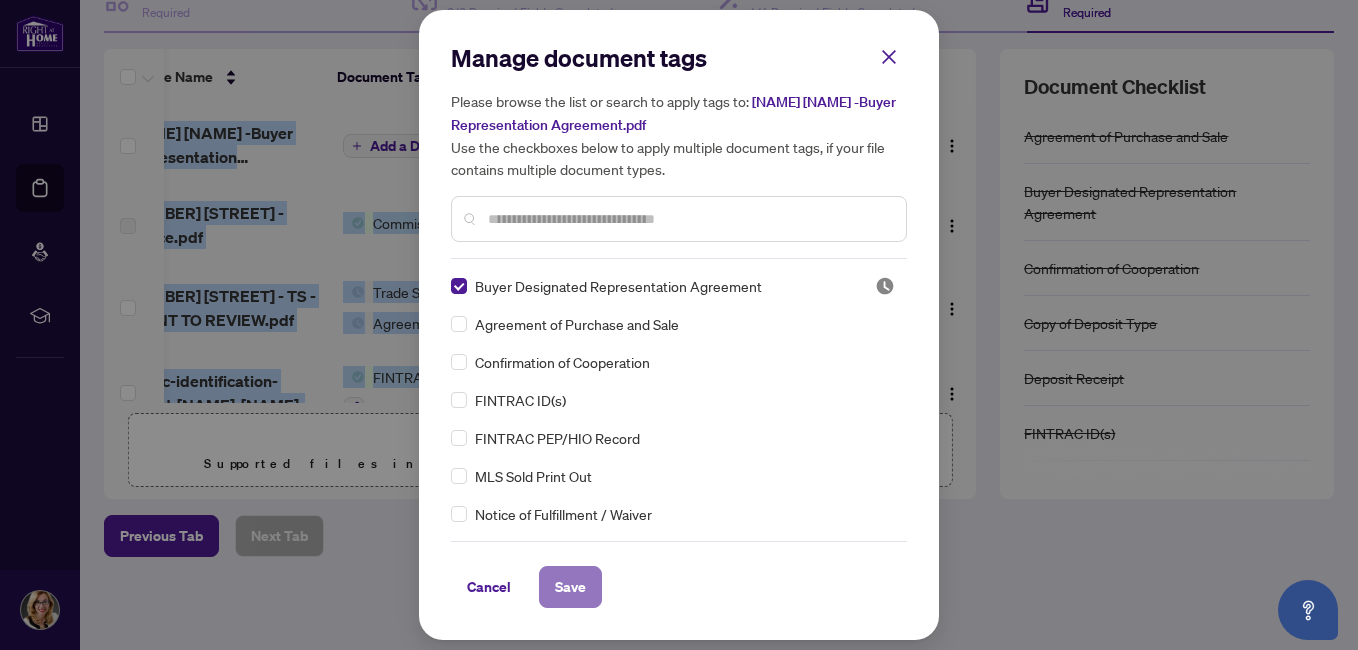 click on "Save" at bounding box center [570, 587] 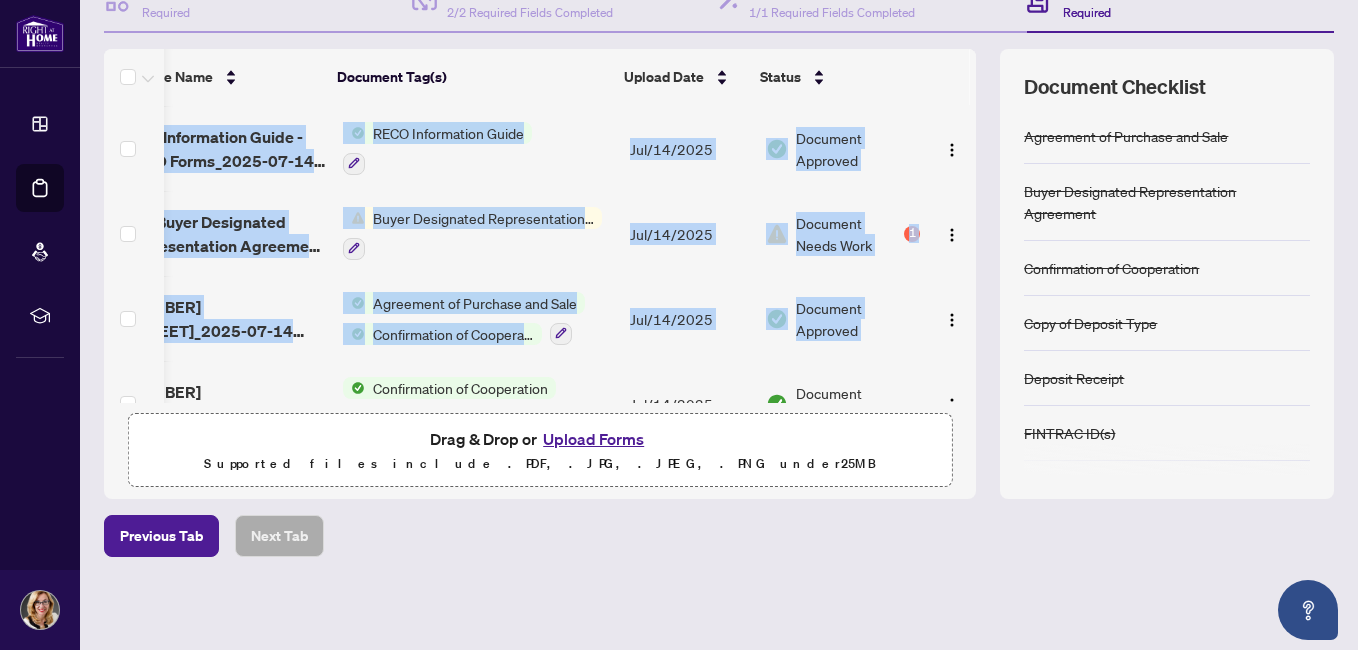 scroll, scrollTop: 715, scrollLeft: 69, axis: both 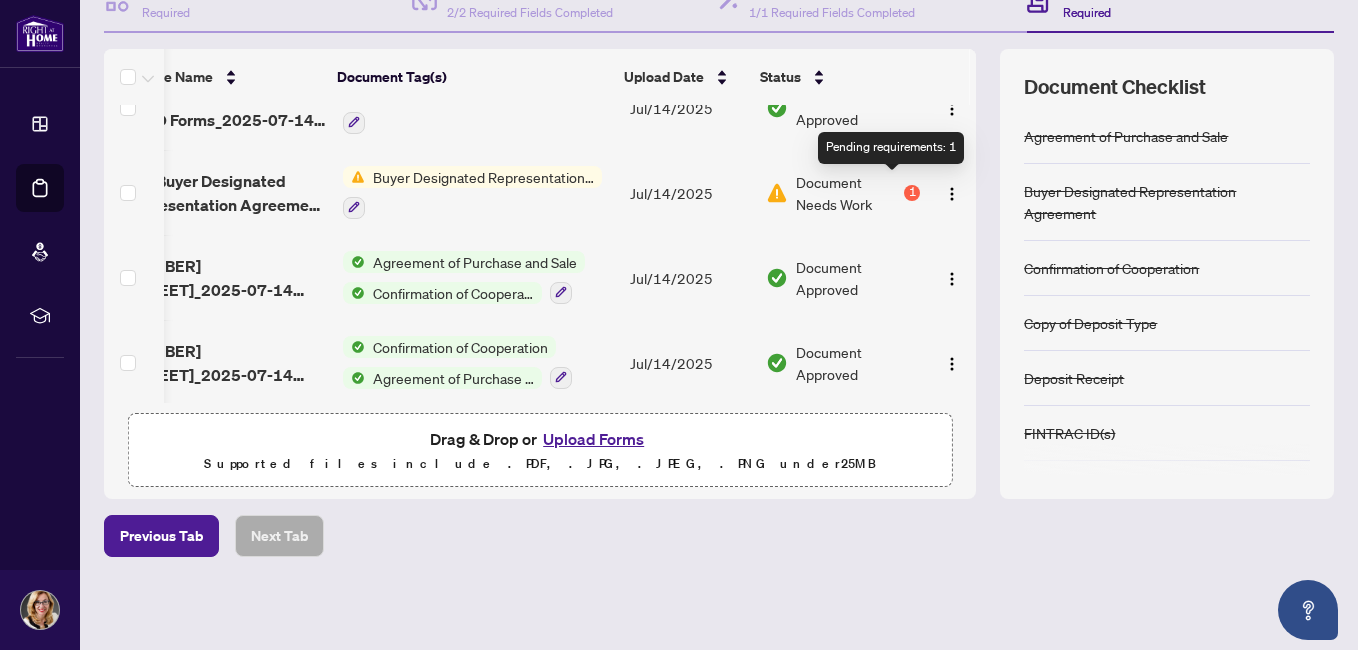 click on "1" at bounding box center (912, 193) 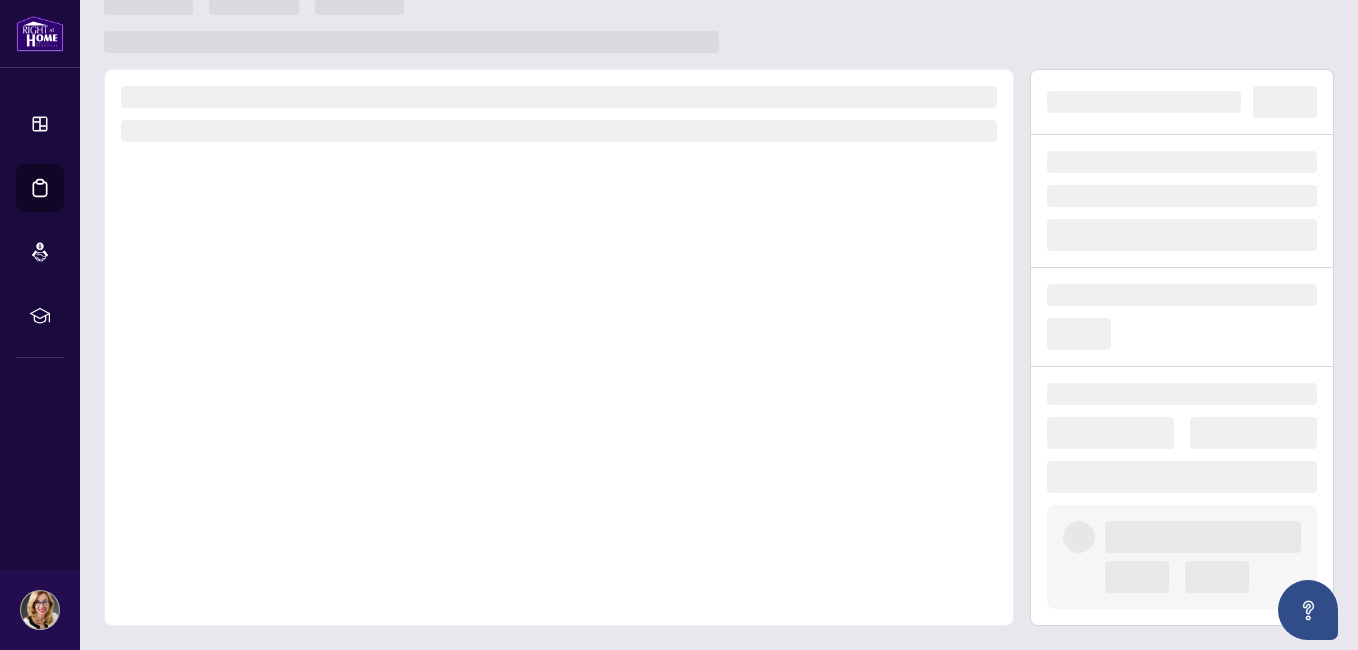 scroll, scrollTop: 0, scrollLeft: 0, axis: both 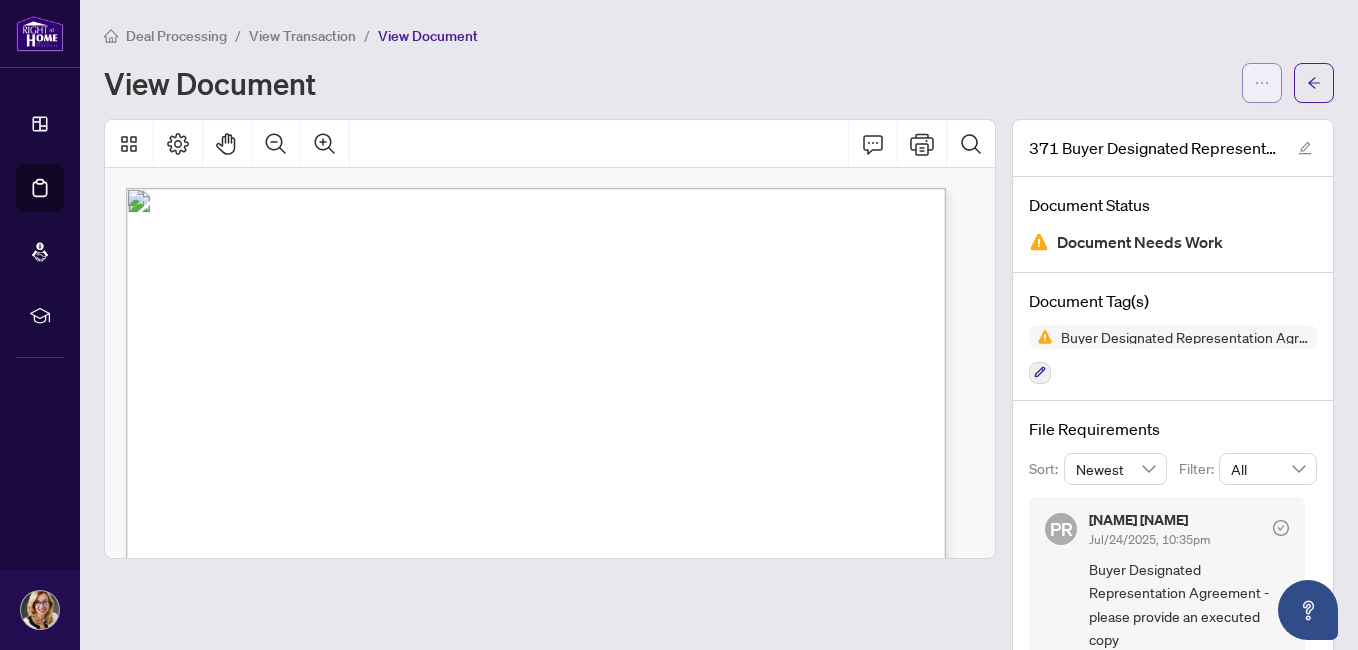 click 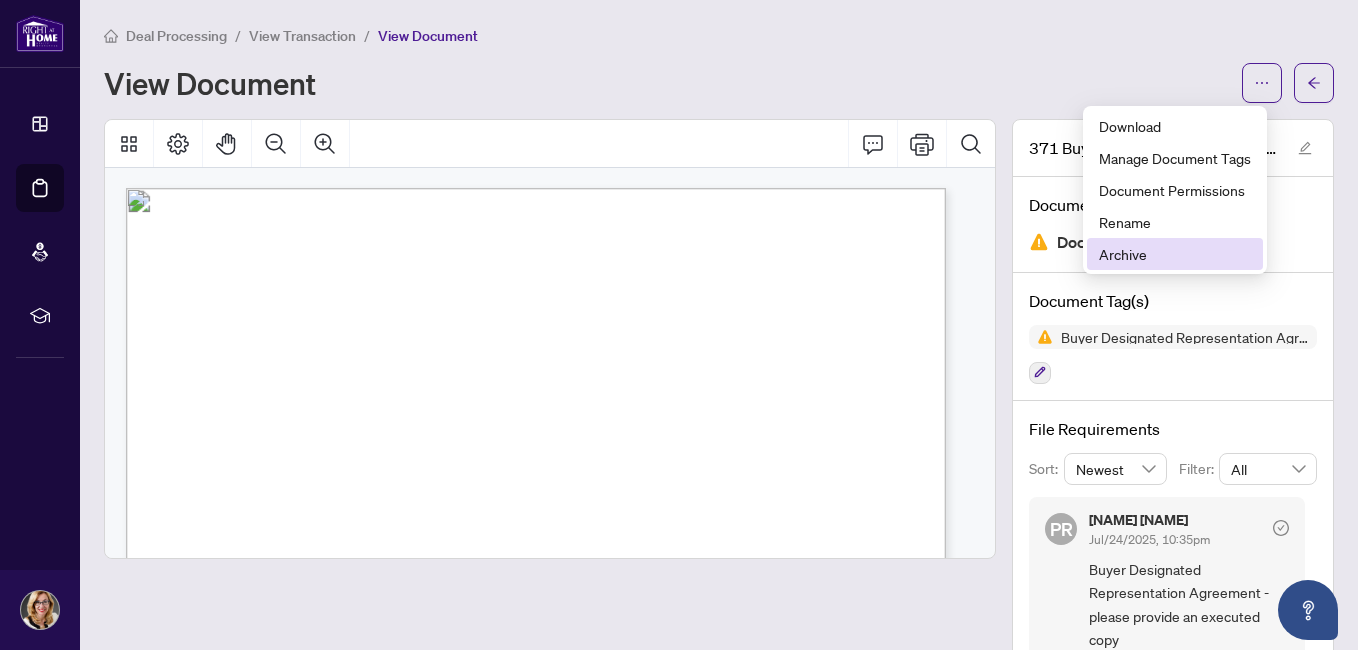 click on "Archive" at bounding box center [1175, 254] 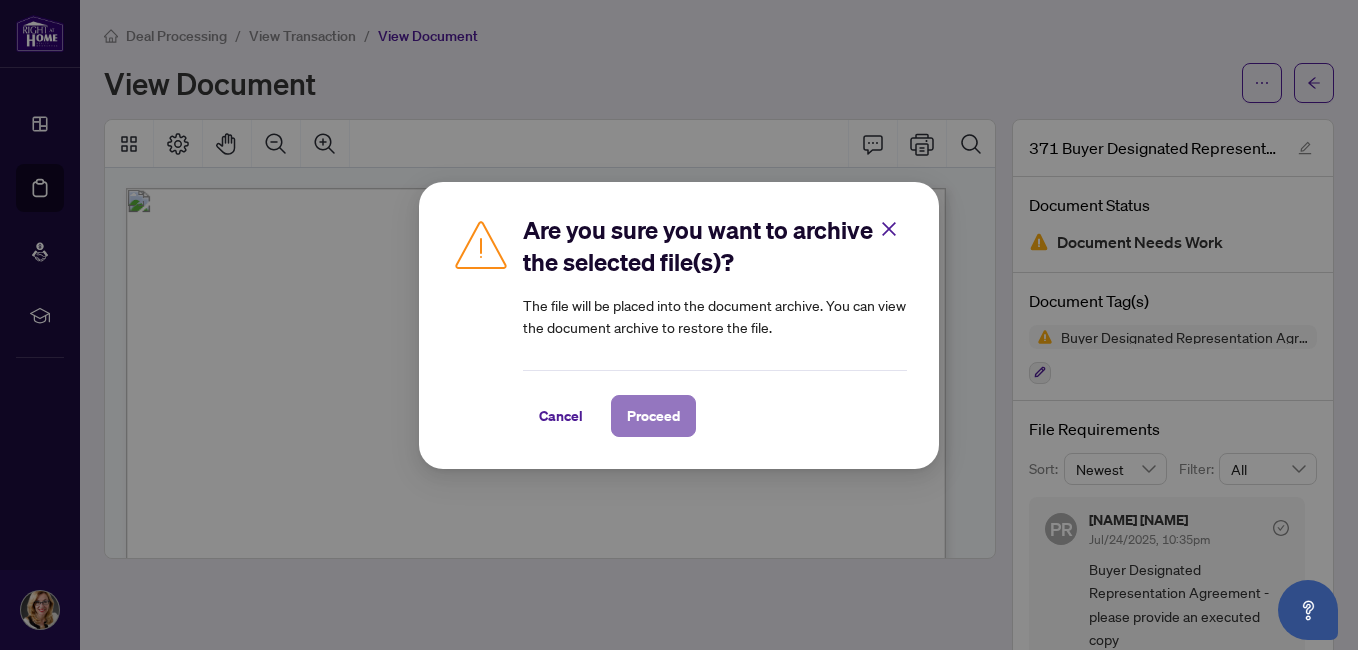 click on "Proceed" at bounding box center (653, 416) 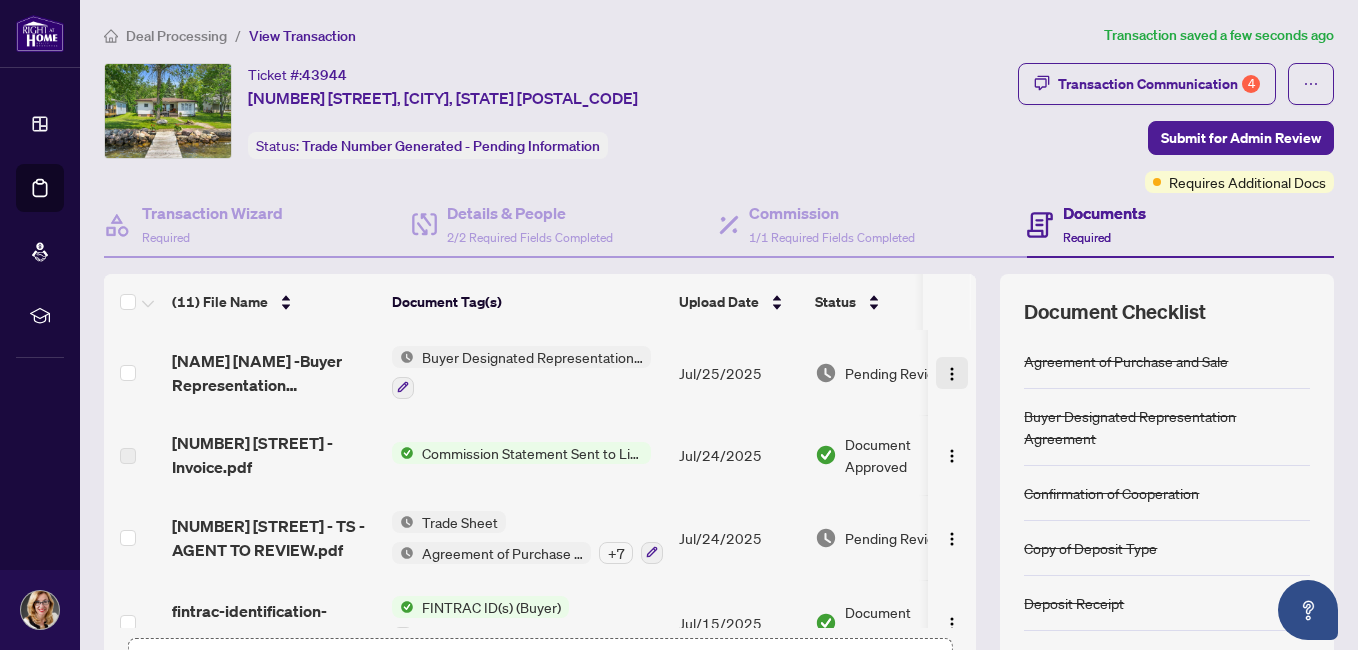 click at bounding box center (952, 374) 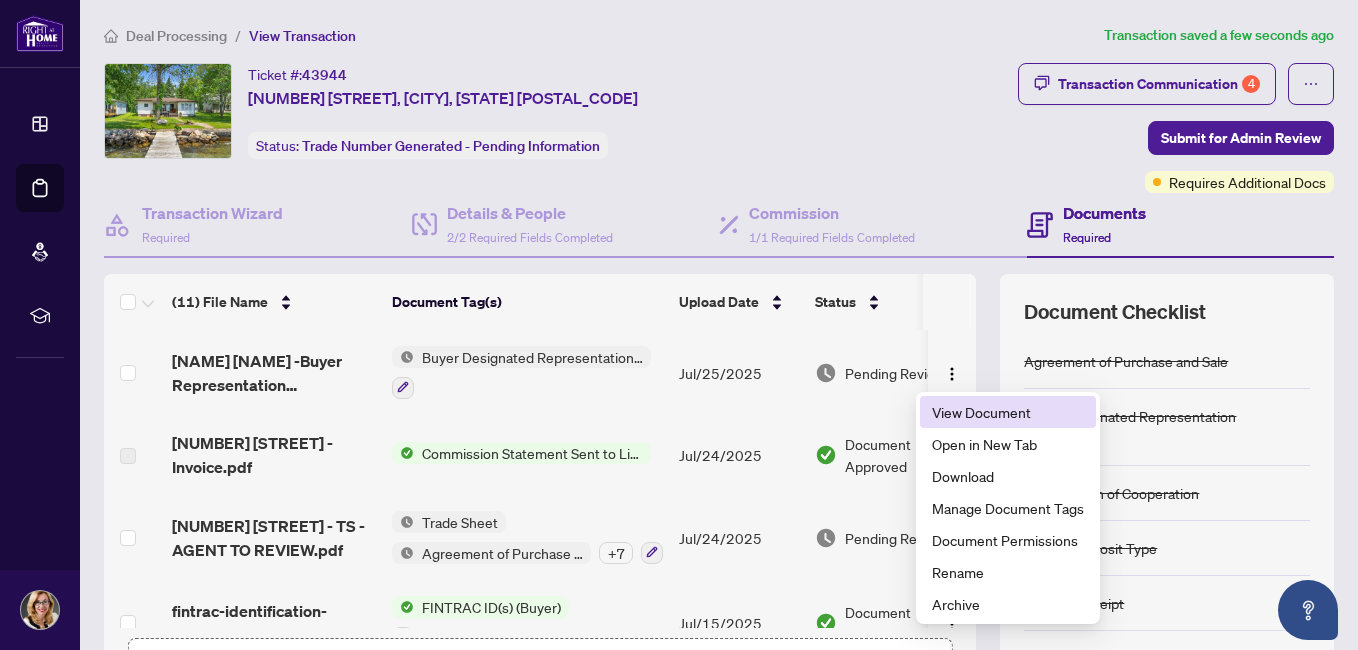 click on "View Document" at bounding box center (1008, 412) 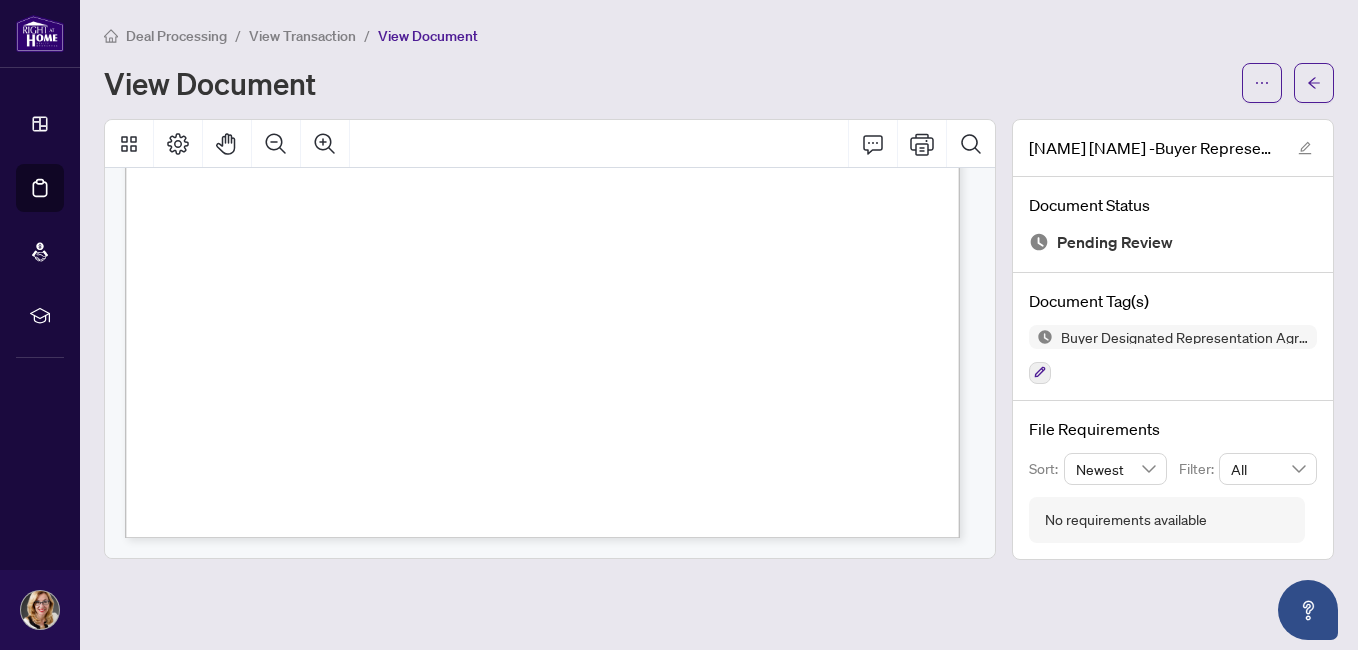 scroll, scrollTop: 0, scrollLeft: 0, axis: both 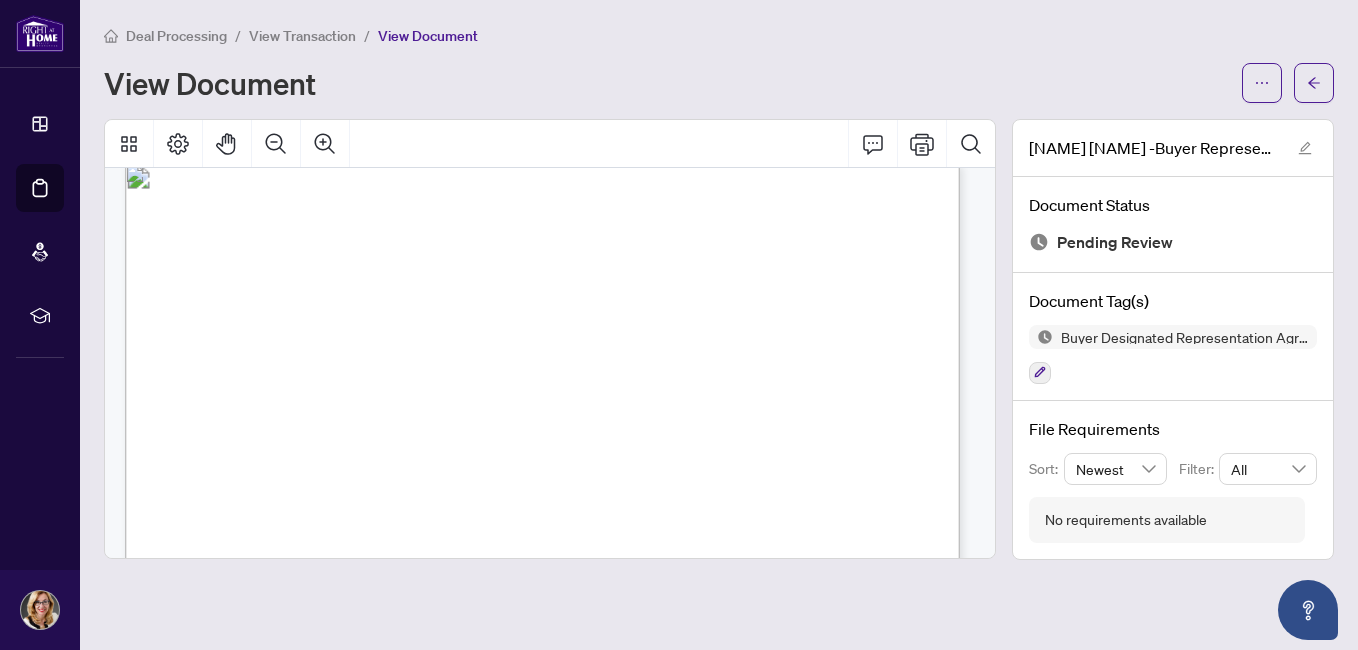 click on "Deal Processing / View Transaction / View Document View Document" at bounding box center [719, 63] 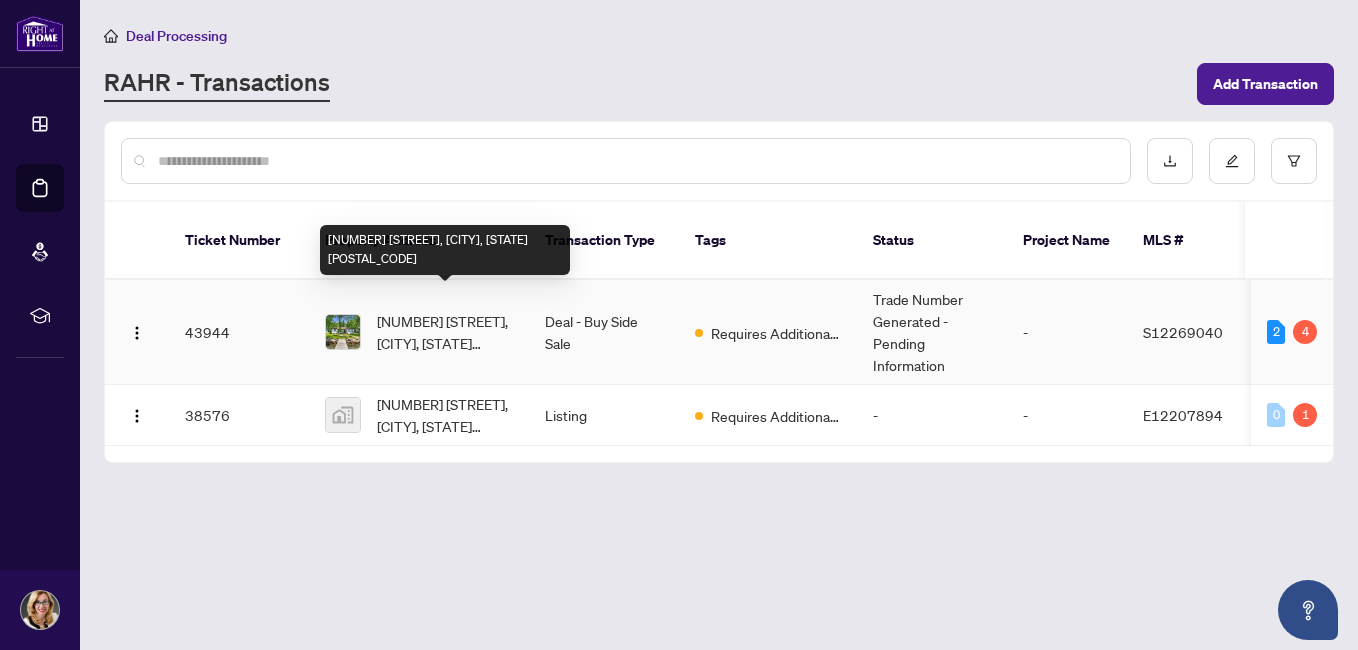click on "[NUMBER] [STREET], [CITY], [STATE] [POSTAL_CODE]" at bounding box center (445, 332) 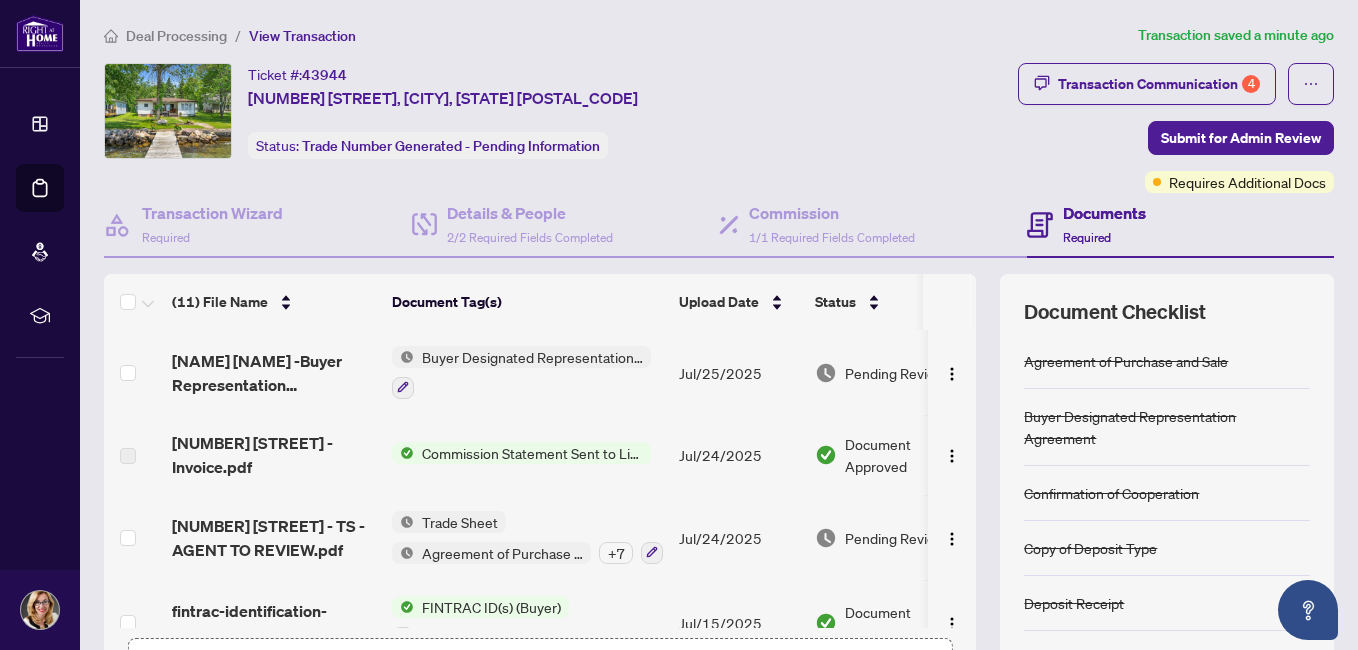 click on "Commission Statement Sent to Listing Brokerage" at bounding box center (532, 453) 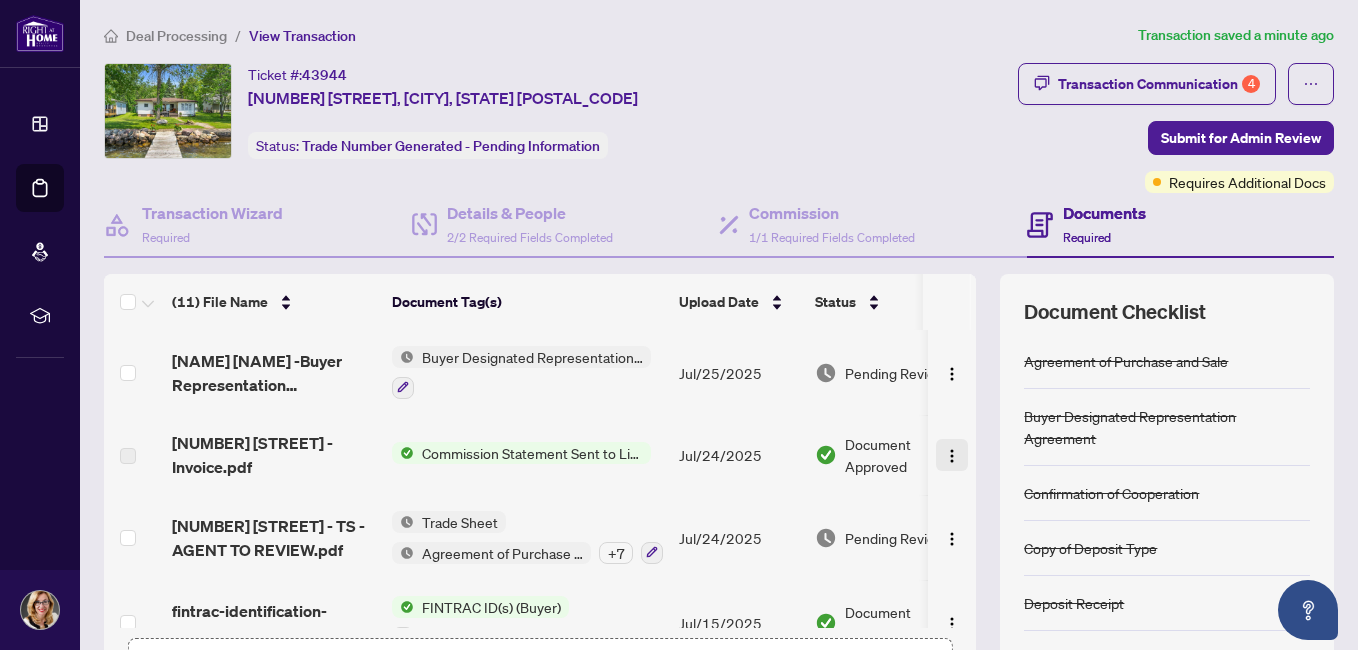 click at bounding box center [952, 456] 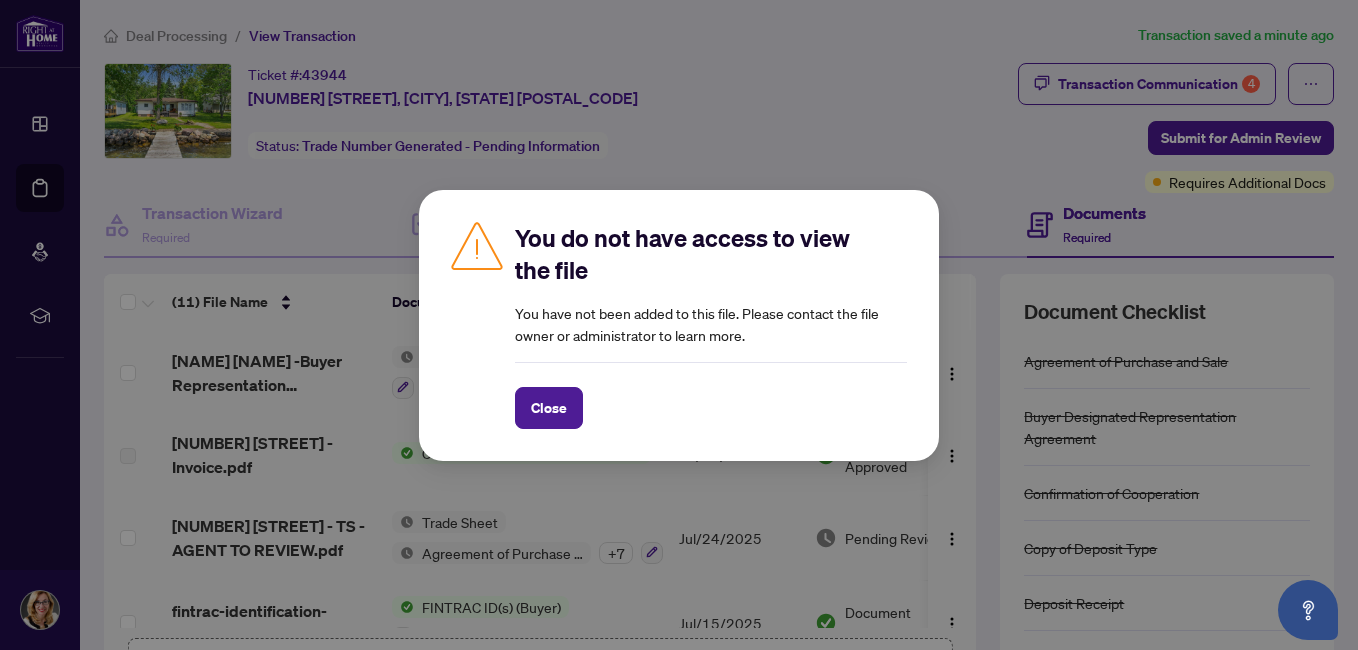 click on "You do not have access to view the file You have not been added to this file. Please contact the file owner or administrator to learn more. Close Cancel OK" at bounding box center (679, 325) 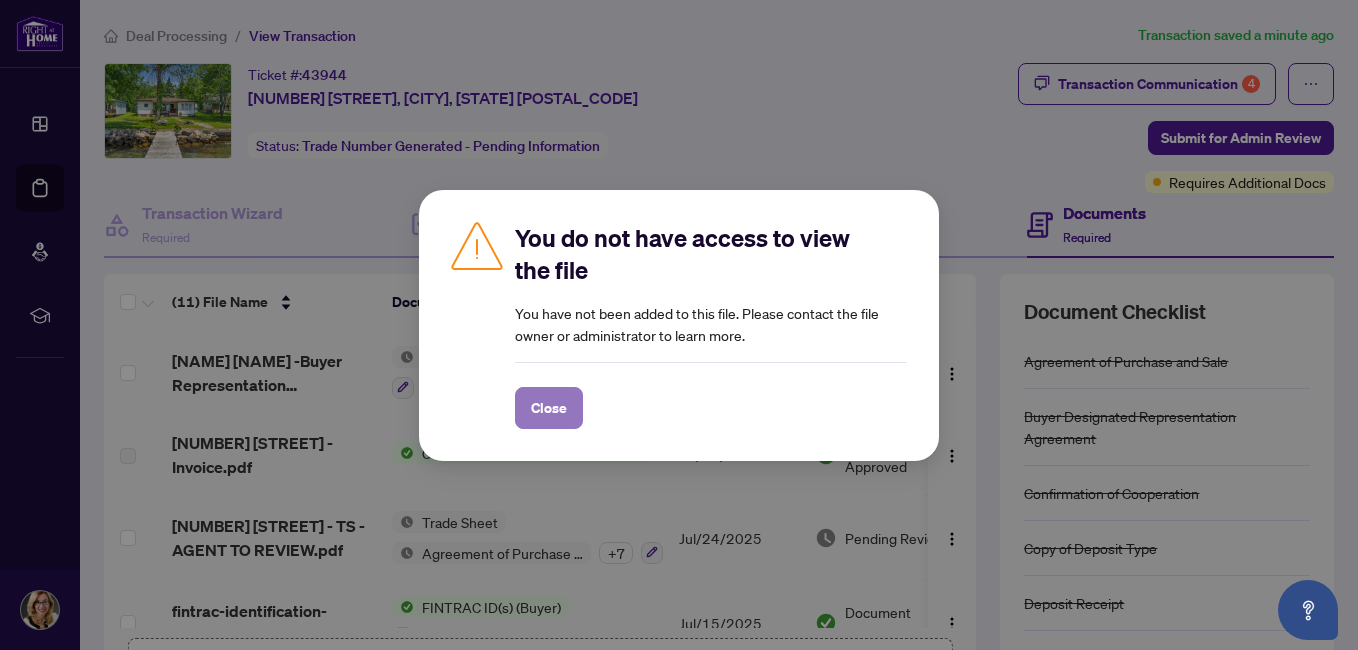 click on "Close" at bounding box center [549, 408] 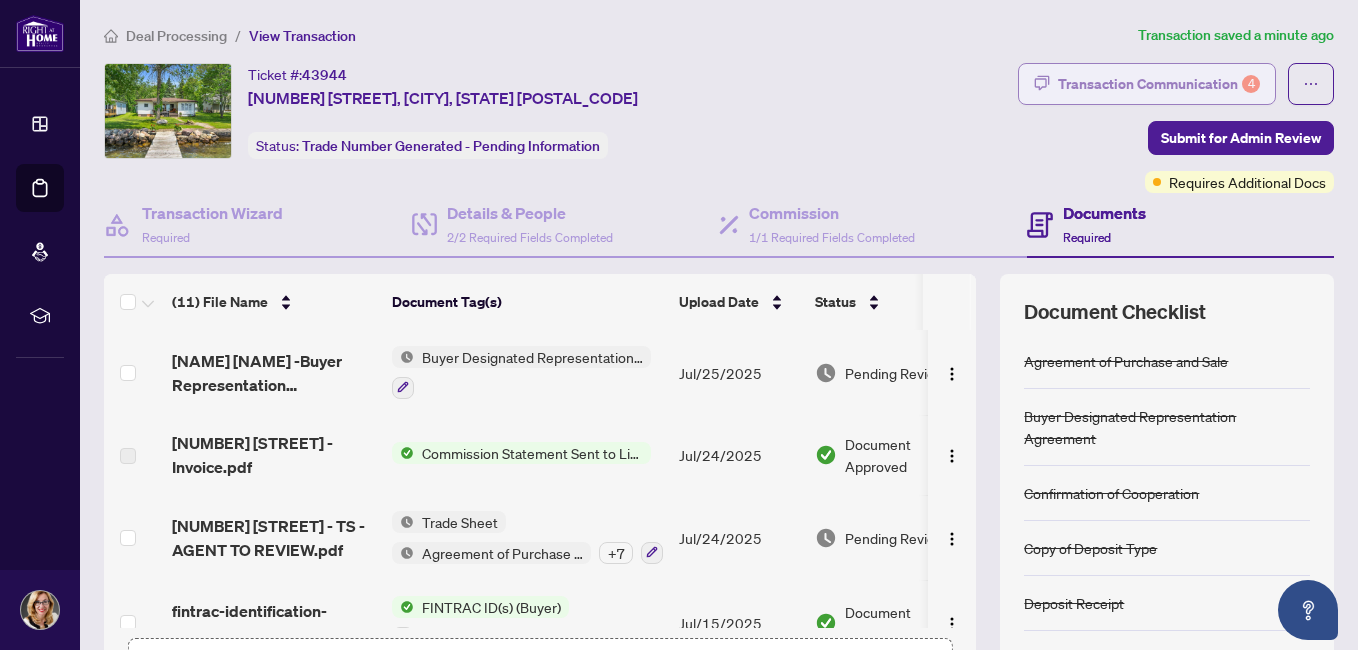 click on "Transaction Communication 4" at bounding box center [1159, 84] 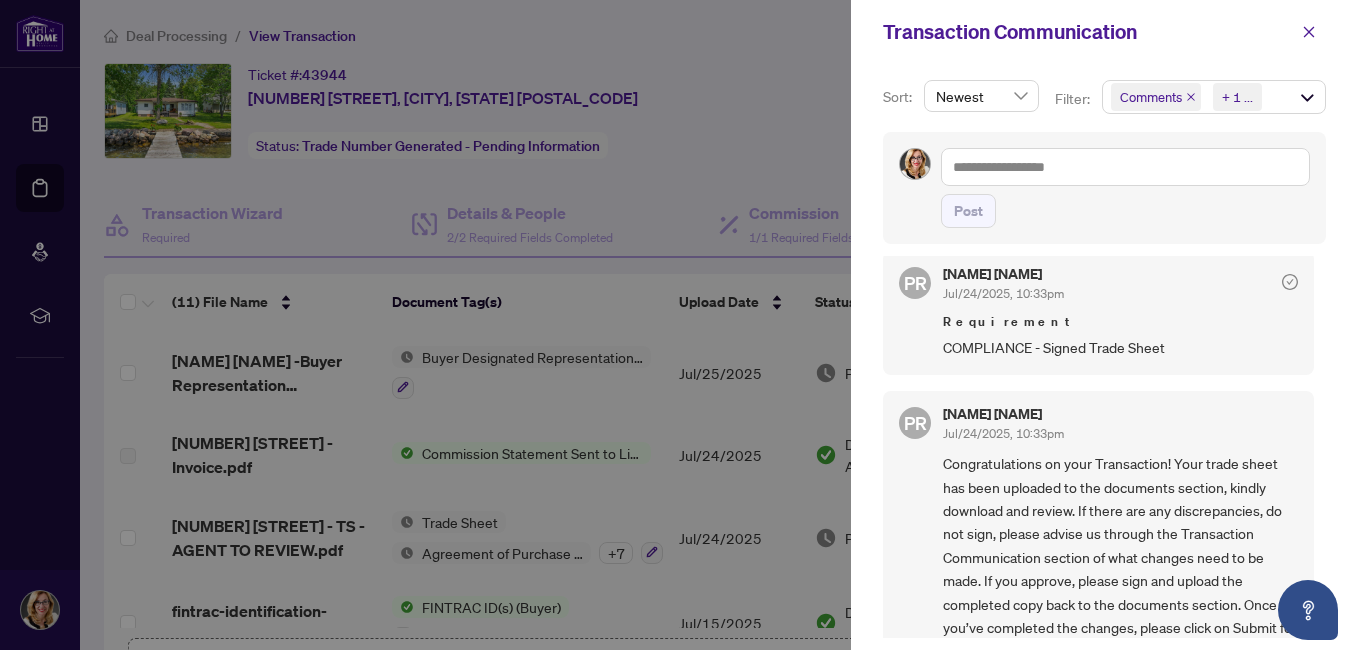 scroll, scrollTop: 546, scrollLeft: 0, axis: vertical 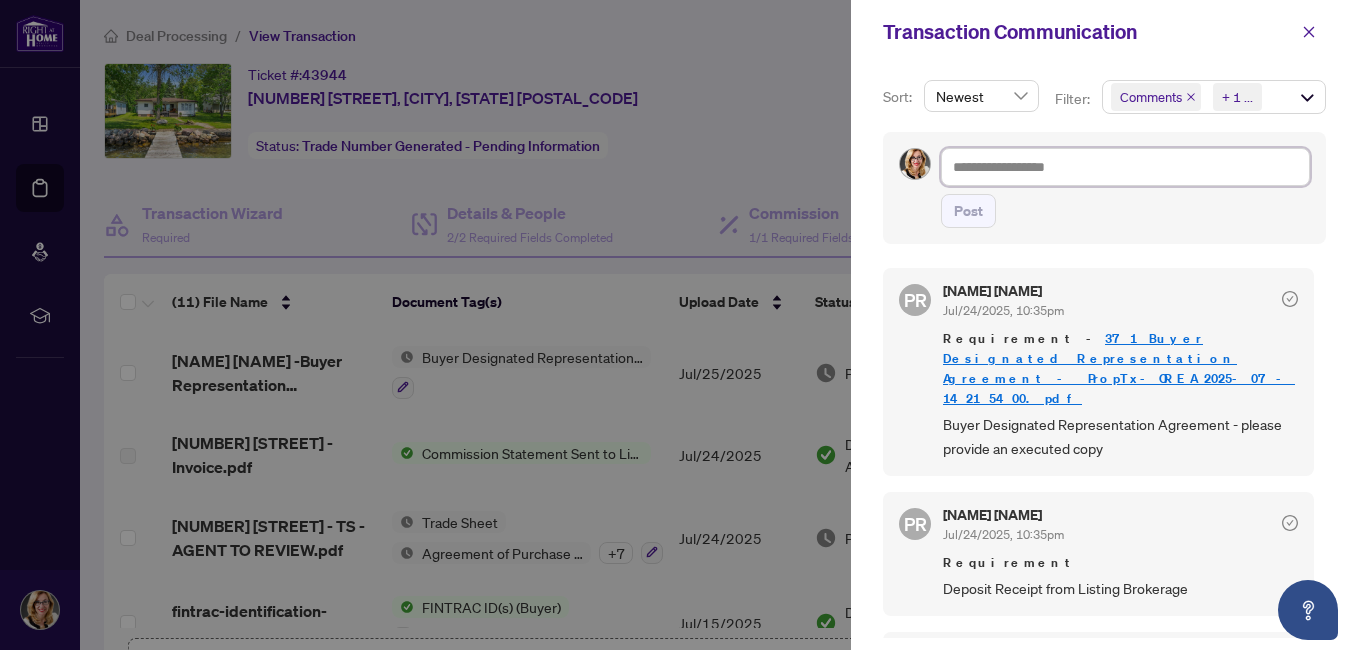 click at bounding box center [1125, 167] 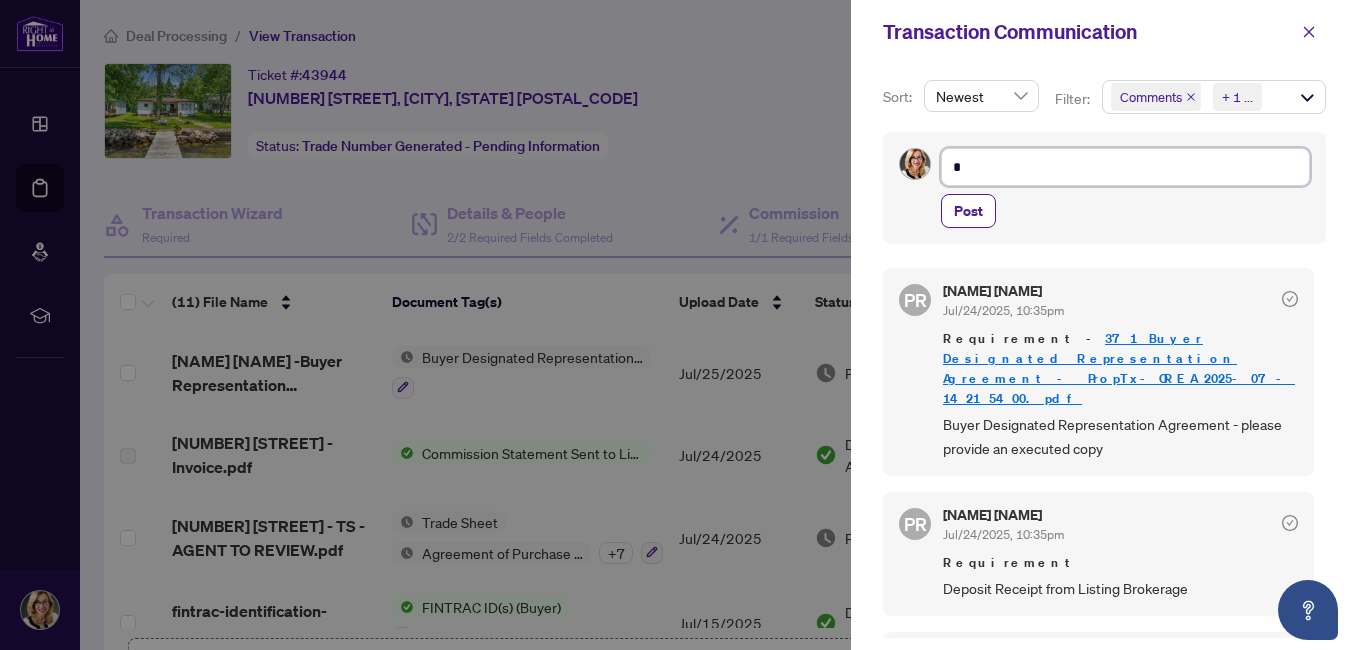 type on "**" 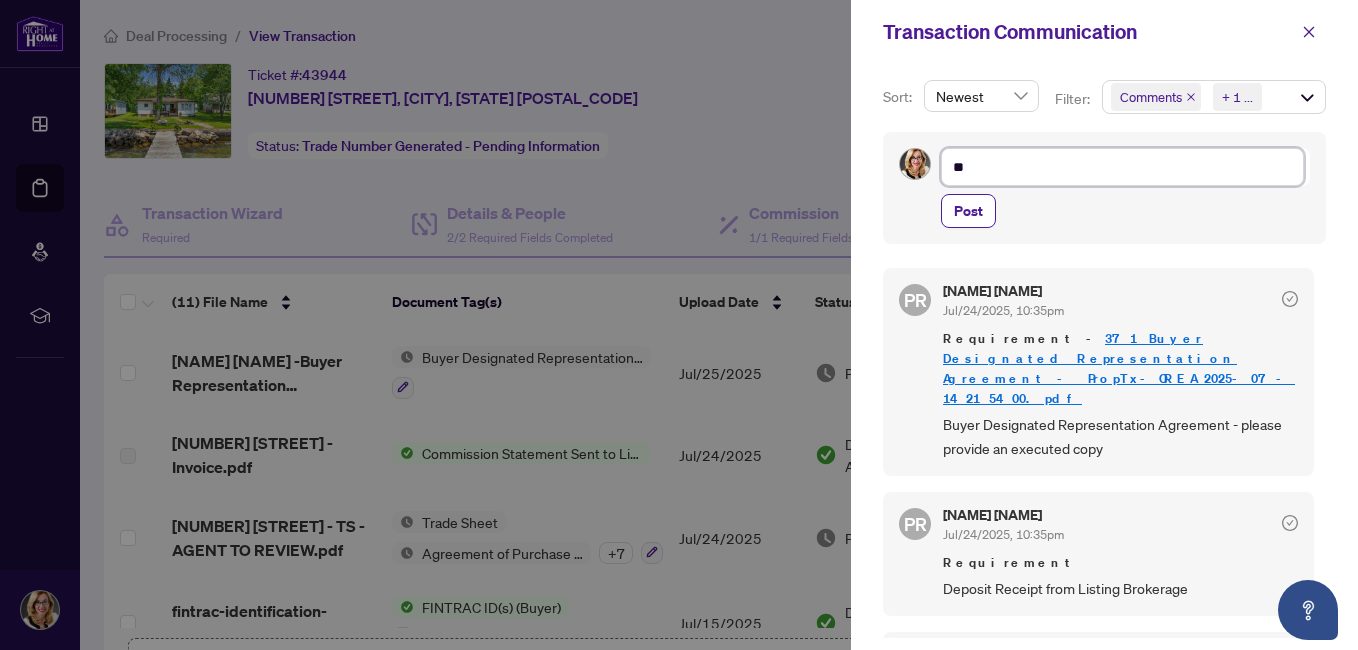 type on "***" 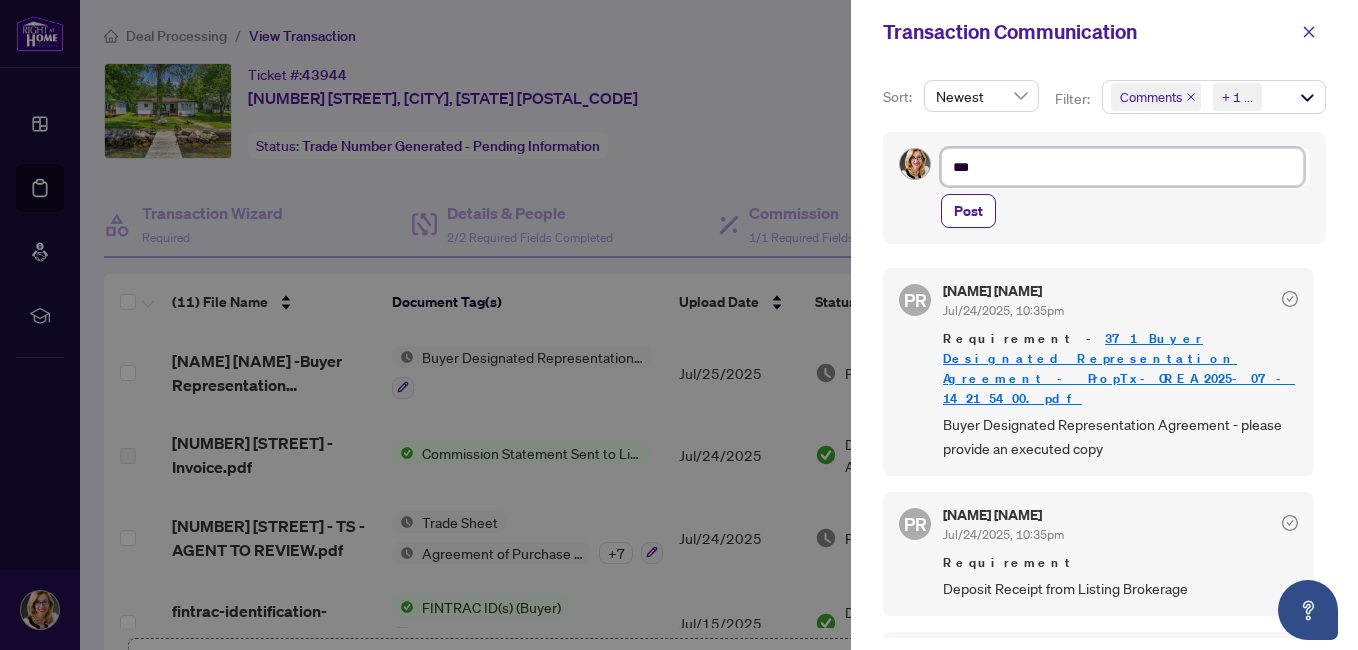 type on "****" 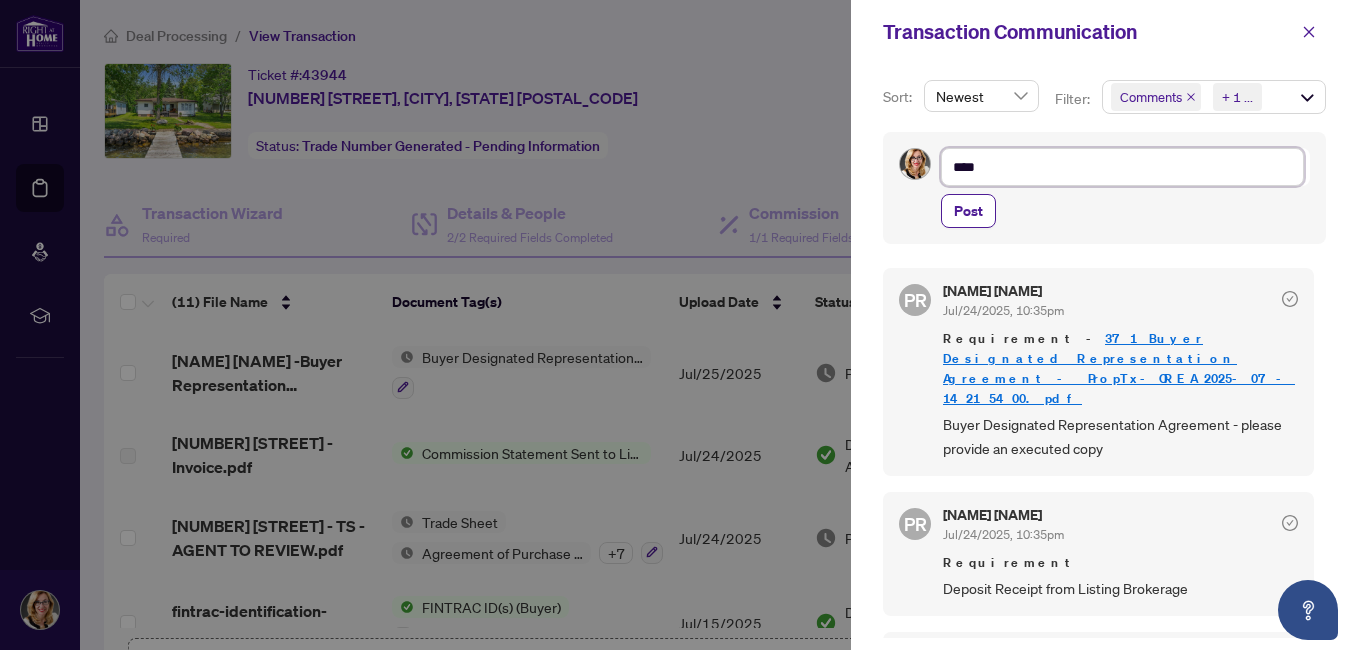 type on "*****" 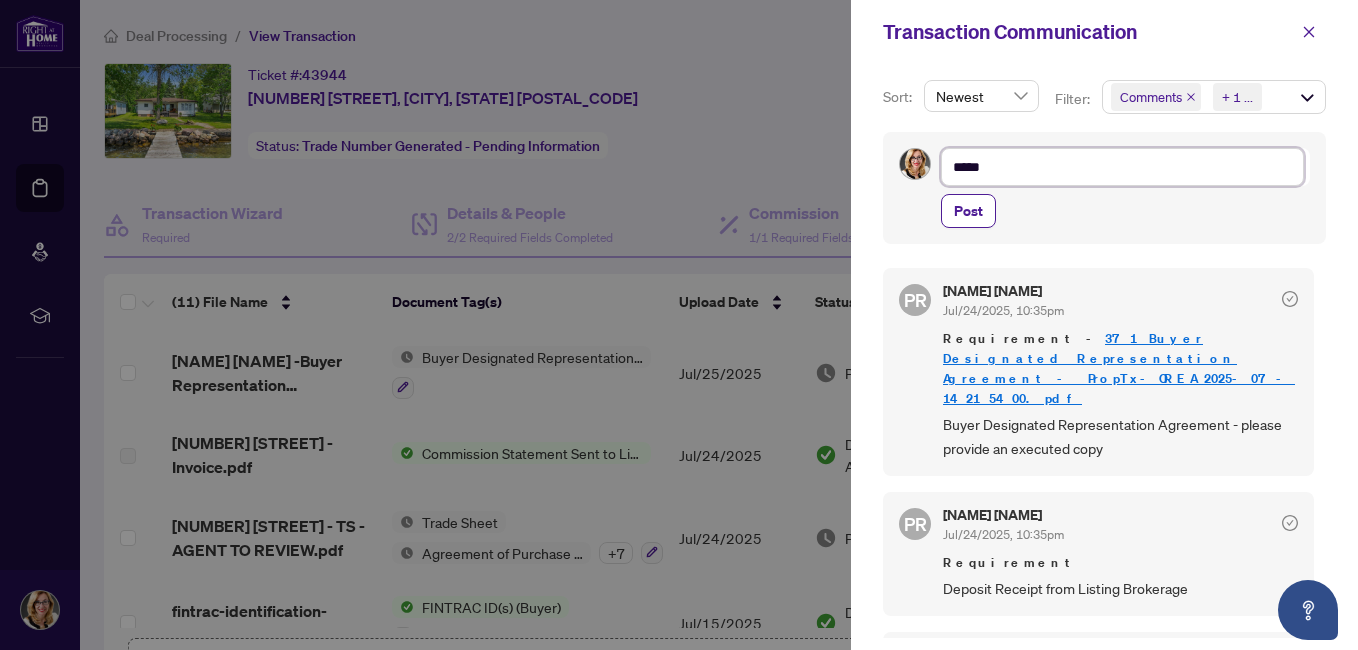 type on "*****" 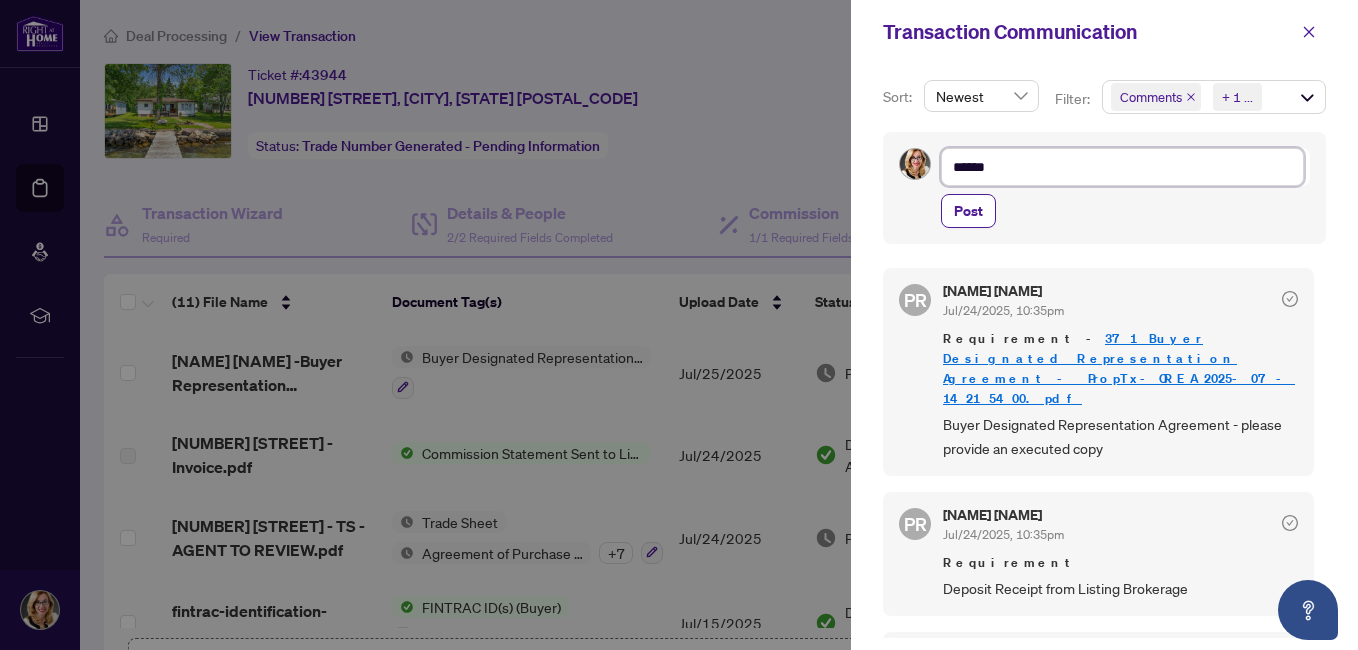type on "*******" 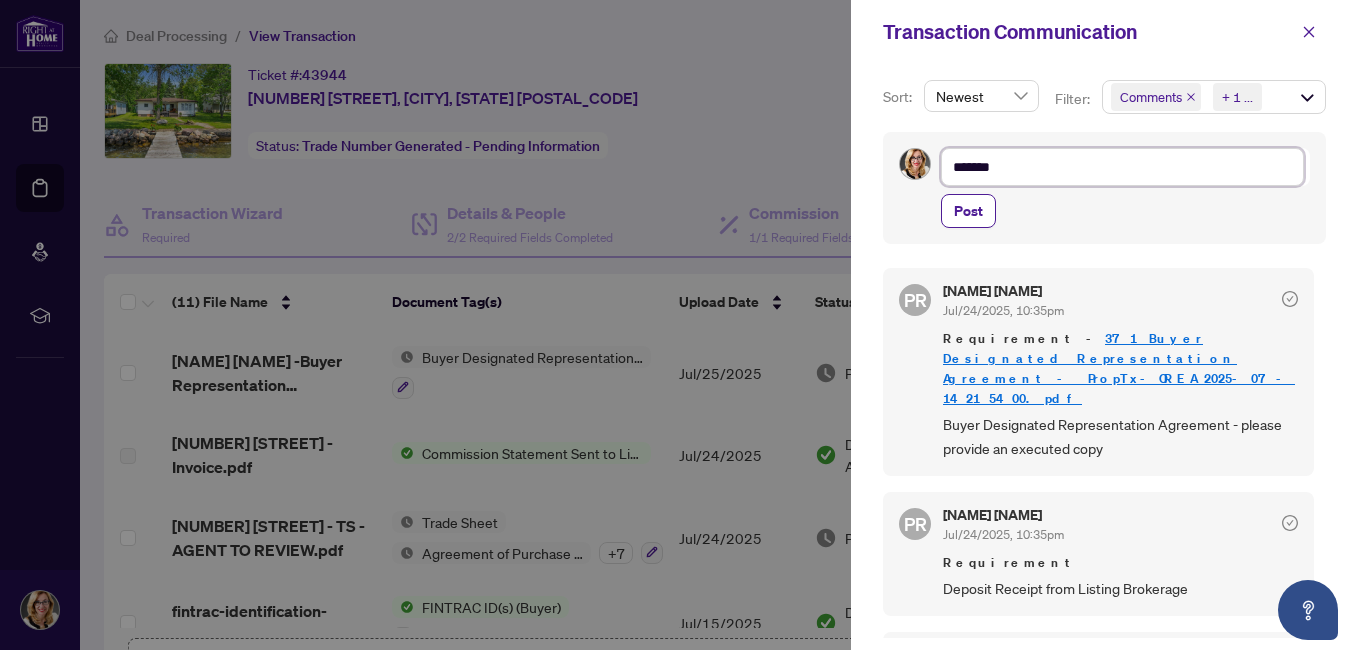 type on "********" 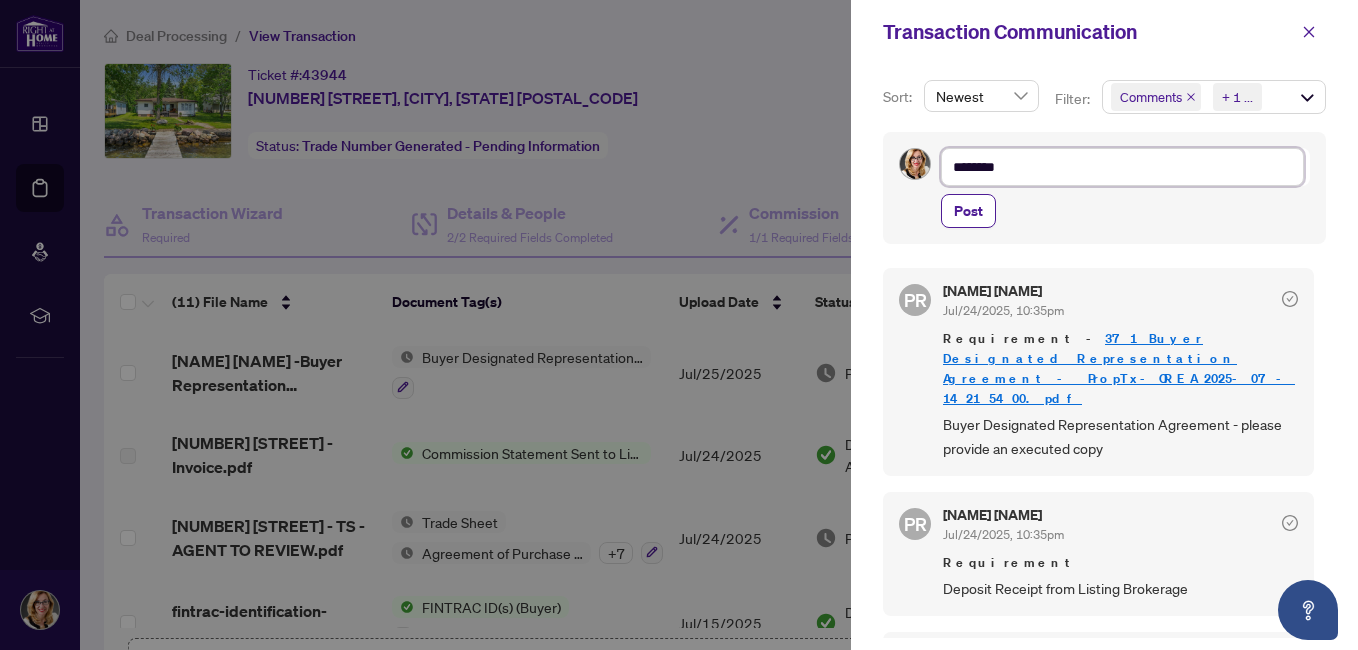 type on "********" 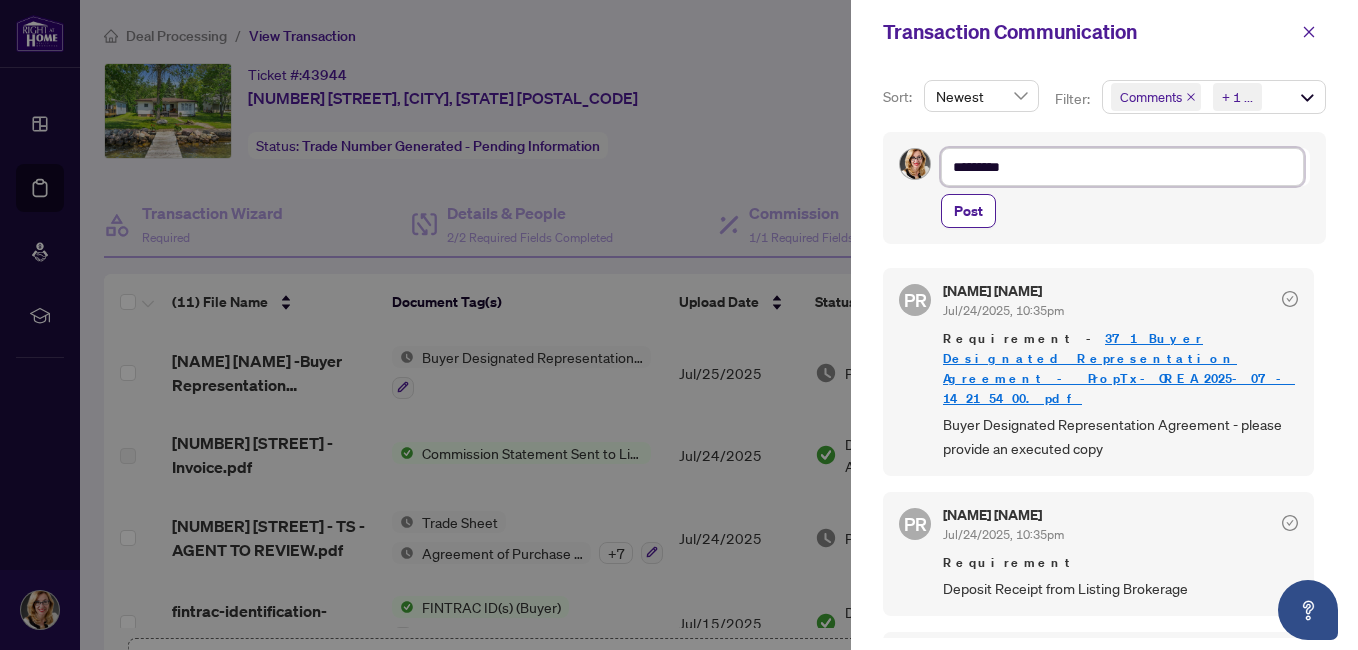 type on "*********" 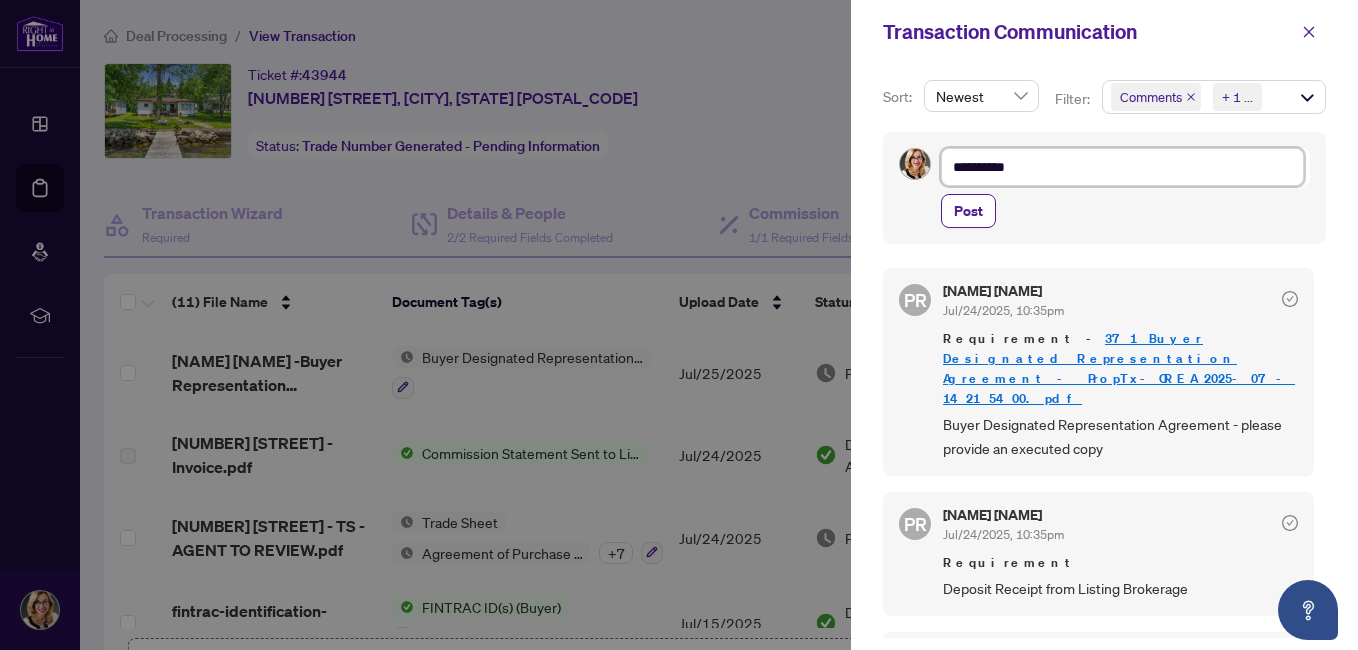 type on "**********" 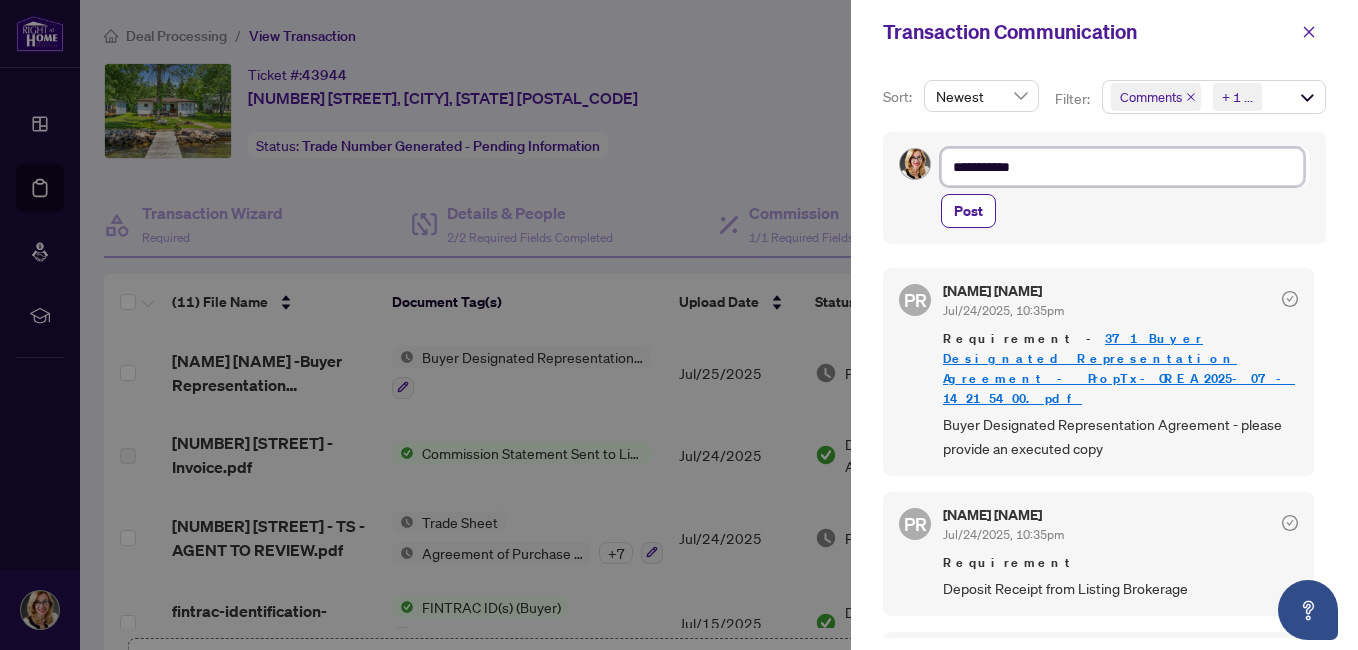 type on "**********" 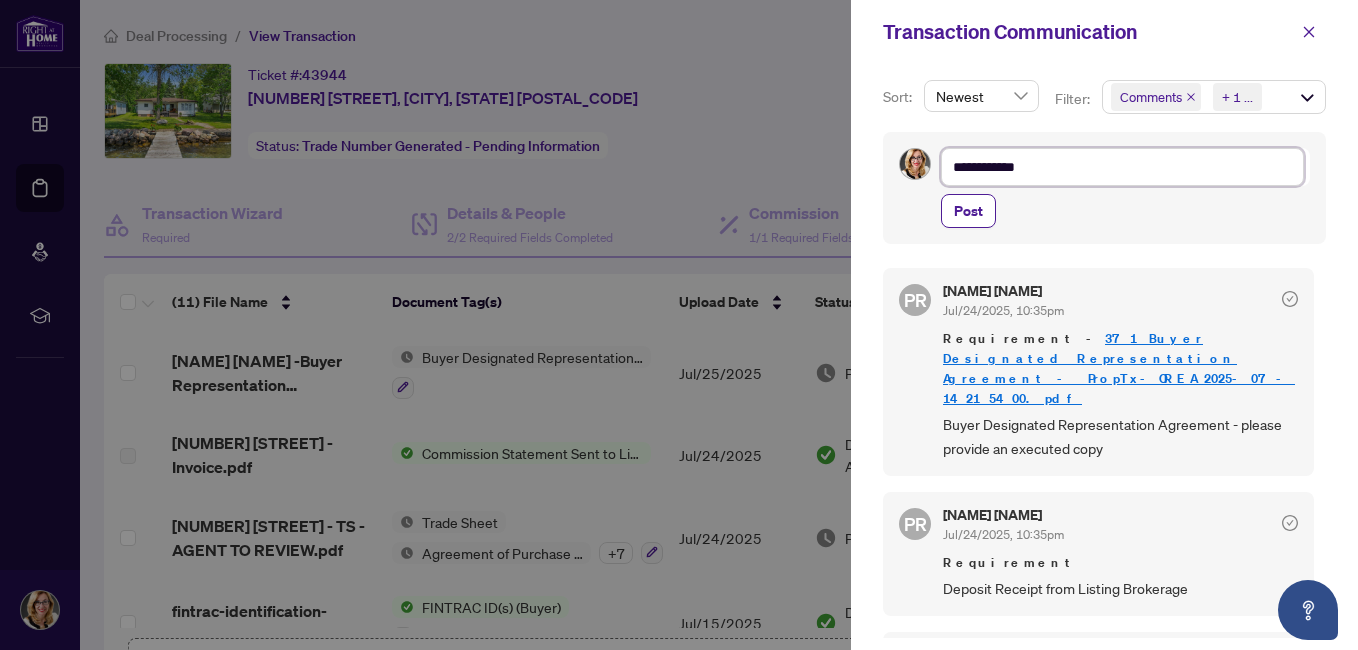 type on "**********" 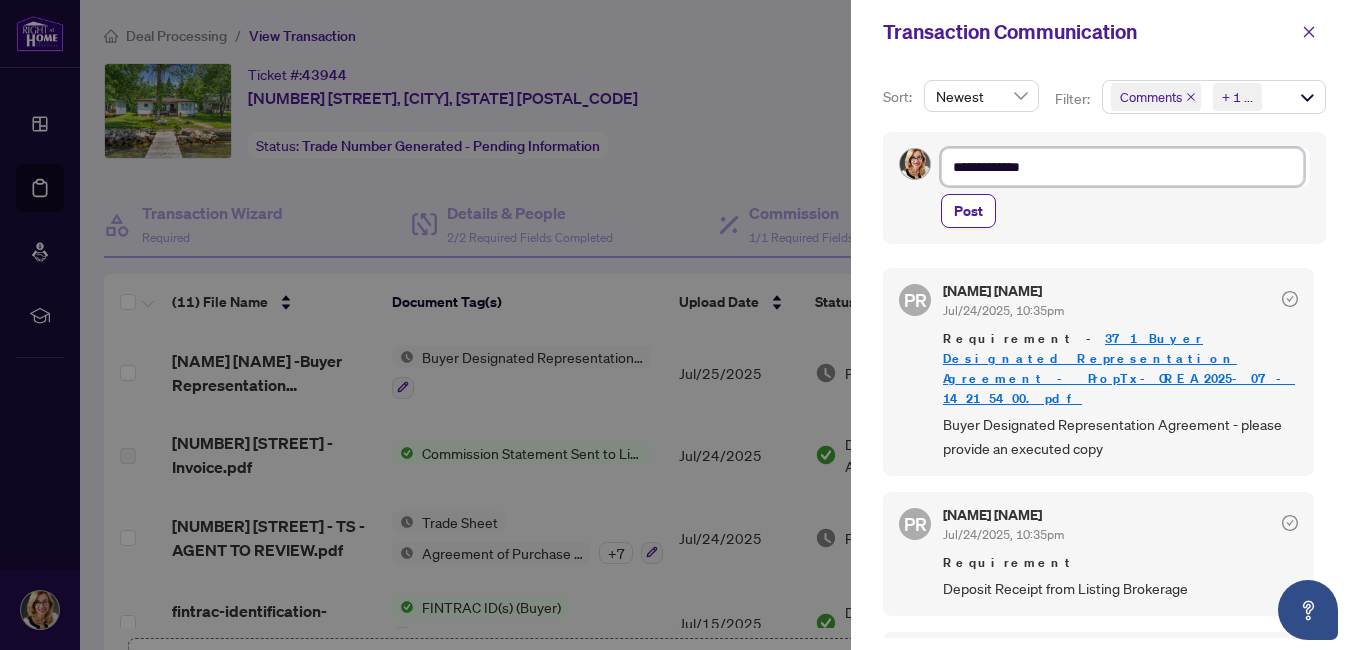 type on "**********" 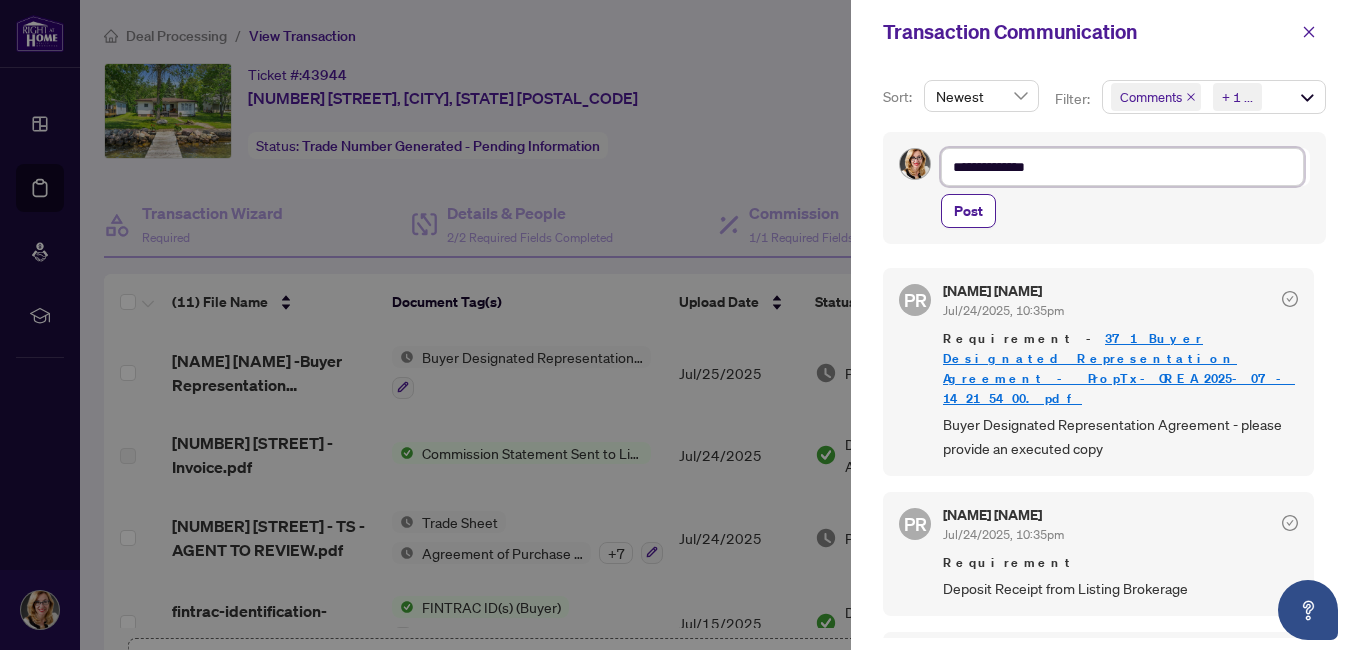 type on "**********" 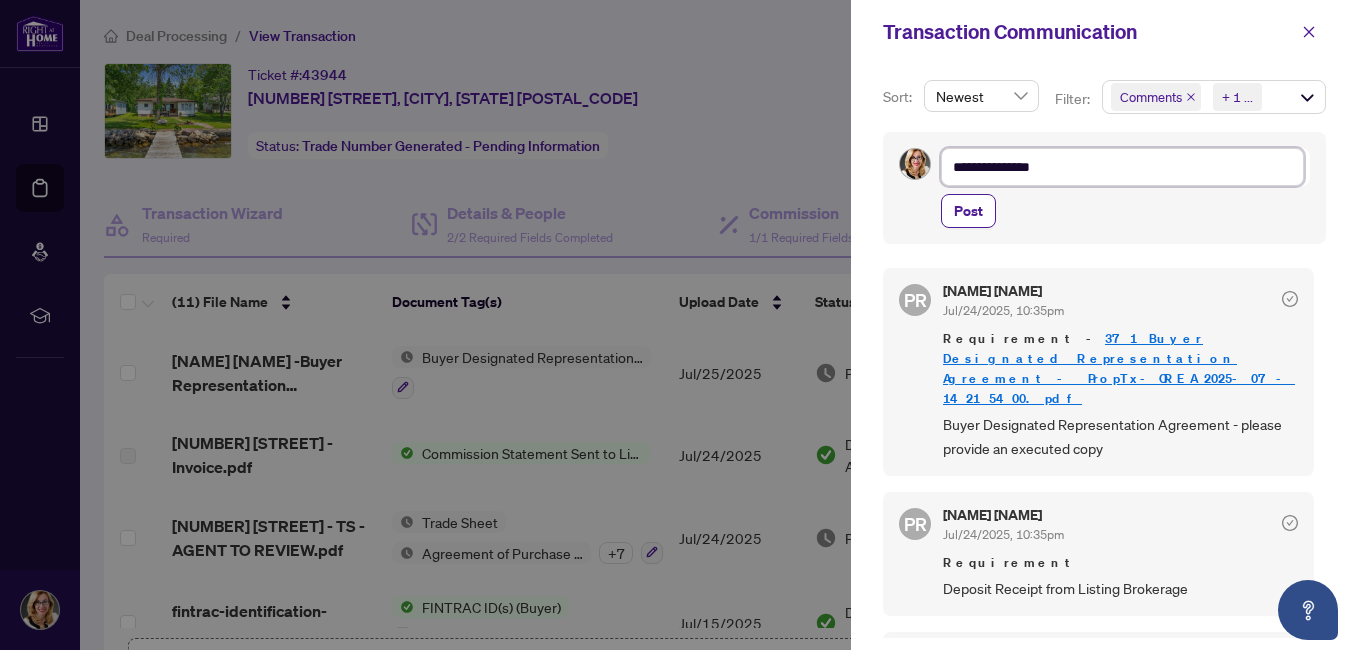type on "**********" 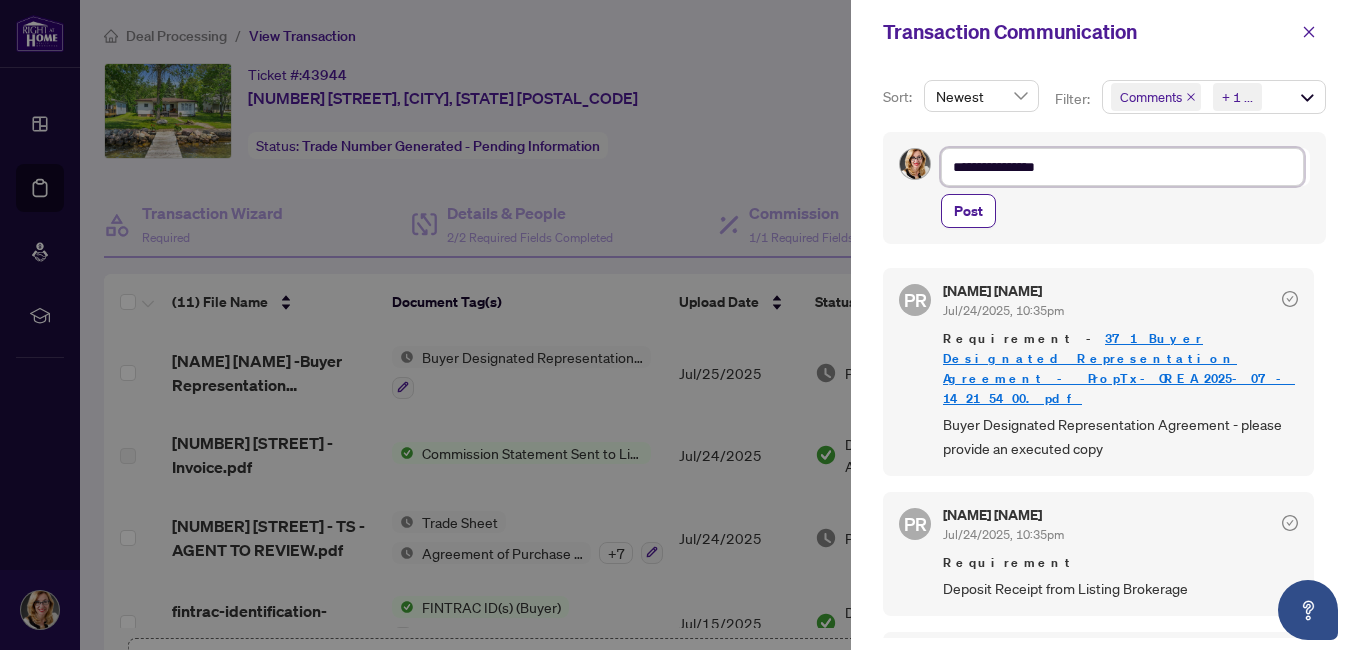 type on "**********" 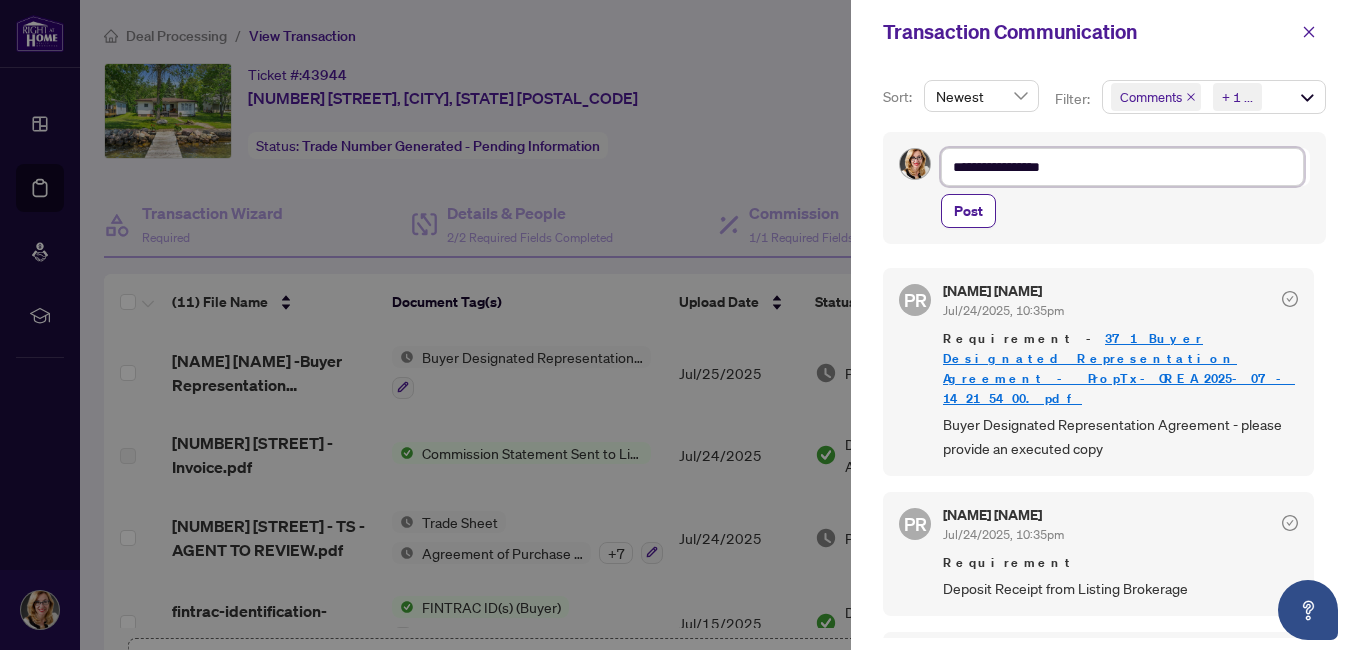 type on "**********" 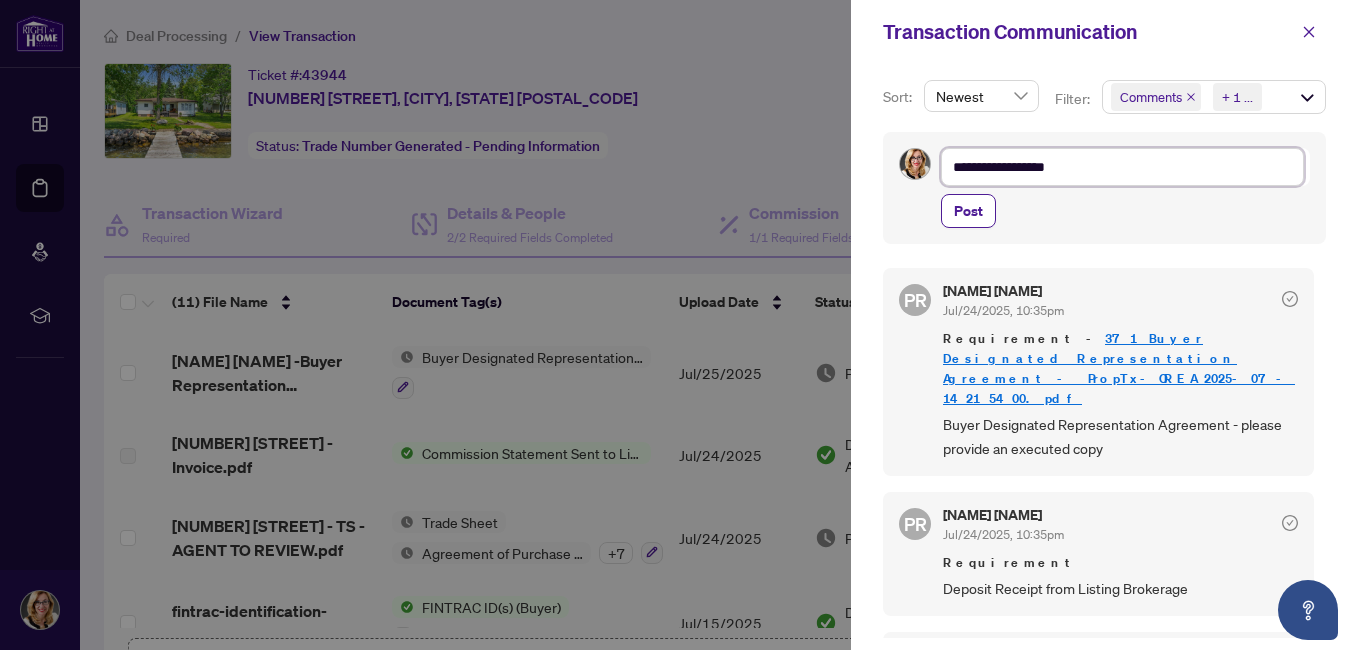 type on "**********" 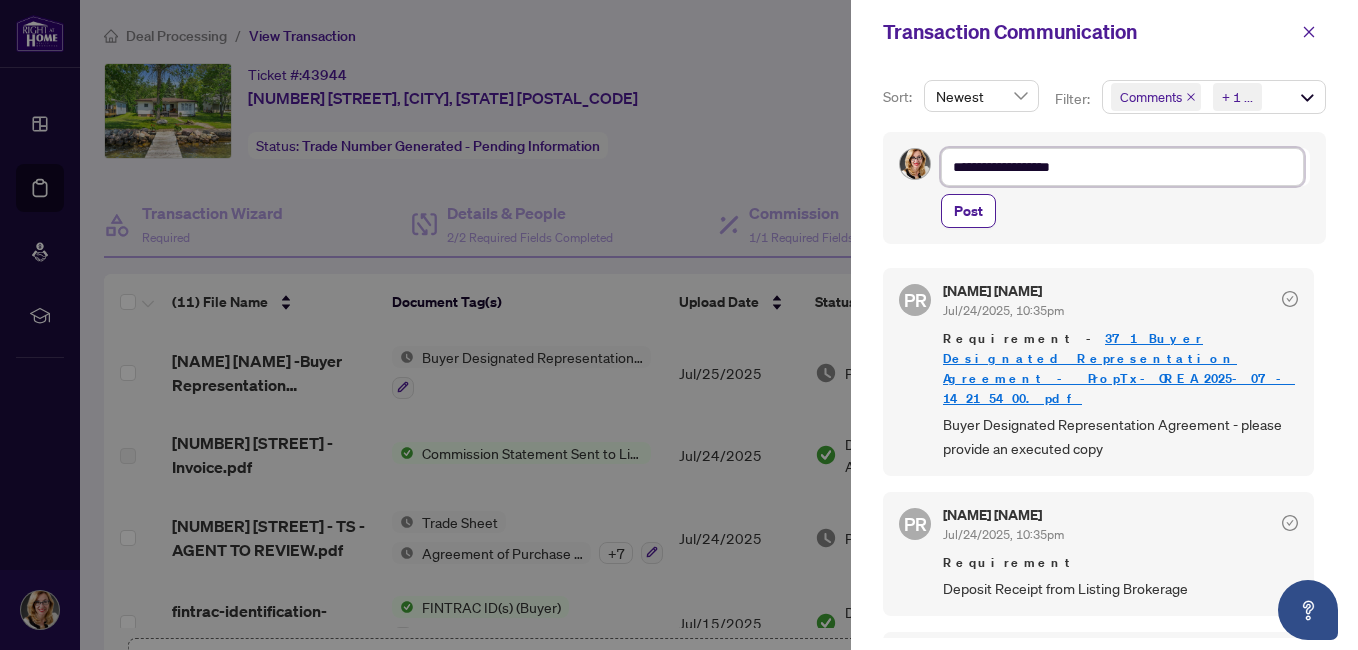 type on "**********" 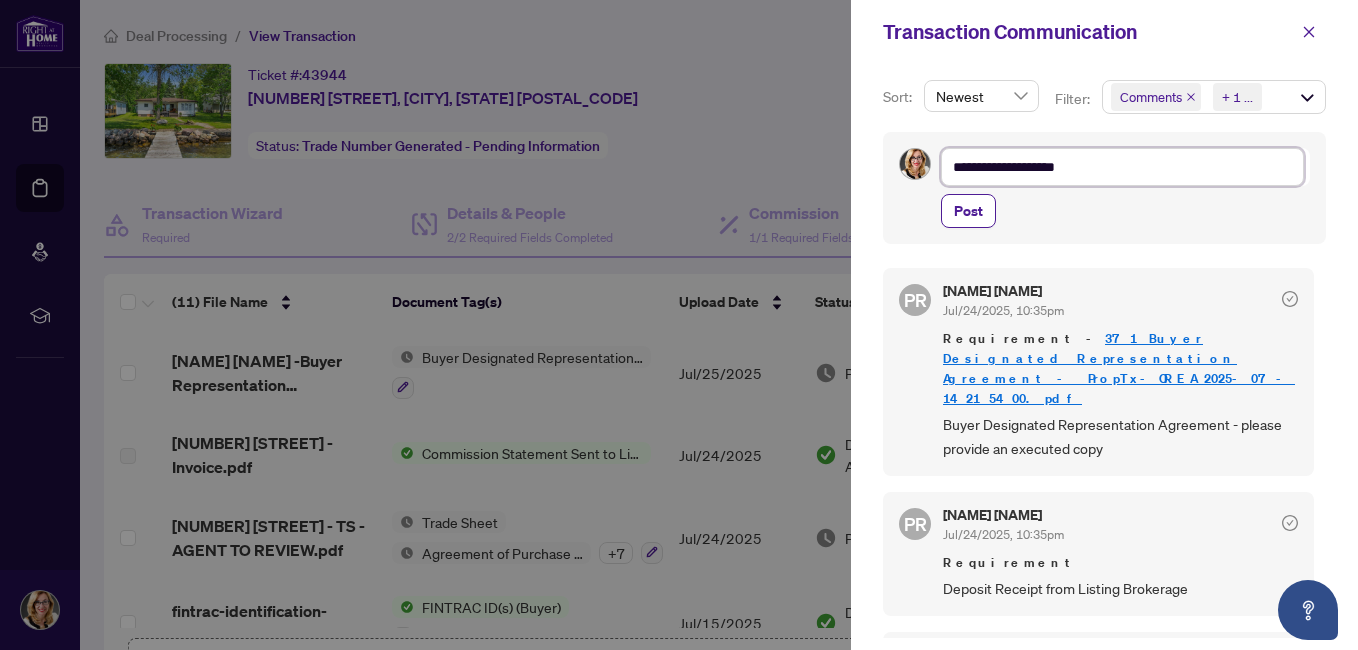type on "**********" 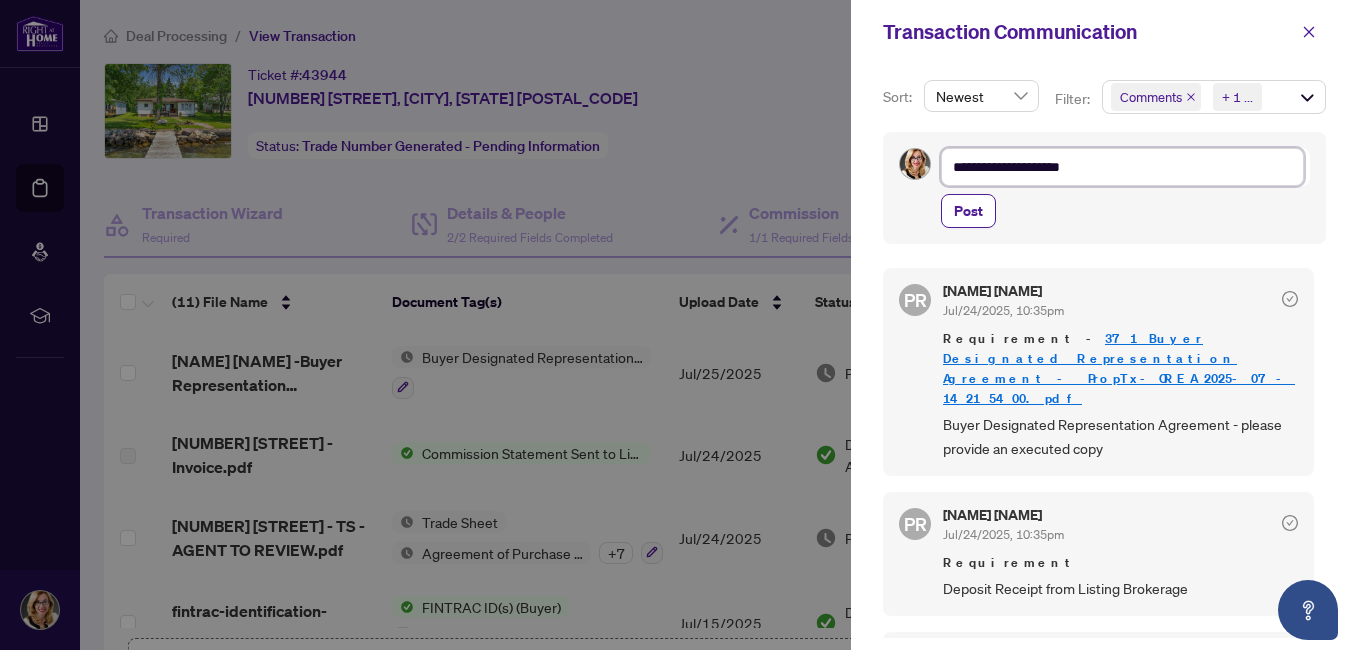 type on "**********" 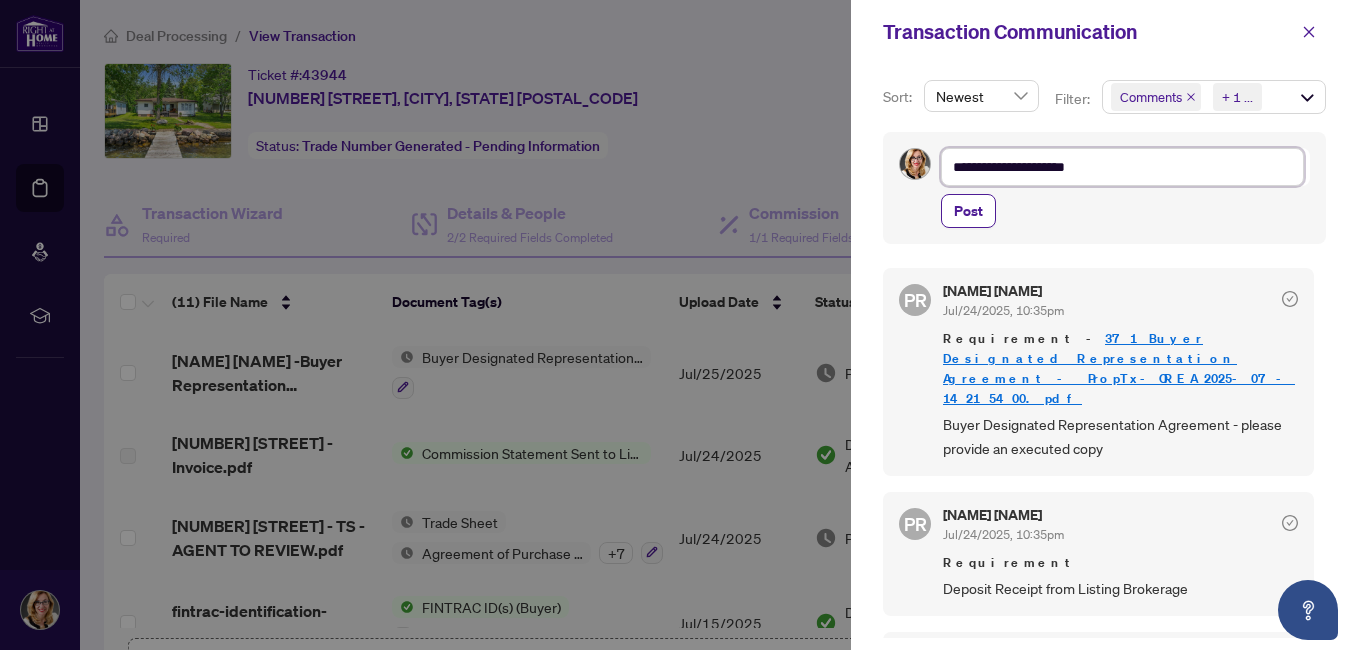 type on "**********" 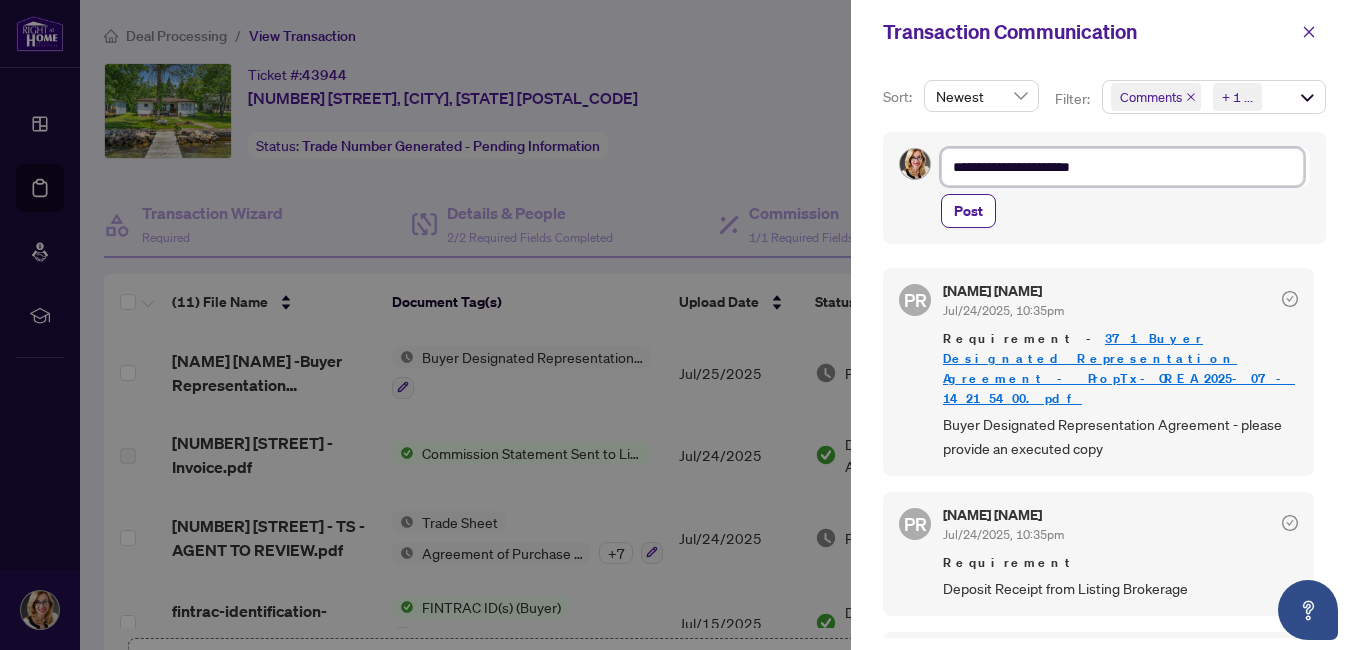 type on "**********" 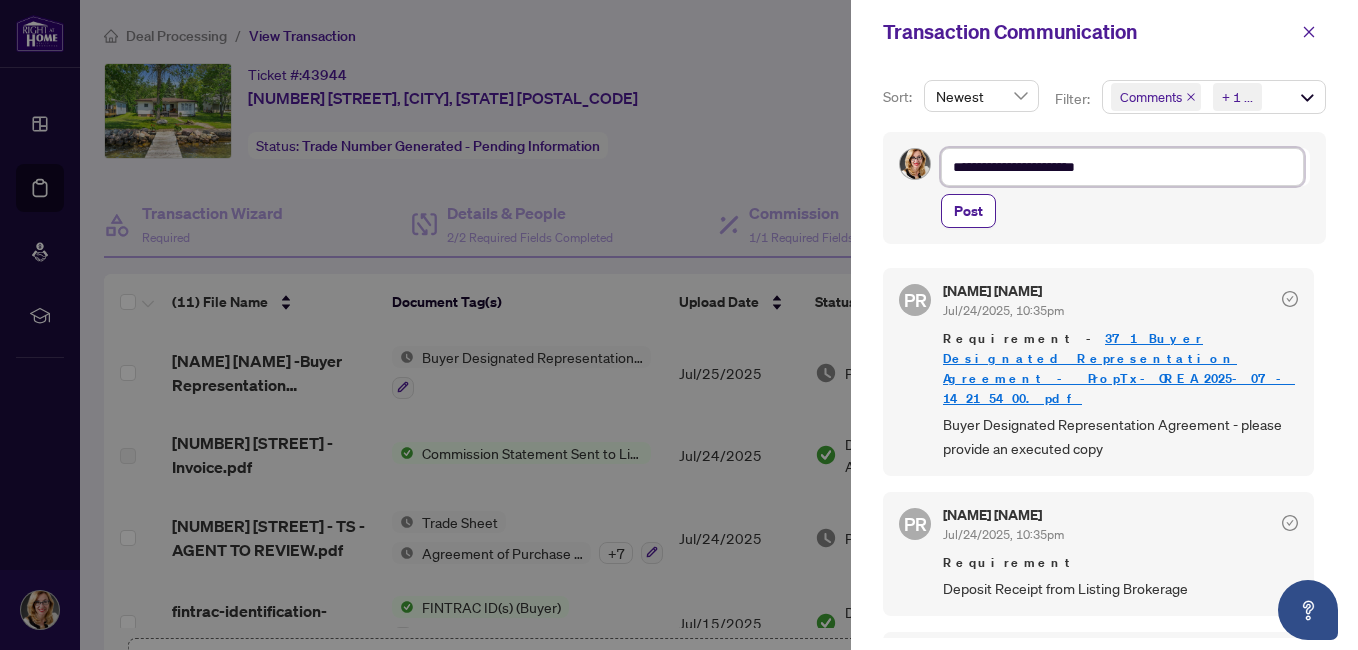 type on "**********" 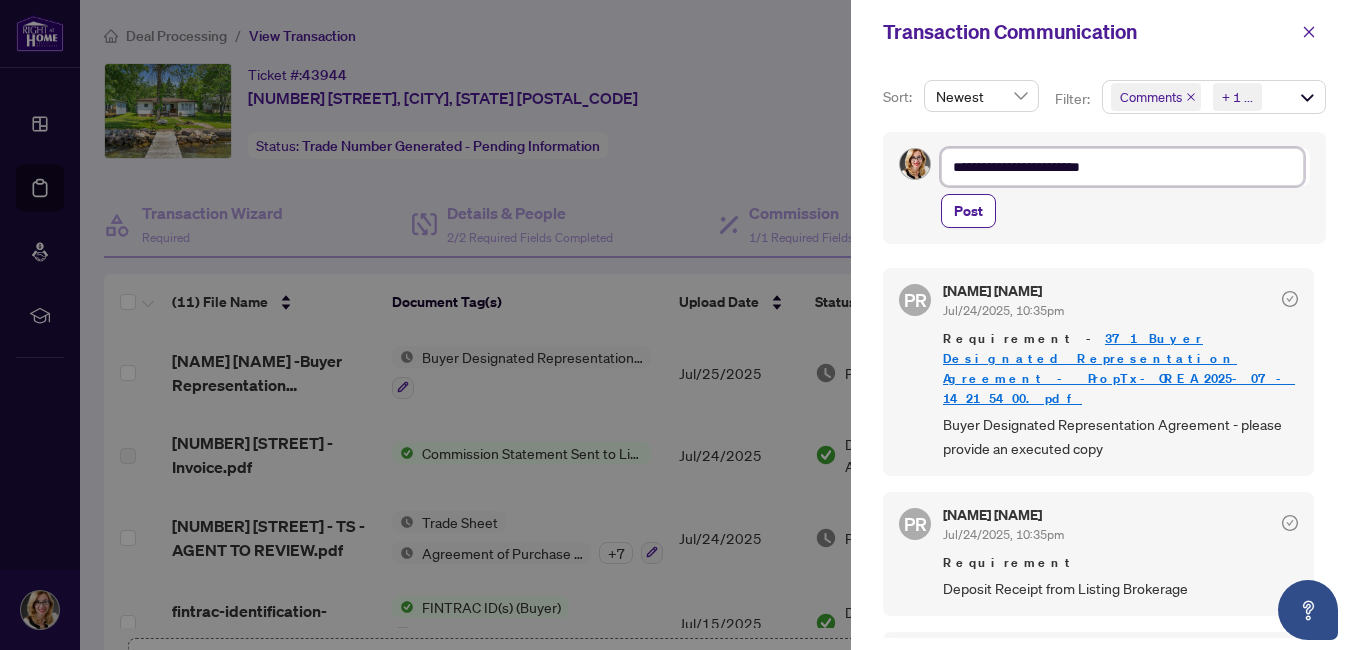 type on "**********" 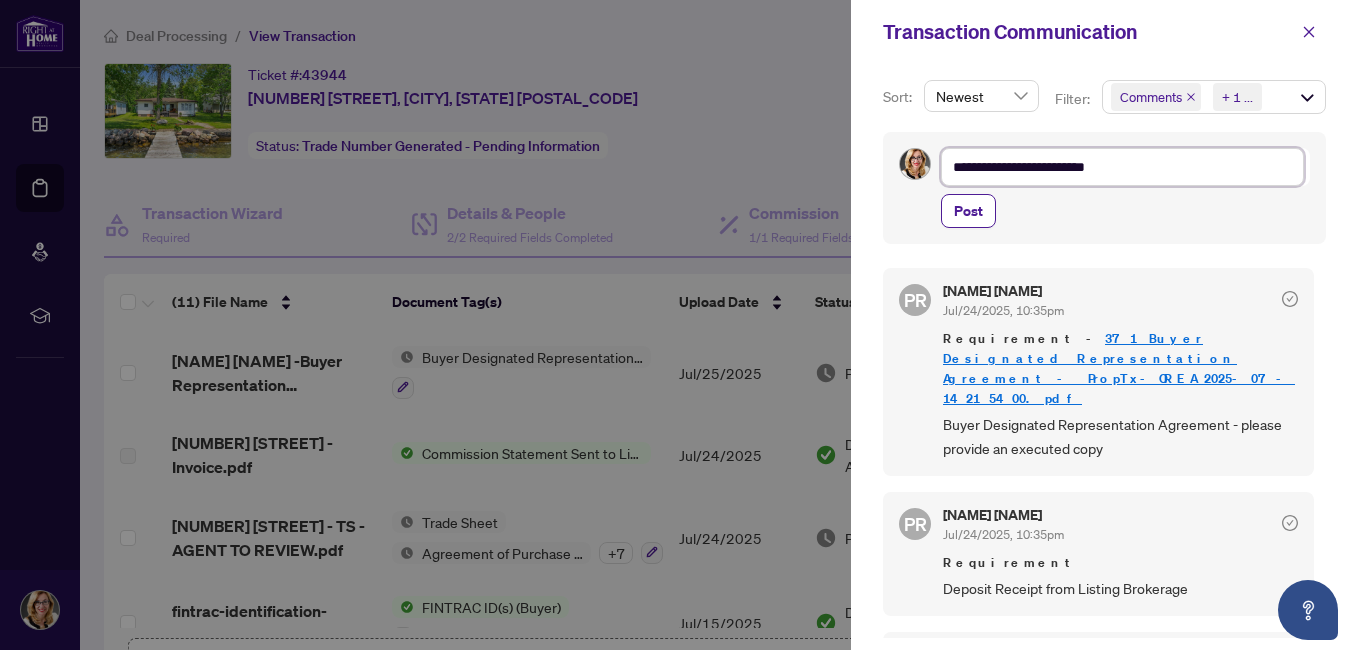 type on "**********" 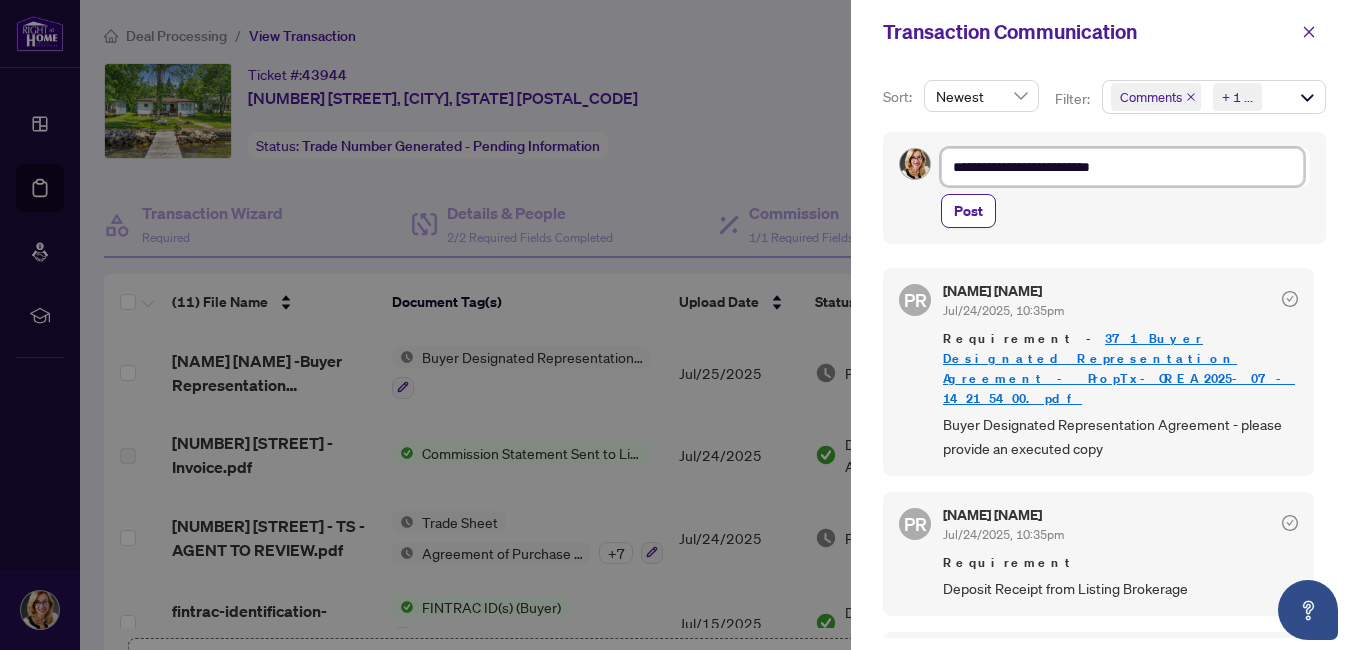type on "**********" 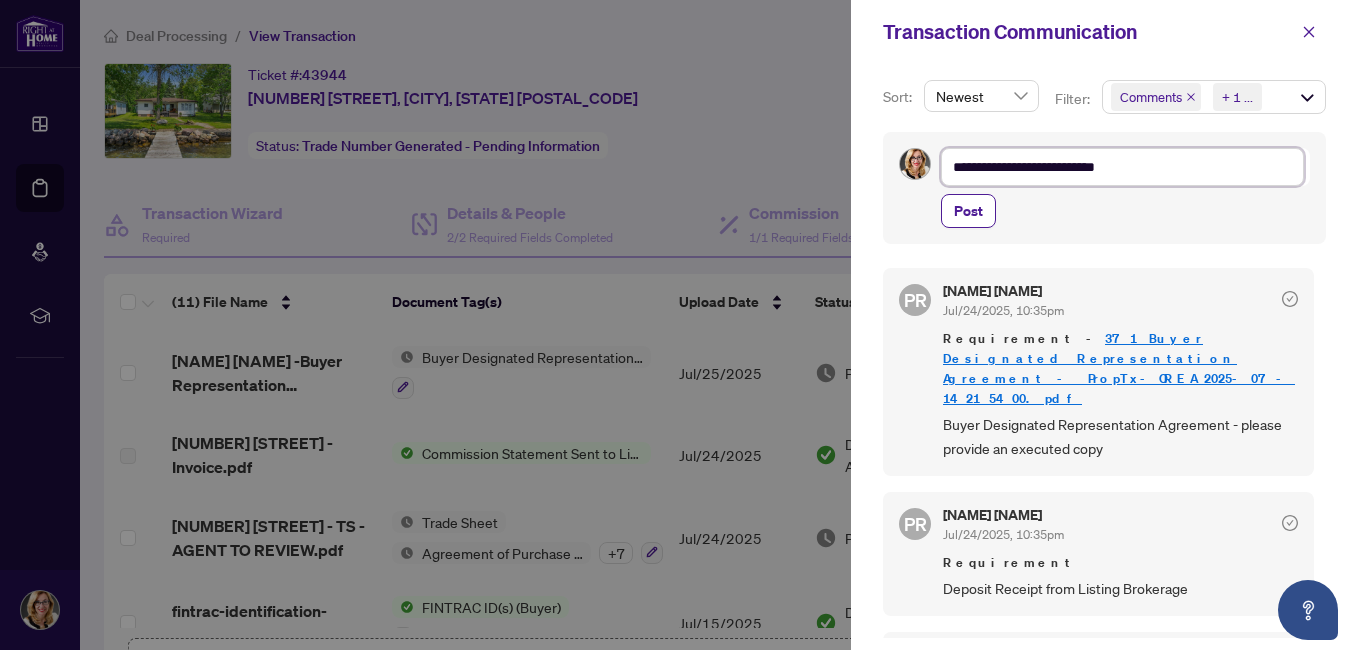 type on "**********" 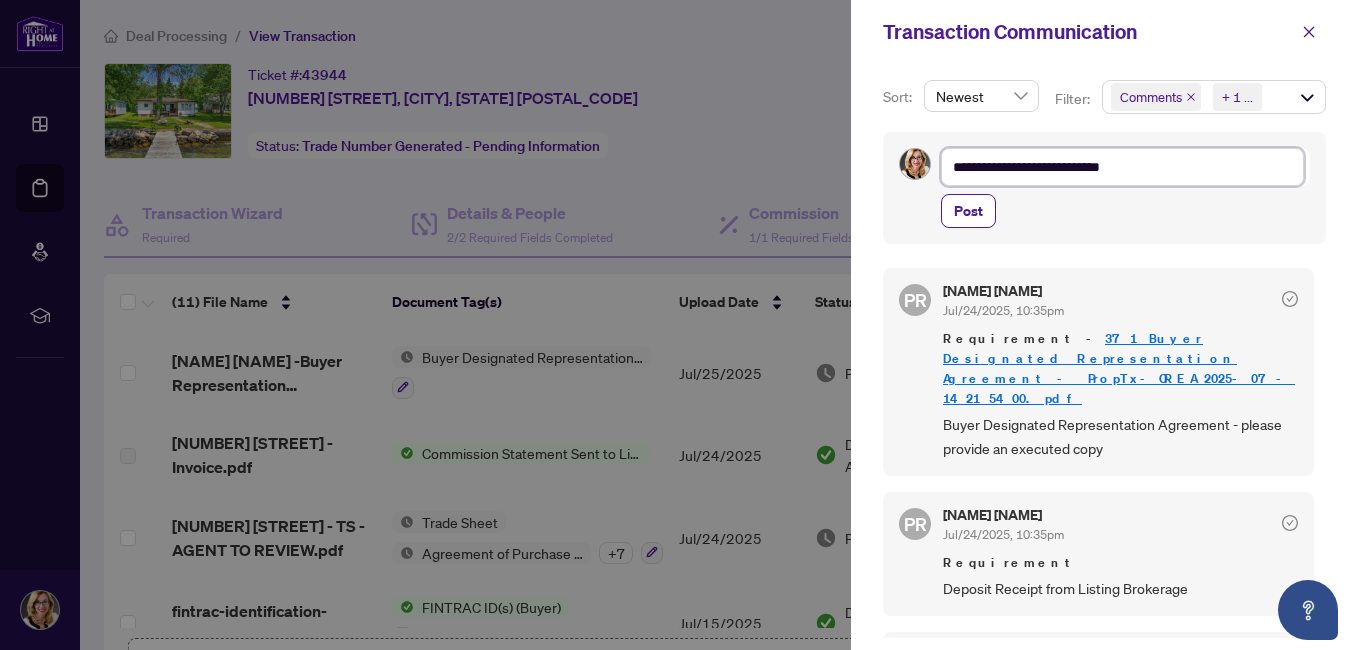 type on "**********" 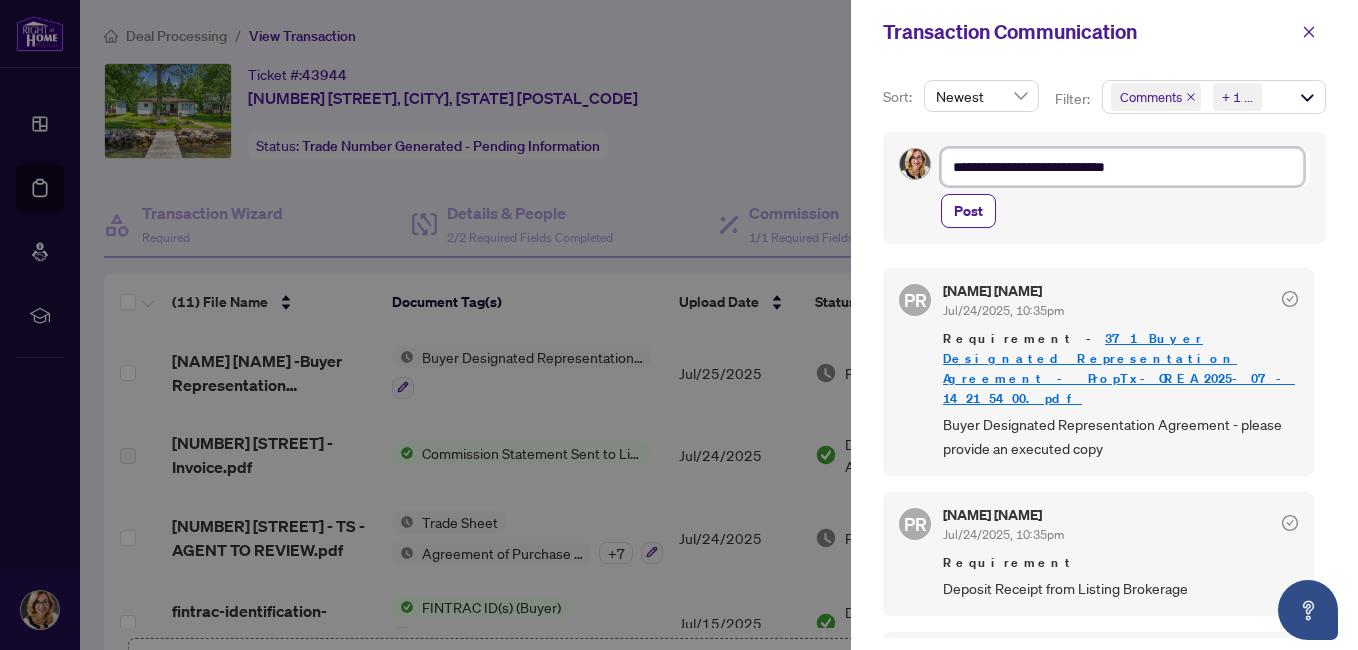 type on "**********" 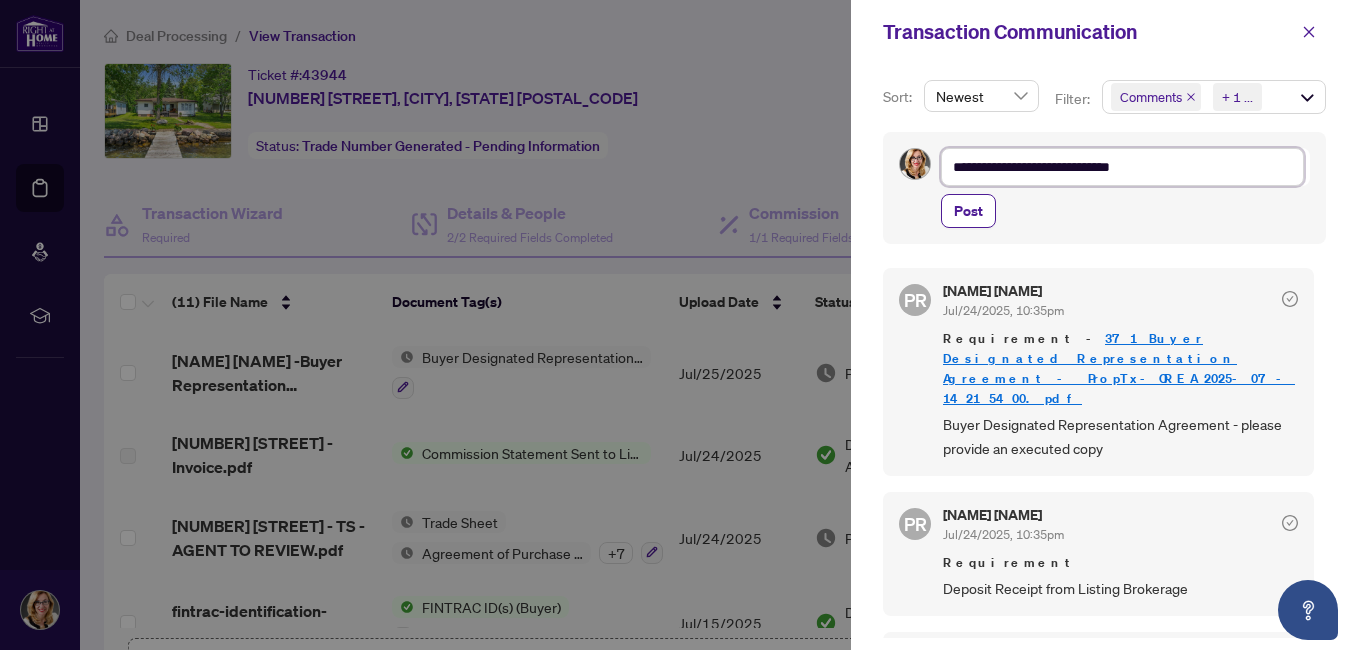 type on "**********" 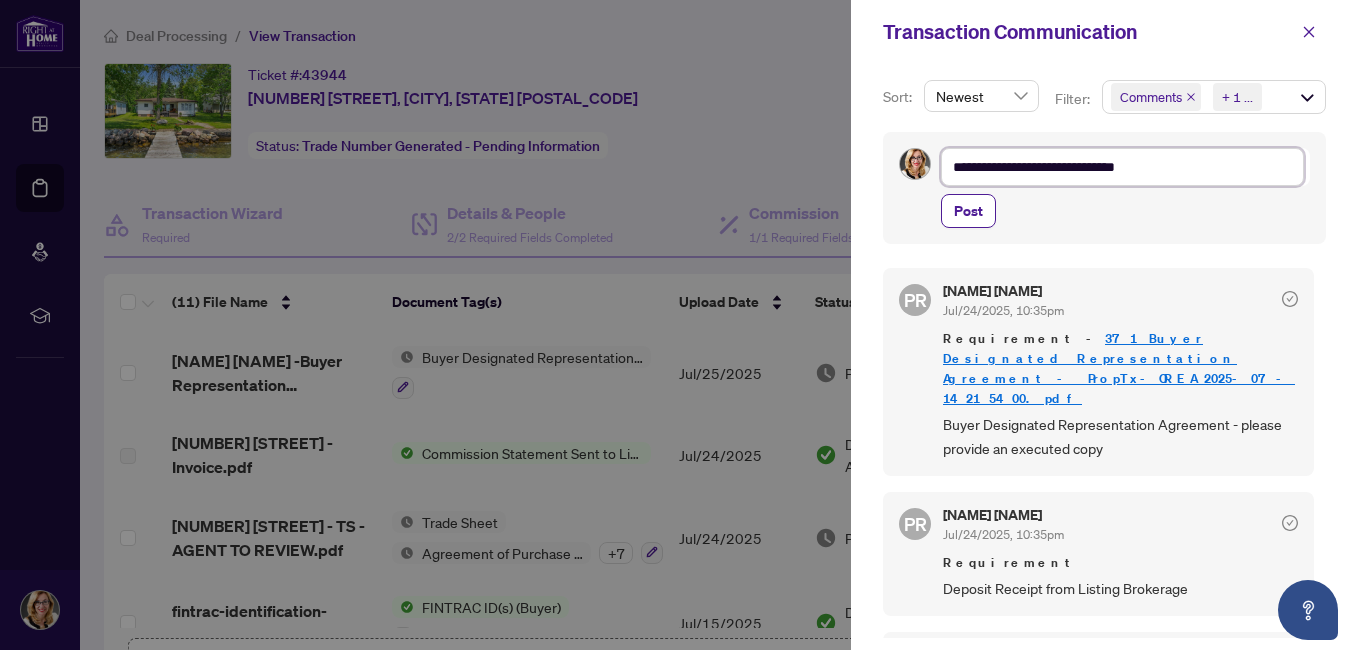 type on "**********" 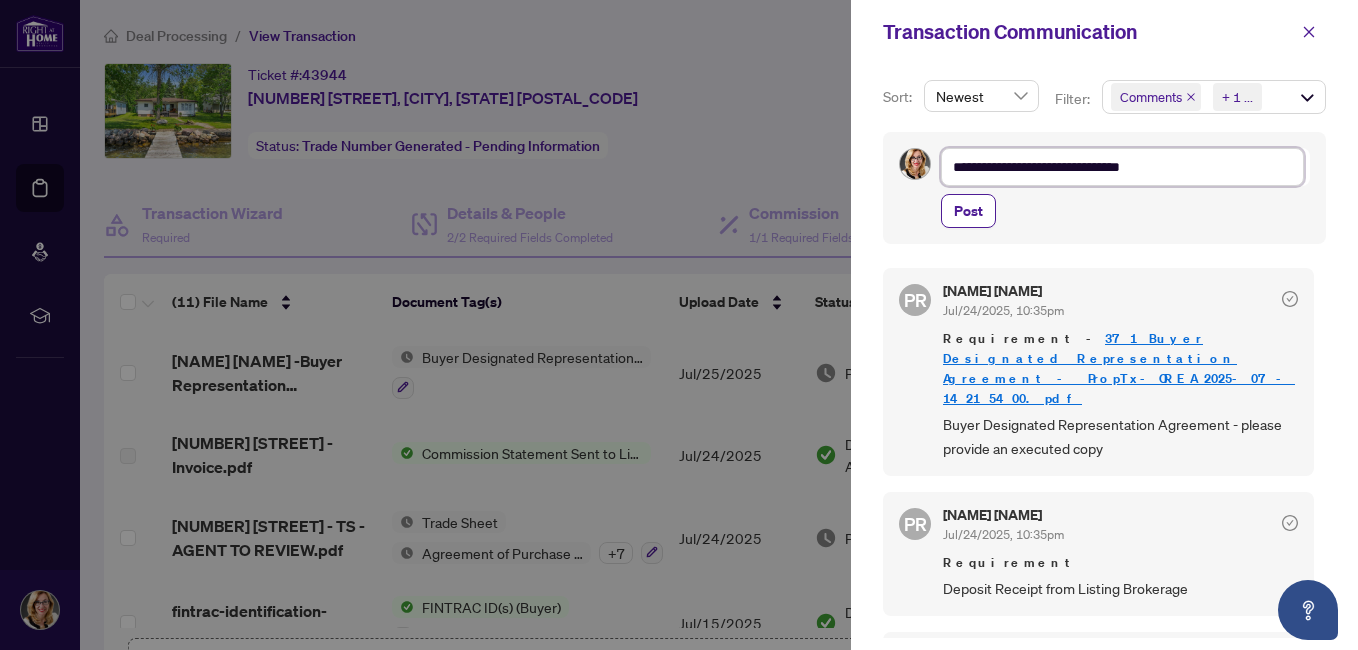 type on "**********" 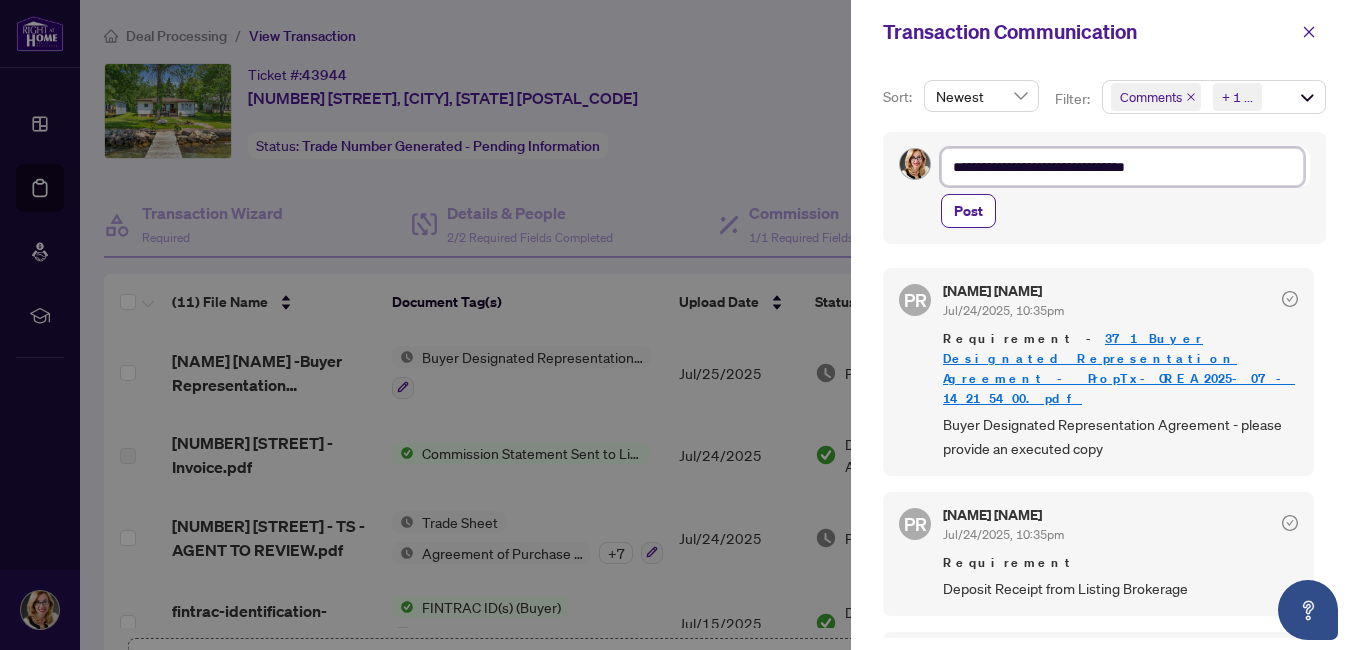 type on "**********" 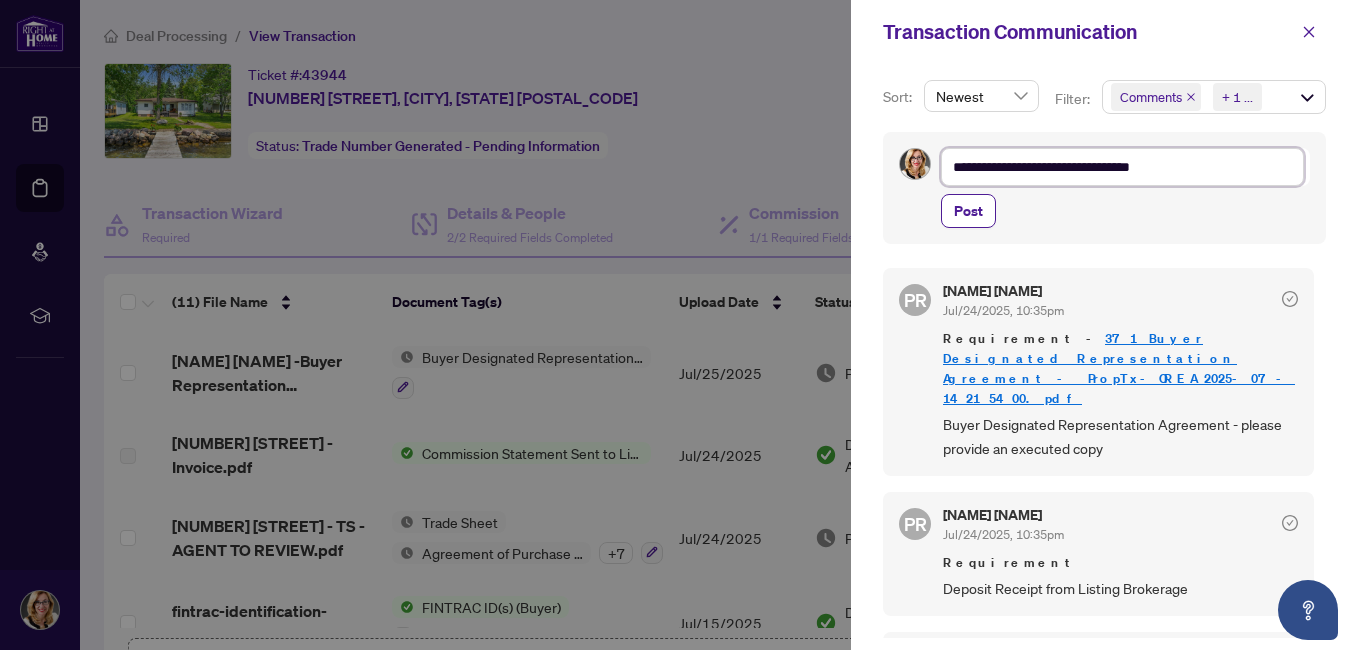 type on "**********" 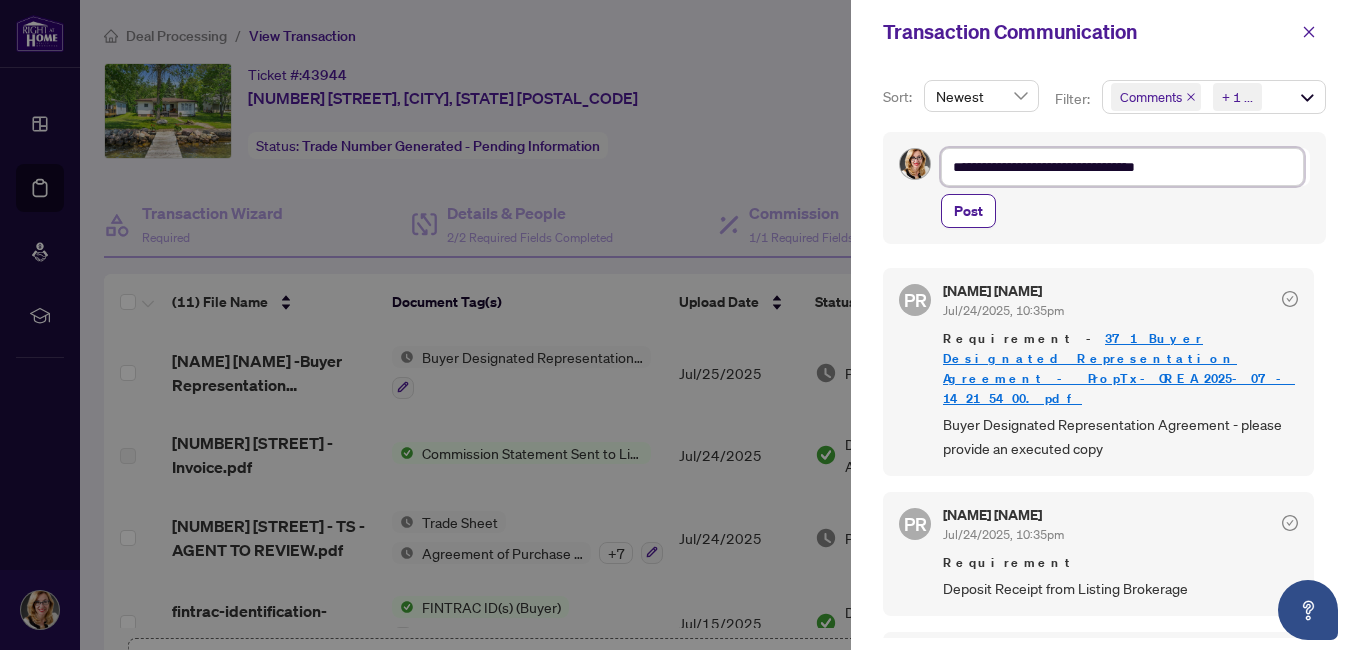type on "**********" 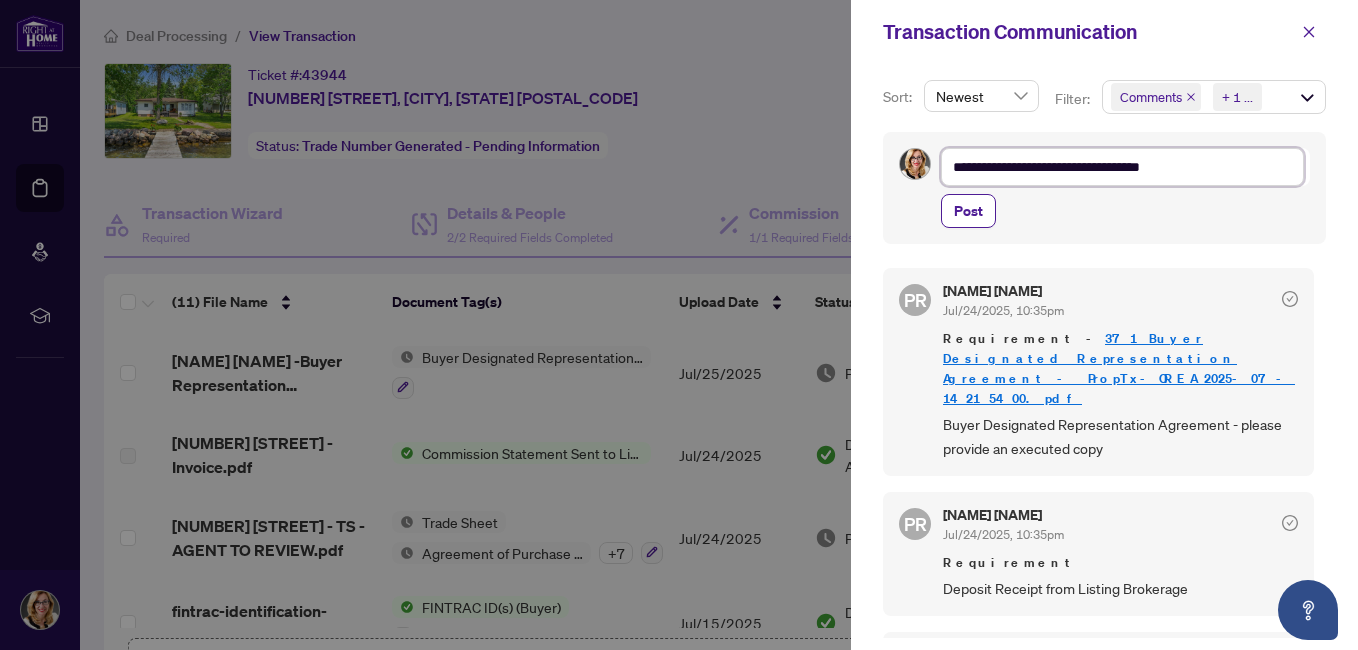 type on "**********" 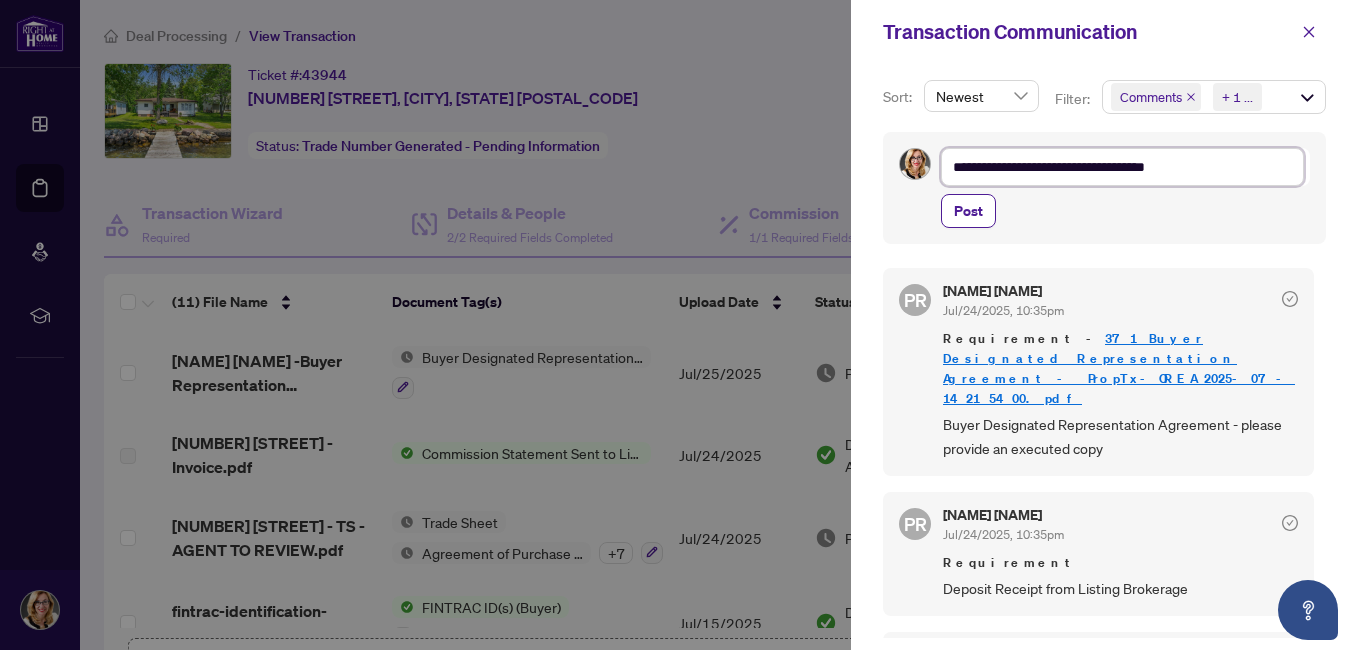 type on "**********" 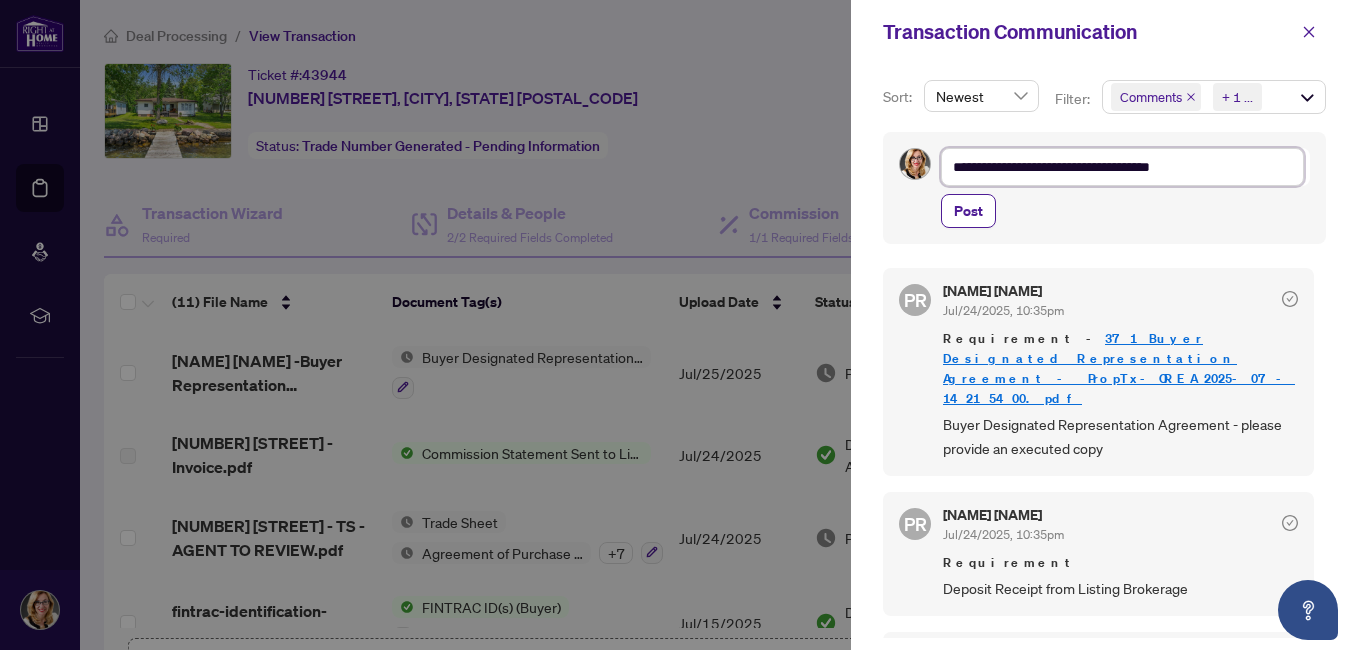 type on "**********" 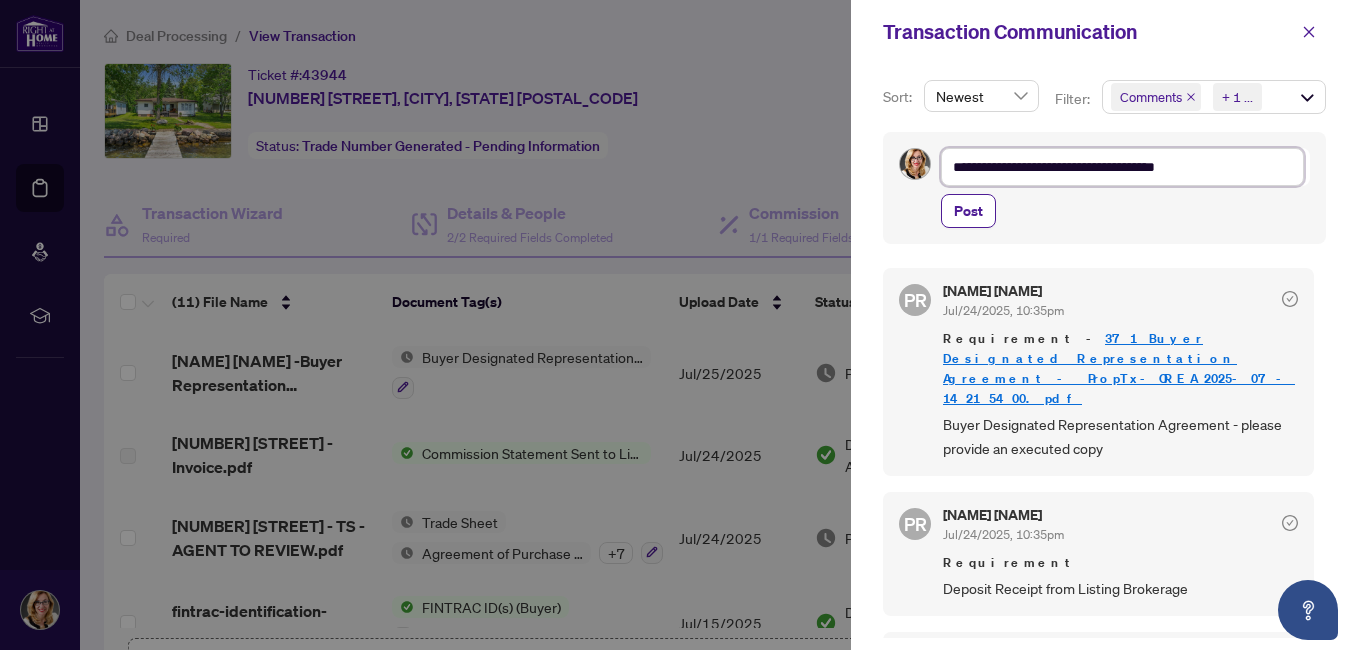 type on "**********" 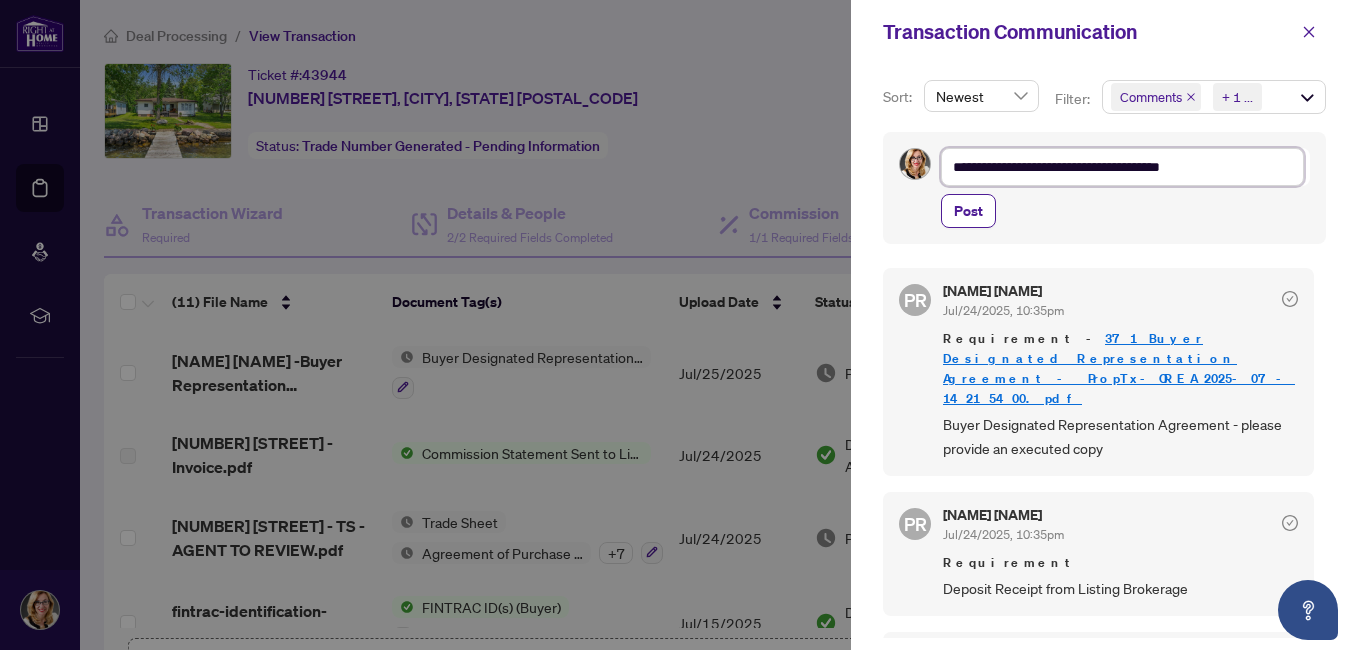 type on "**********" 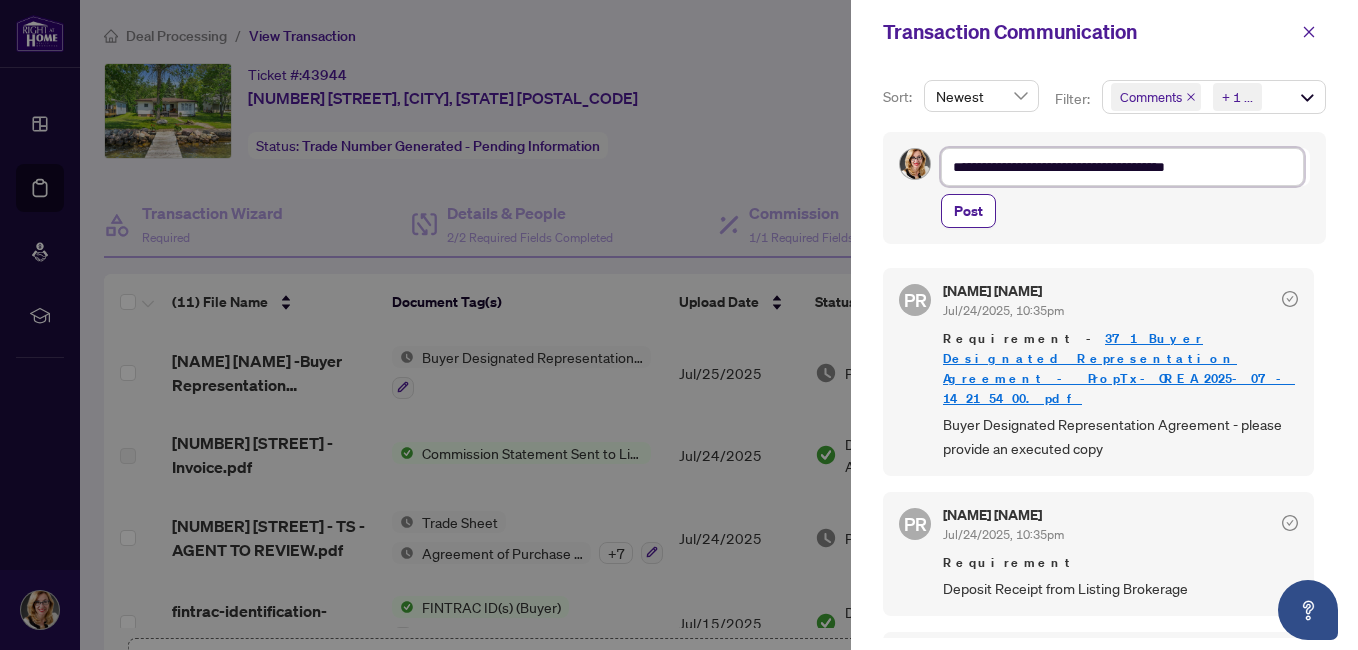 type on "**********" 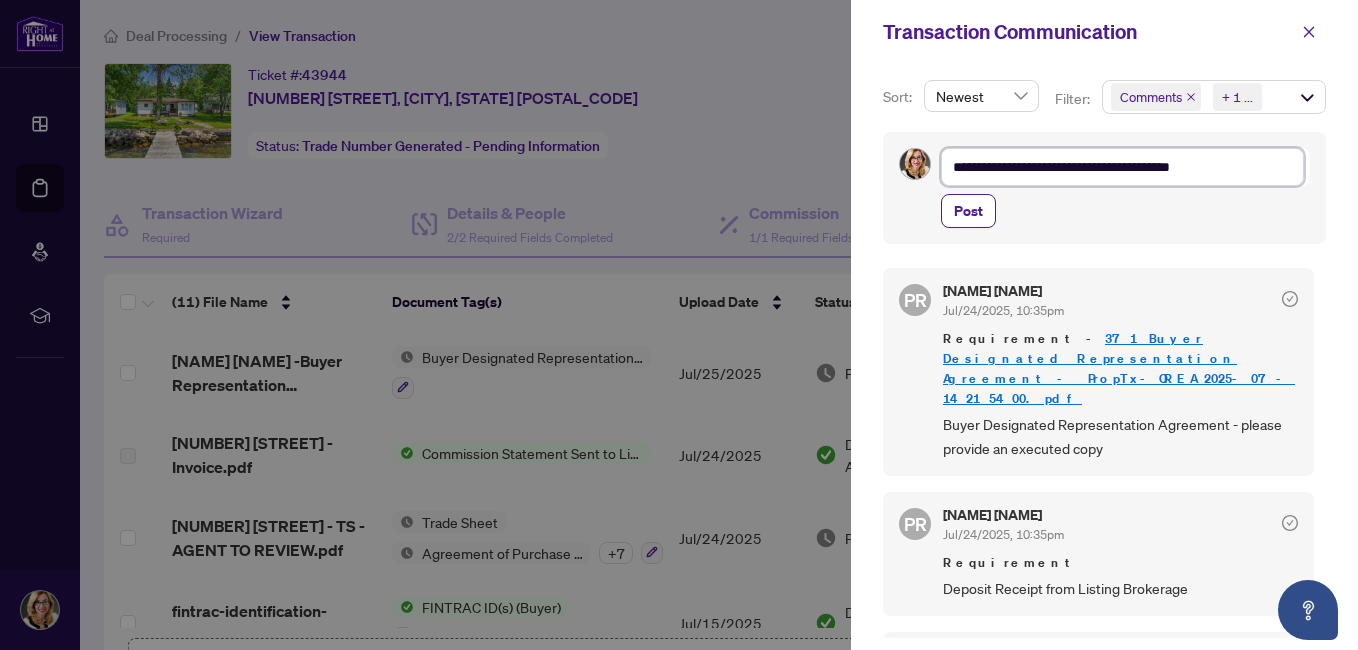 type on "**********" 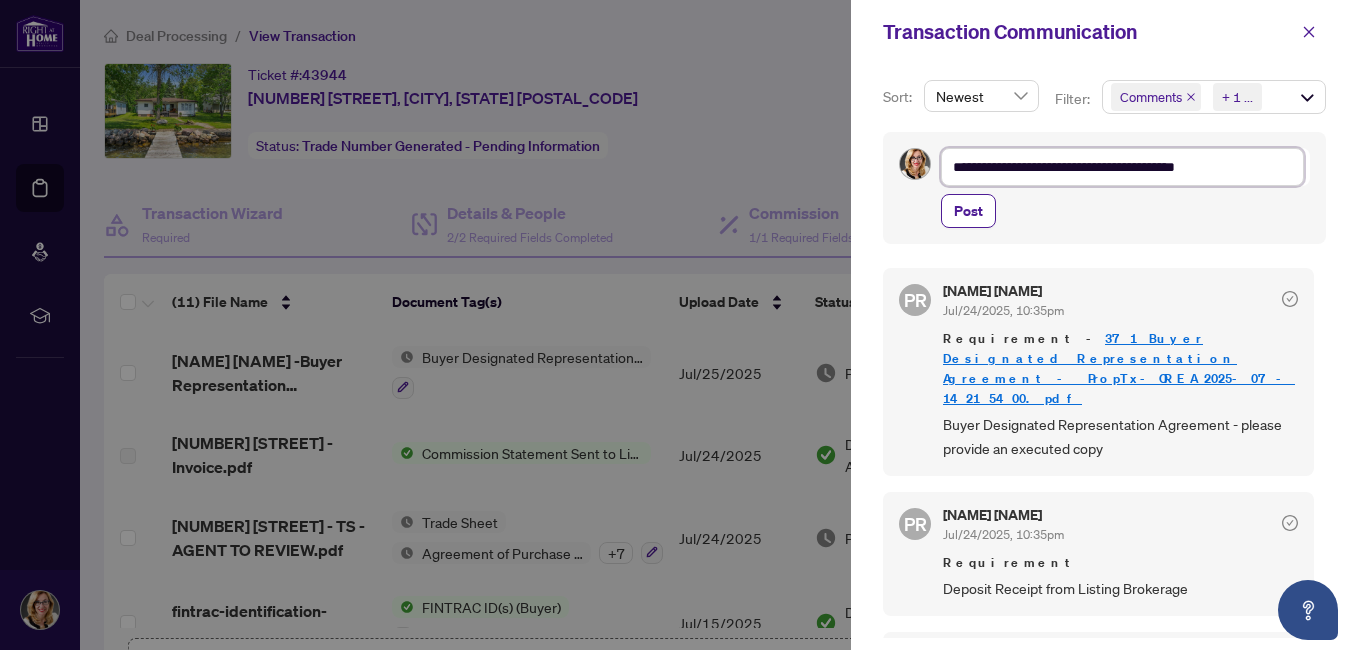 type on "**********" 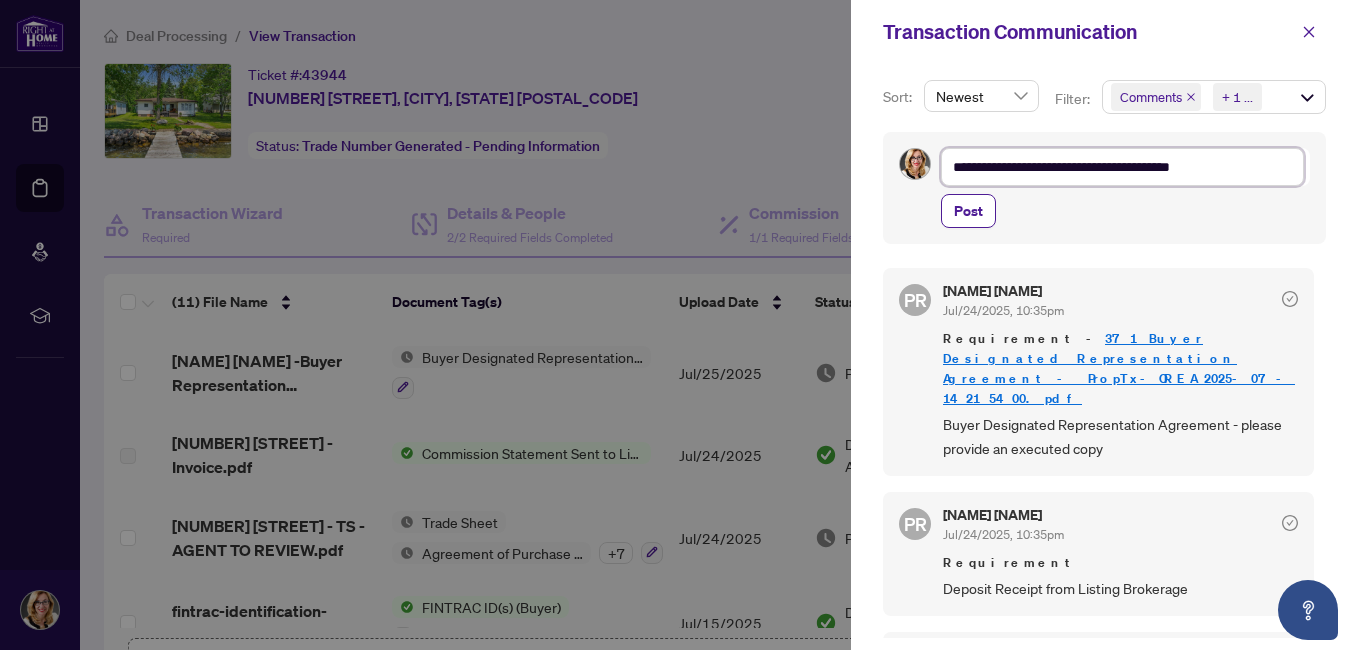 type on "**********" 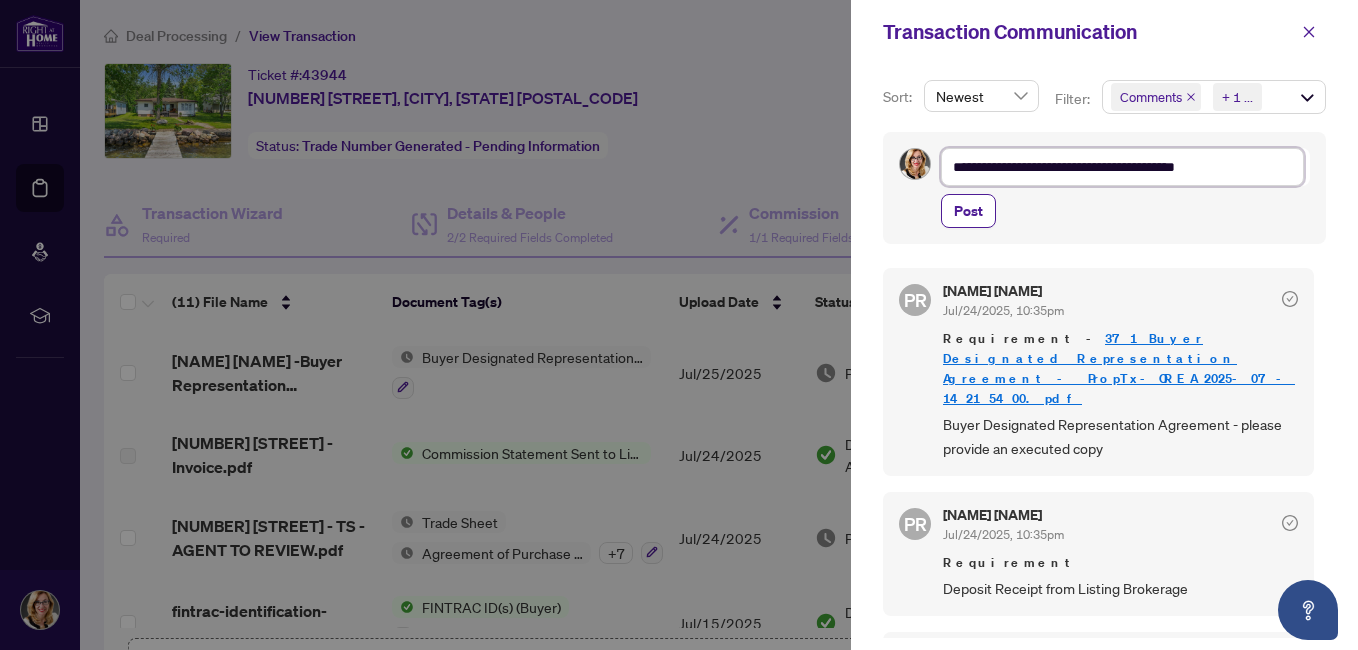 type on "**********" 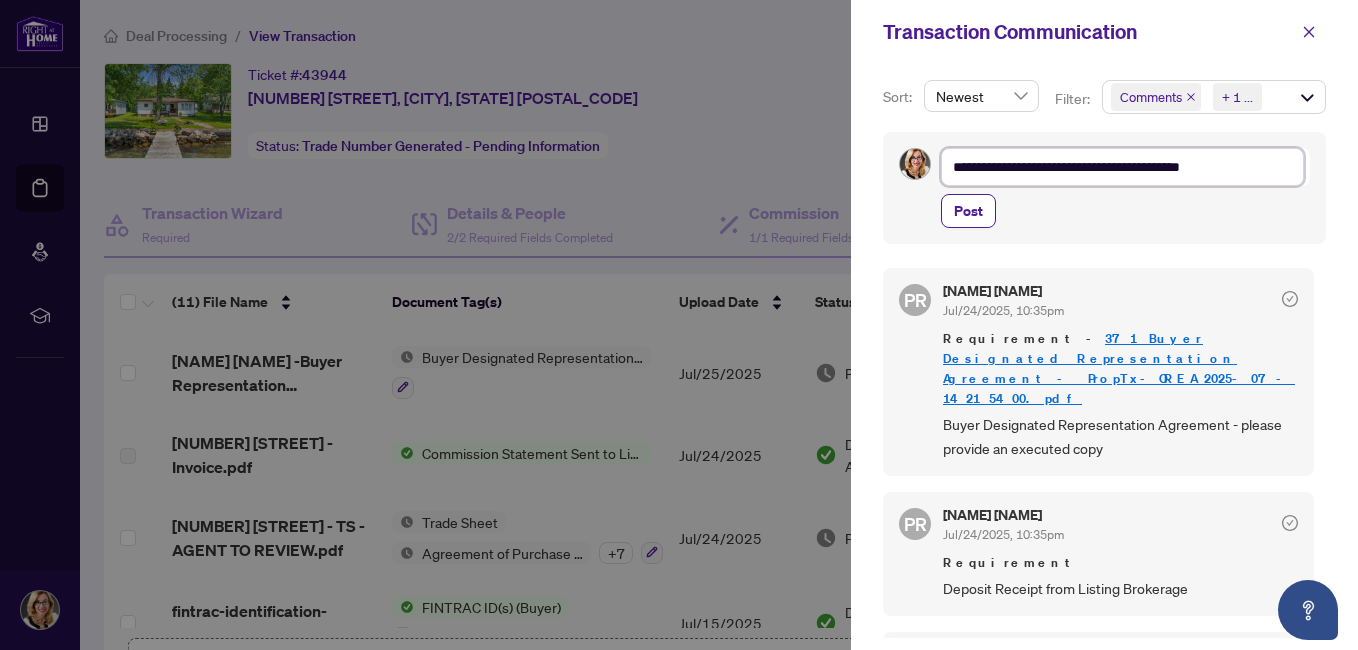 type on "**********" 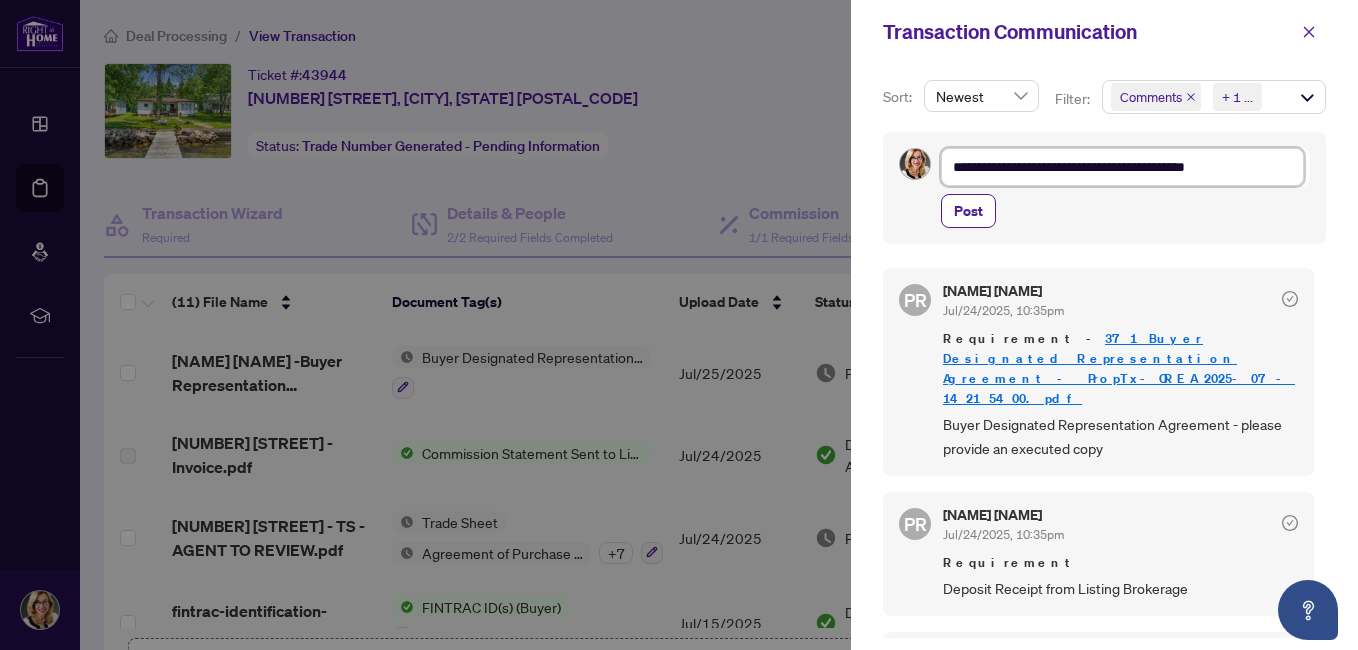 type on "**********" 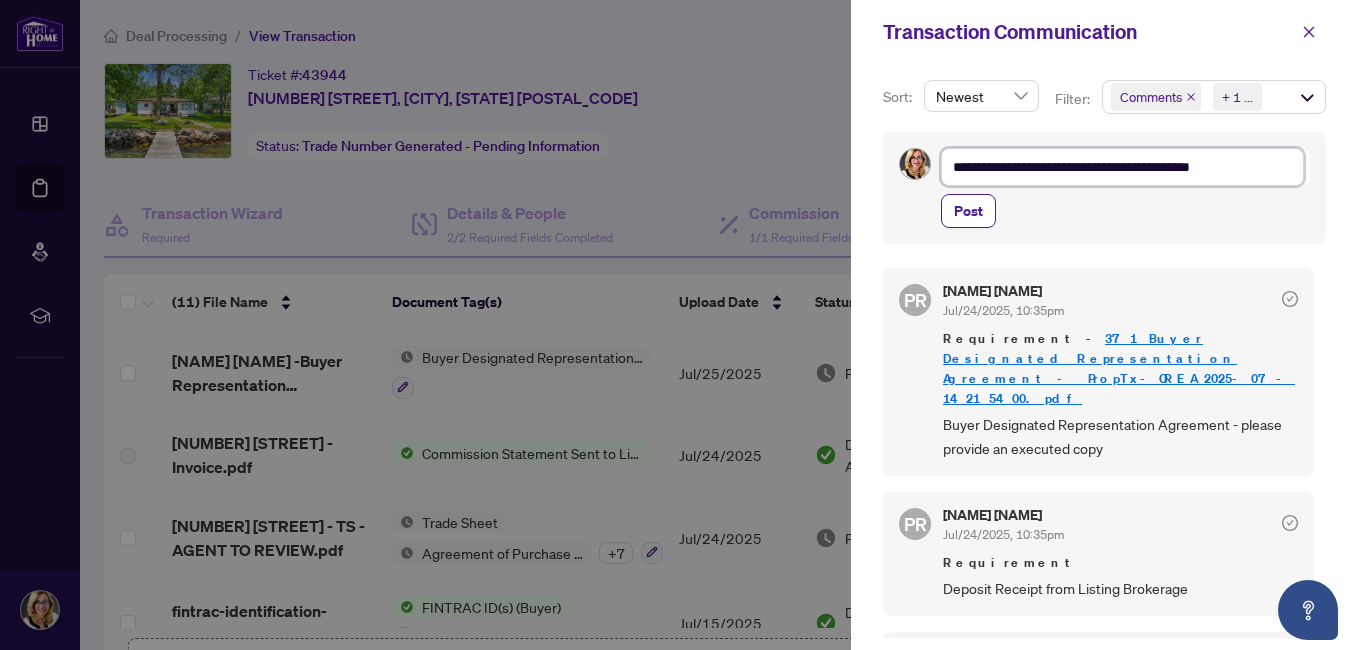 type on "**********" 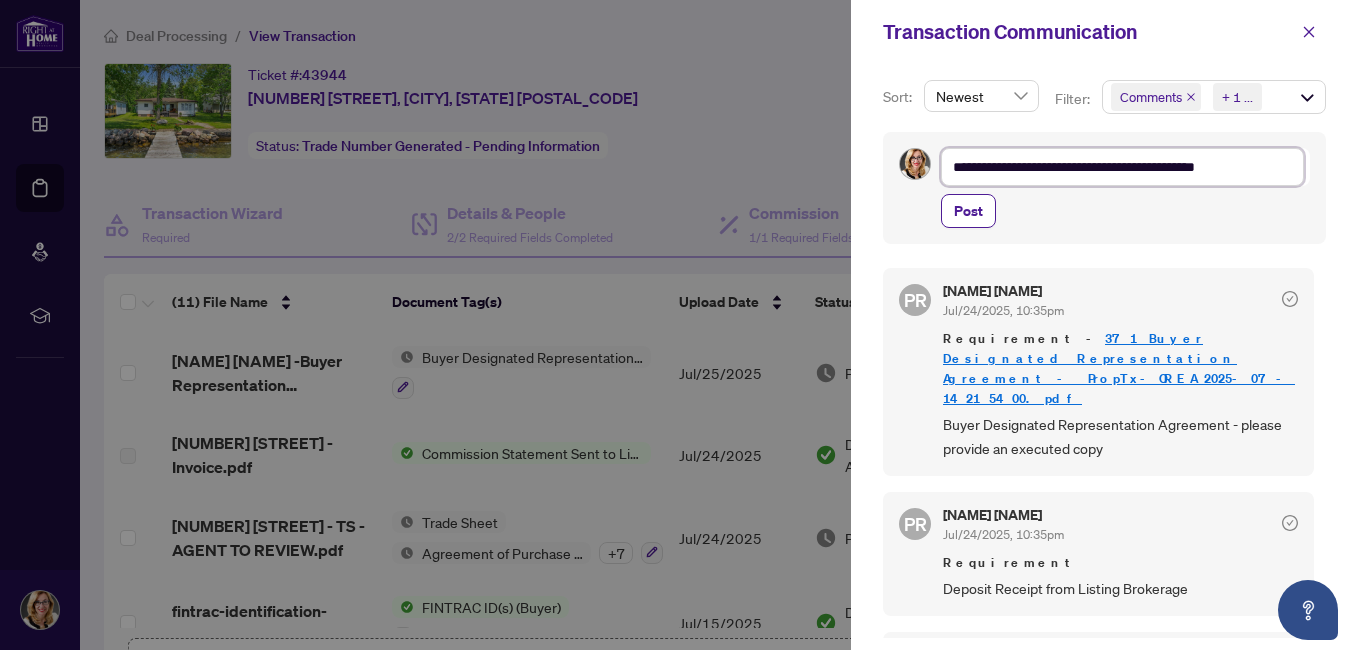 type on "**********" 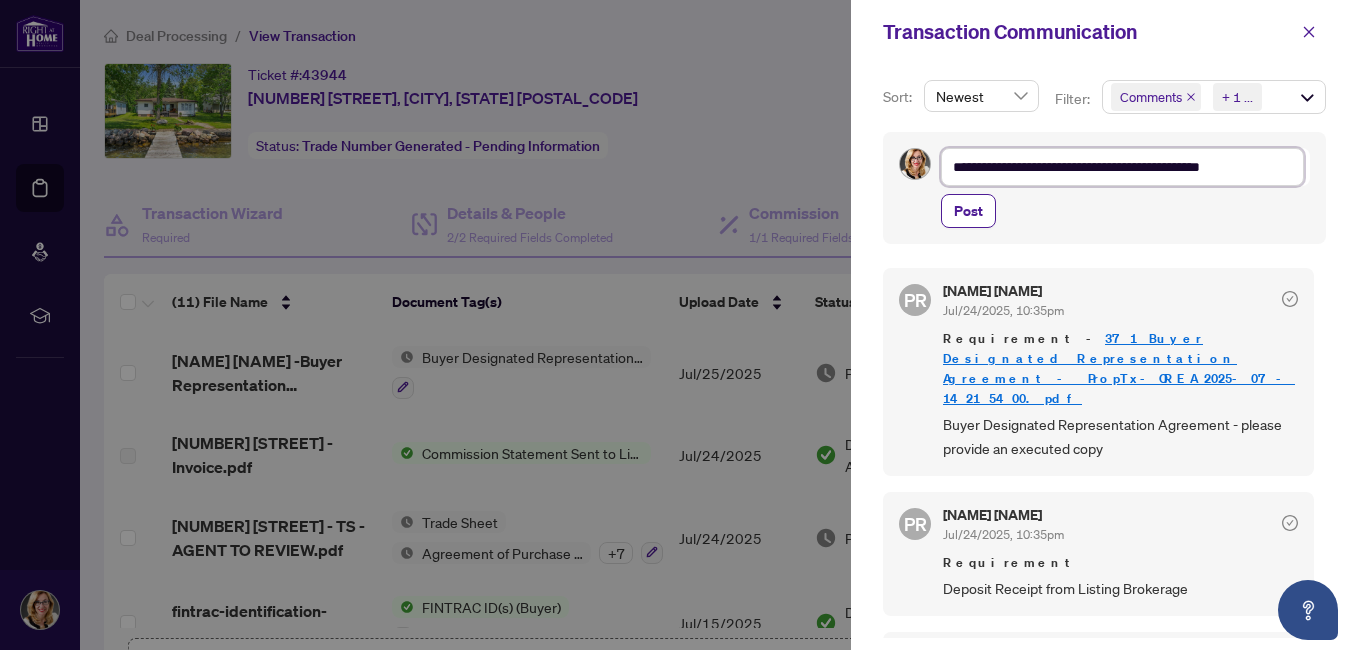 type on "**********" 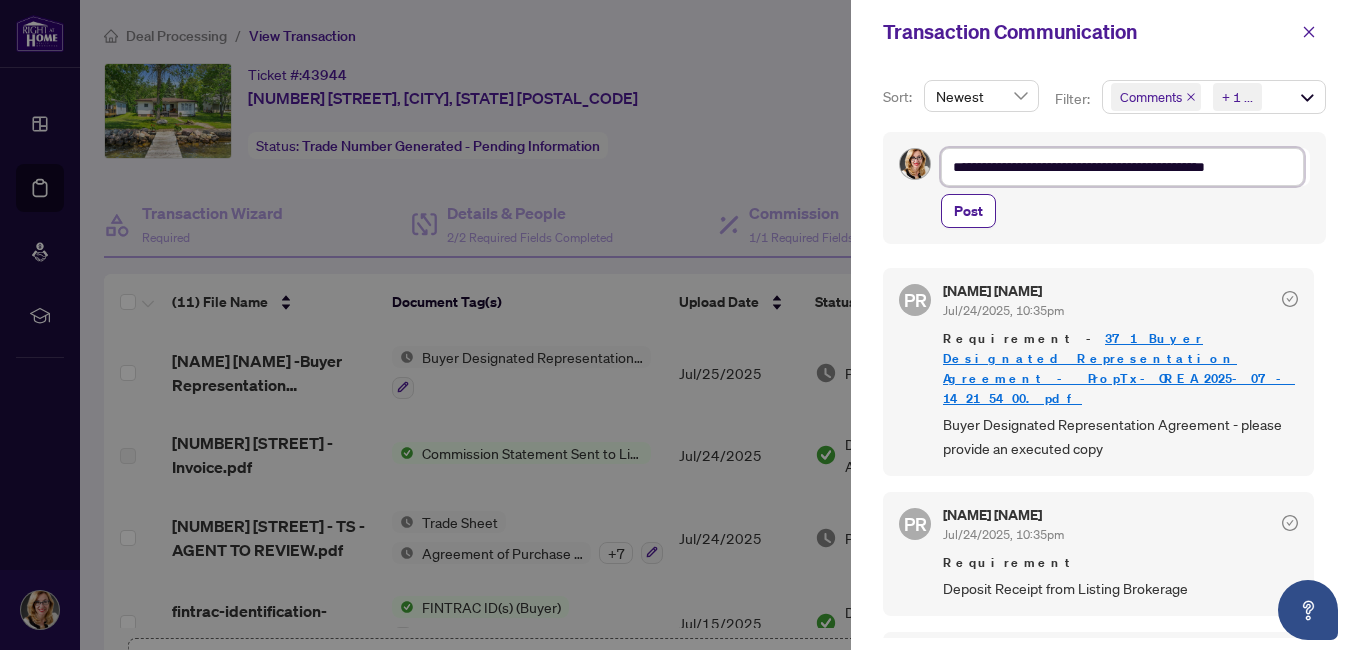 type on "**********" 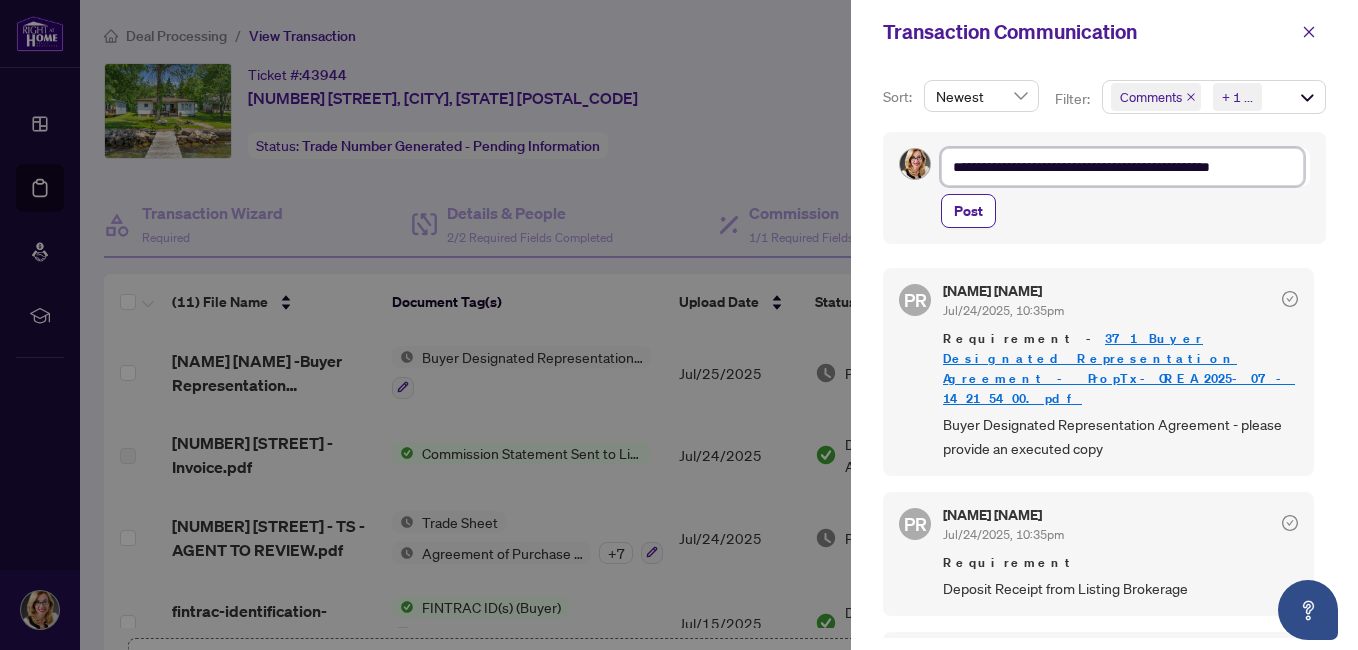 type on "**********" 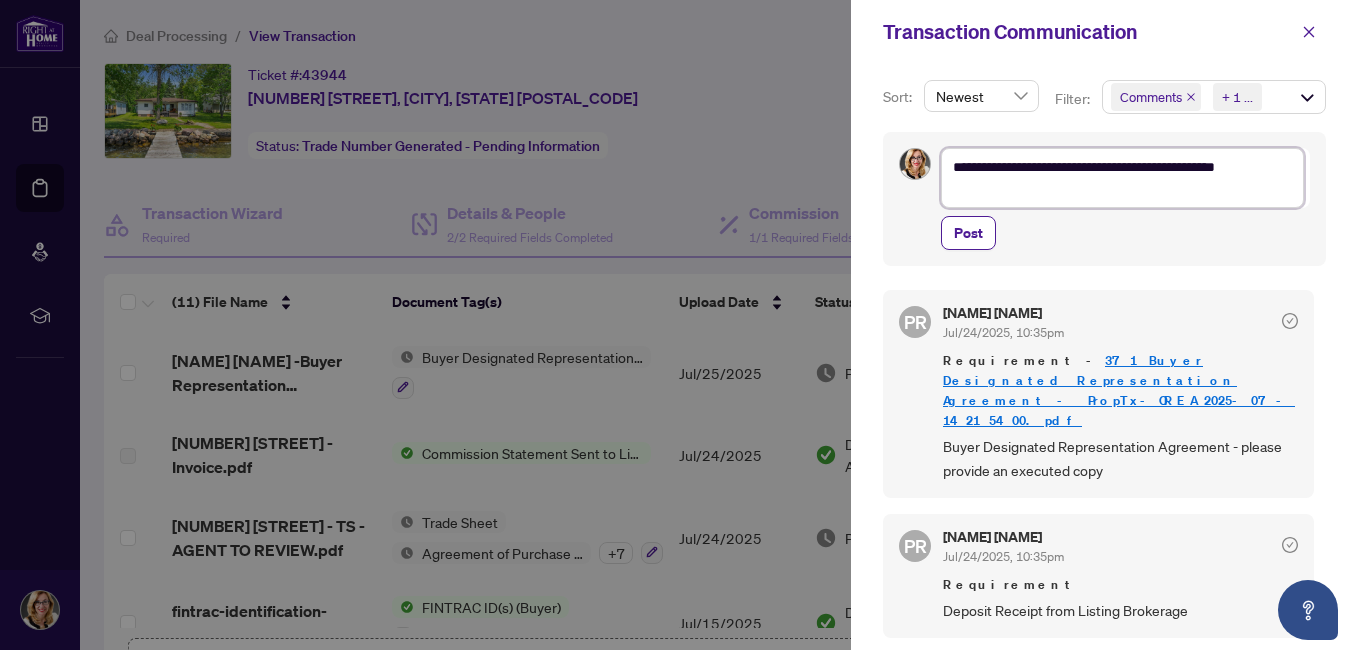 type on "**********" 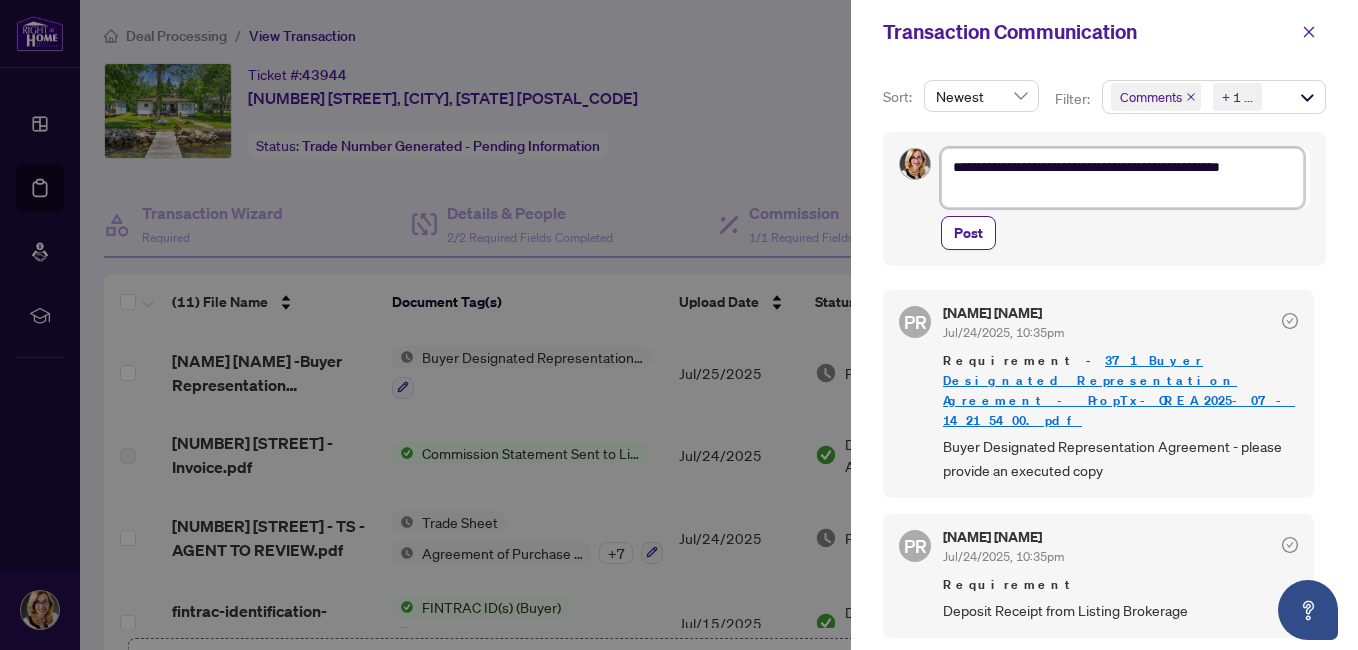type on "**********" 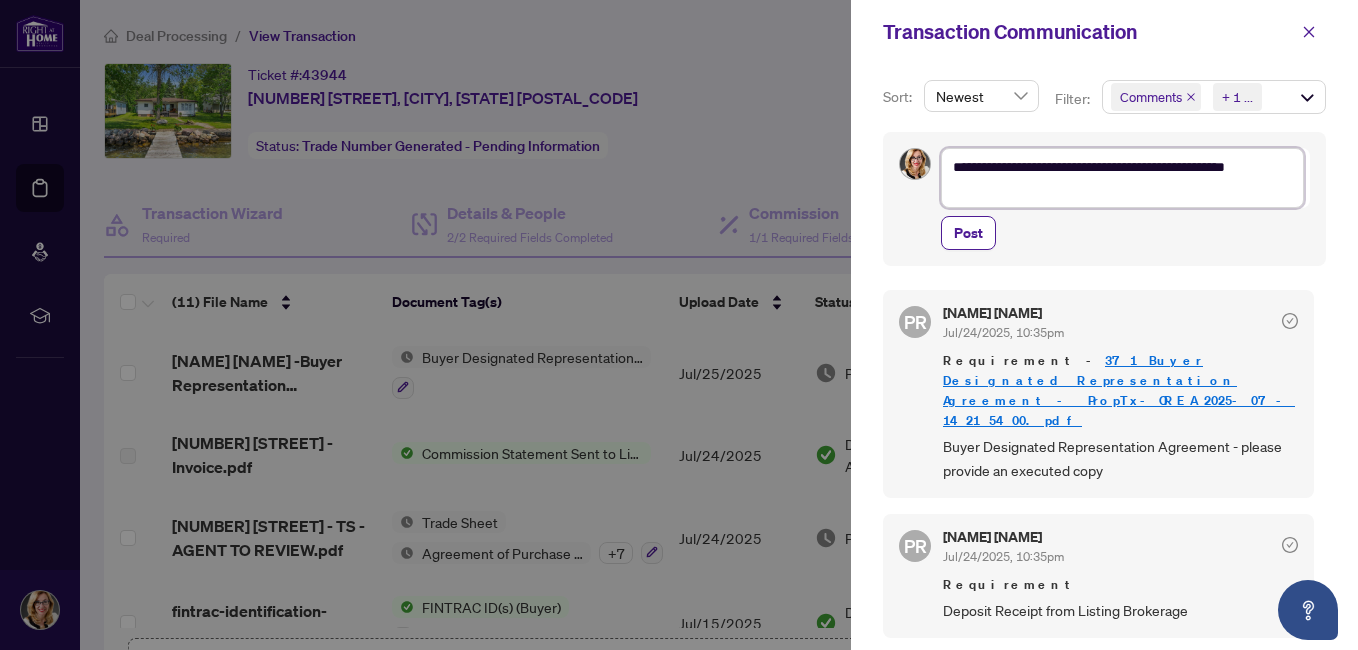 type on "**********" 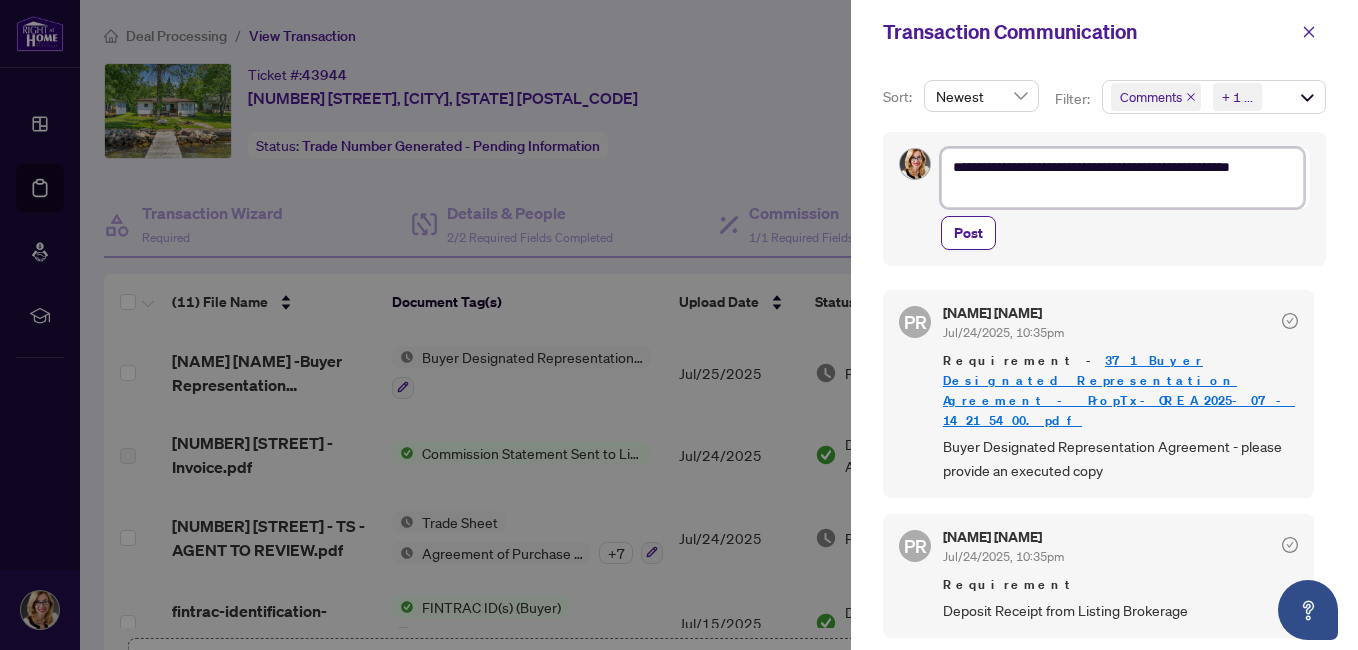 type on "**********" 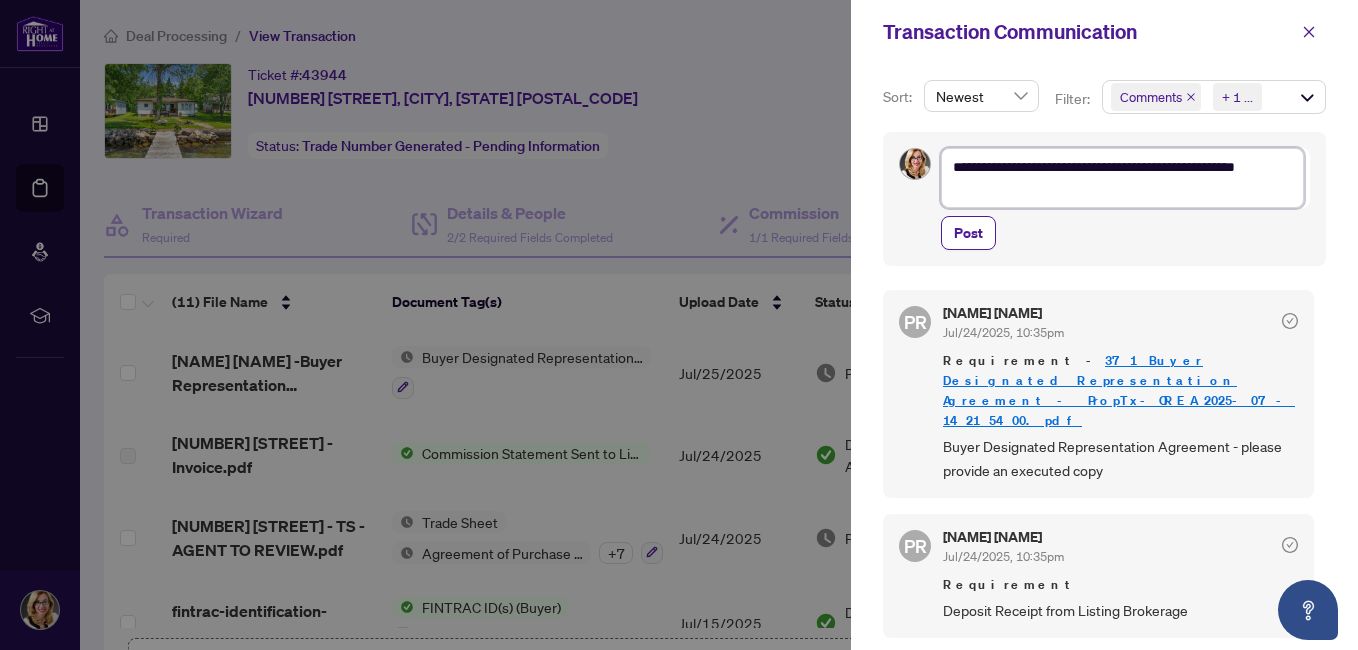 type on "**********" 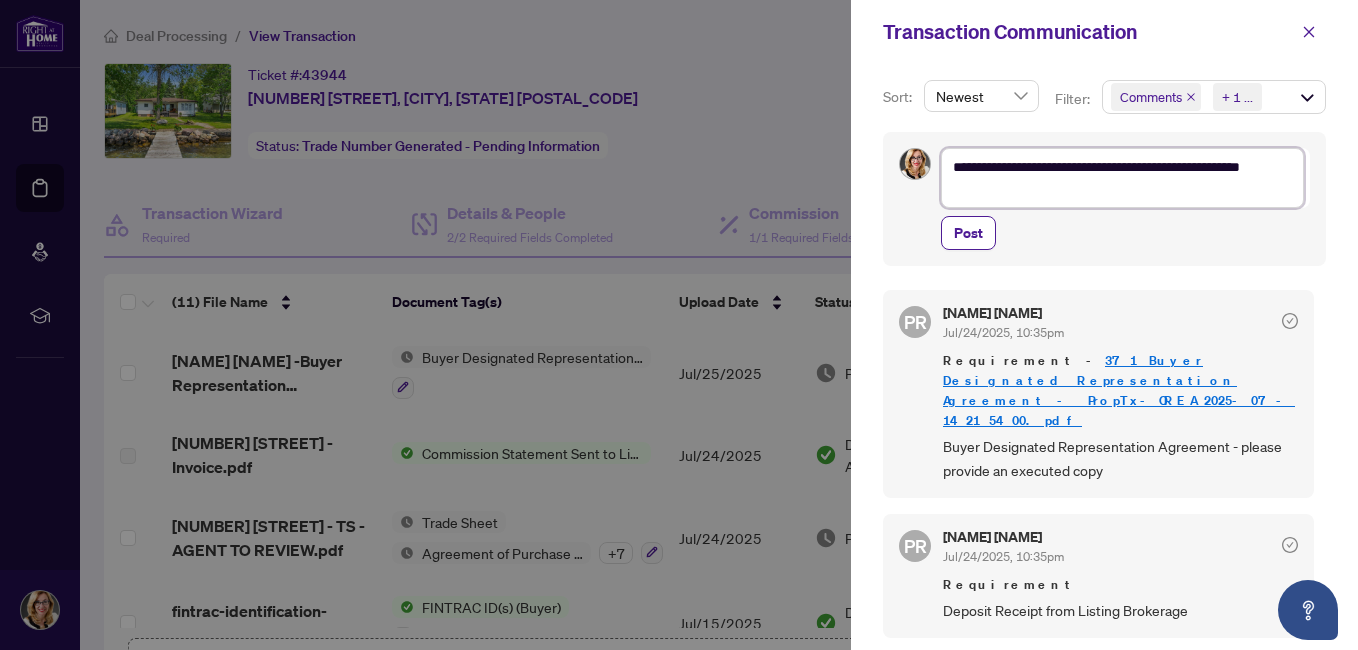 type on "**********" 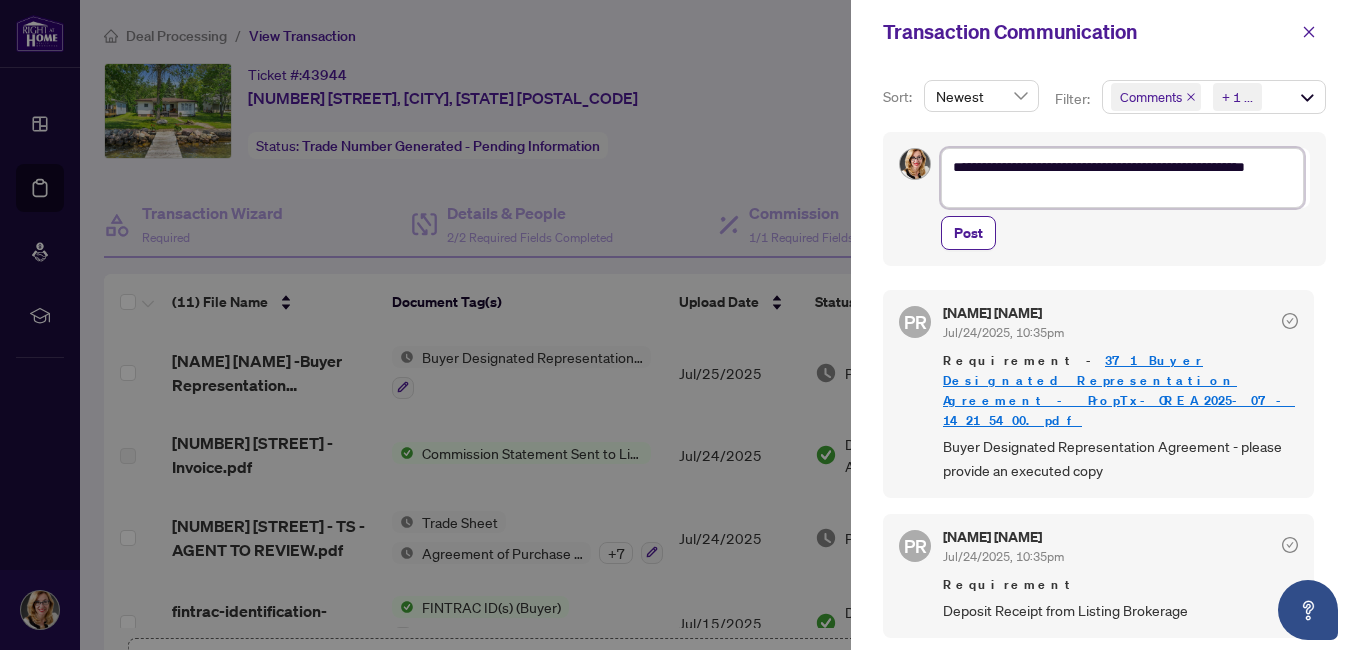 type on "**********" 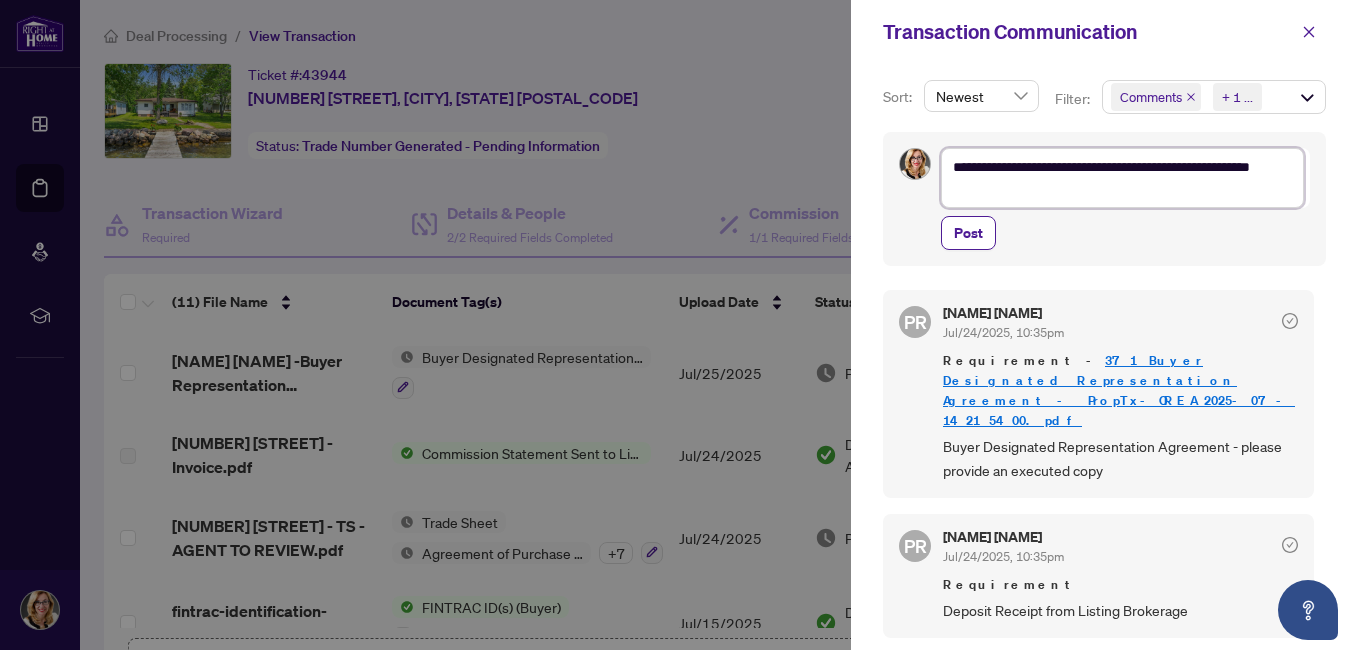 type on "**********" 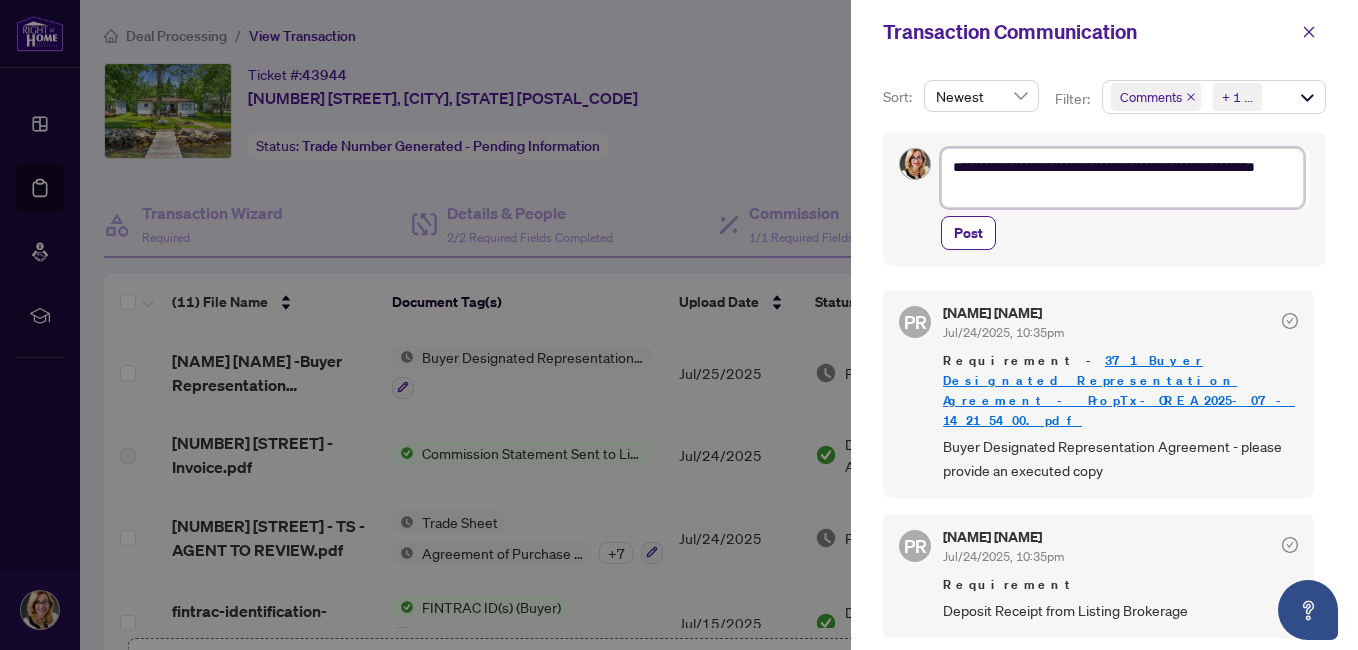 type on "**********" 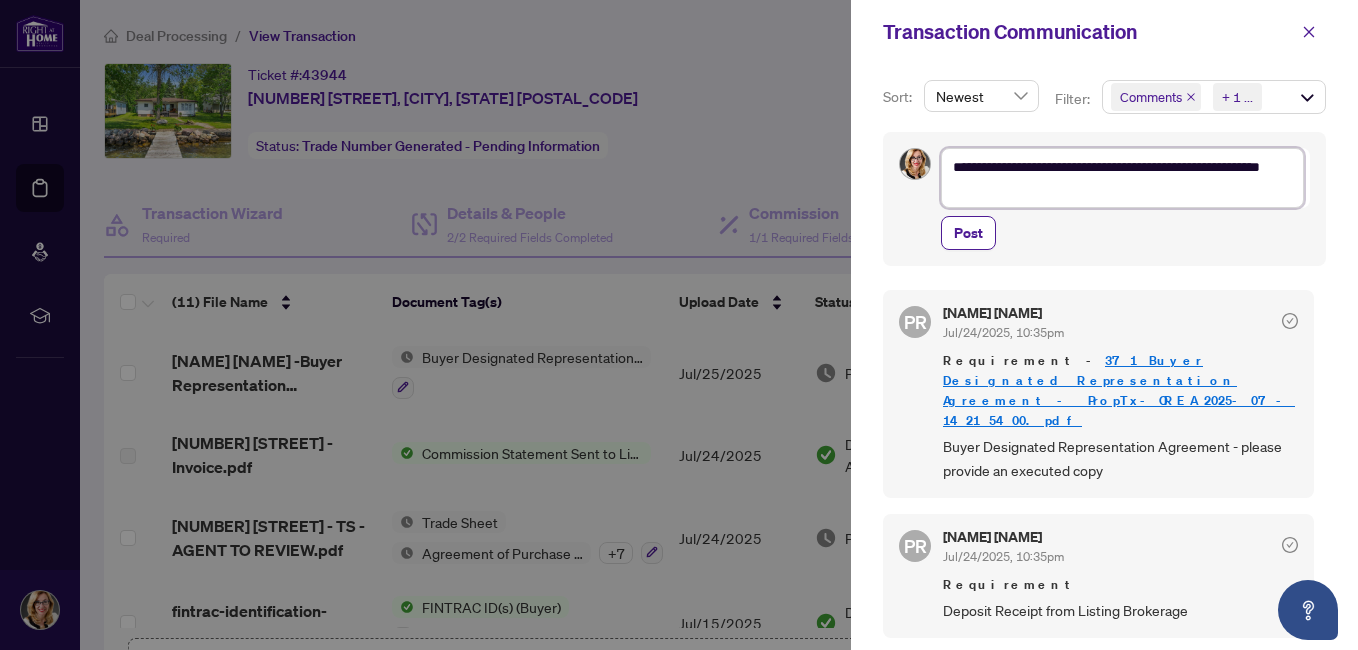 type on "**********" 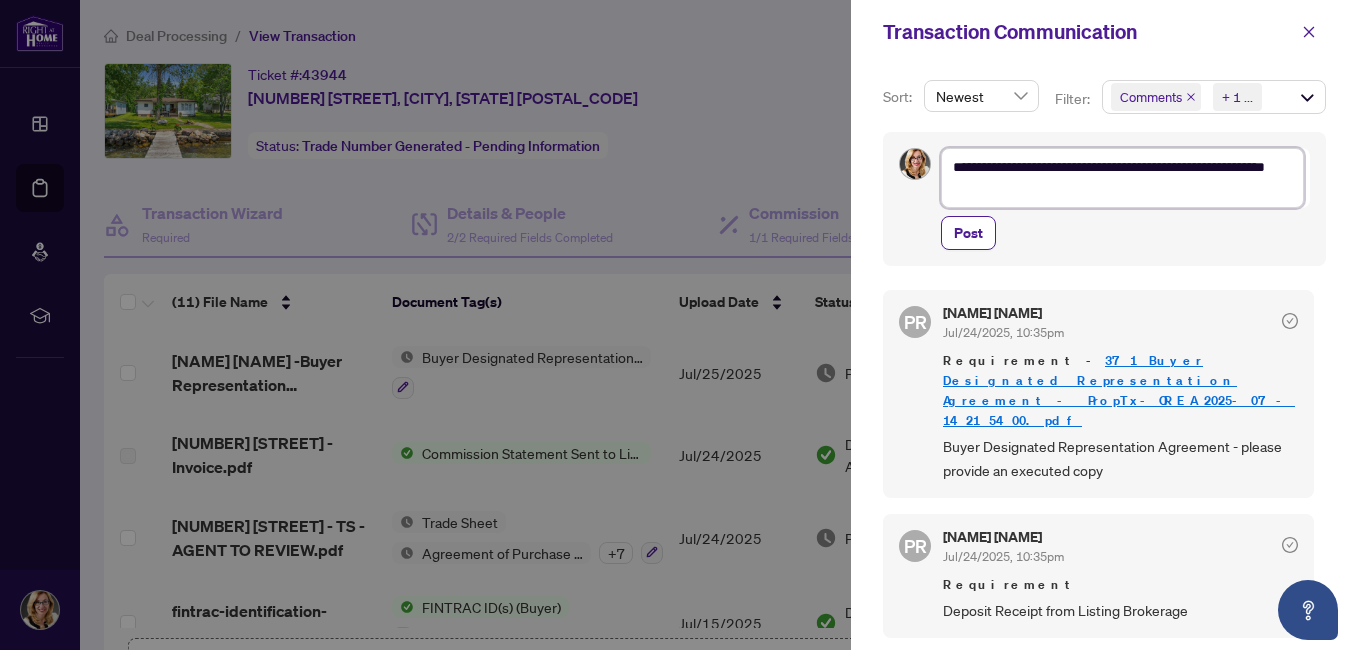 type on "**********" 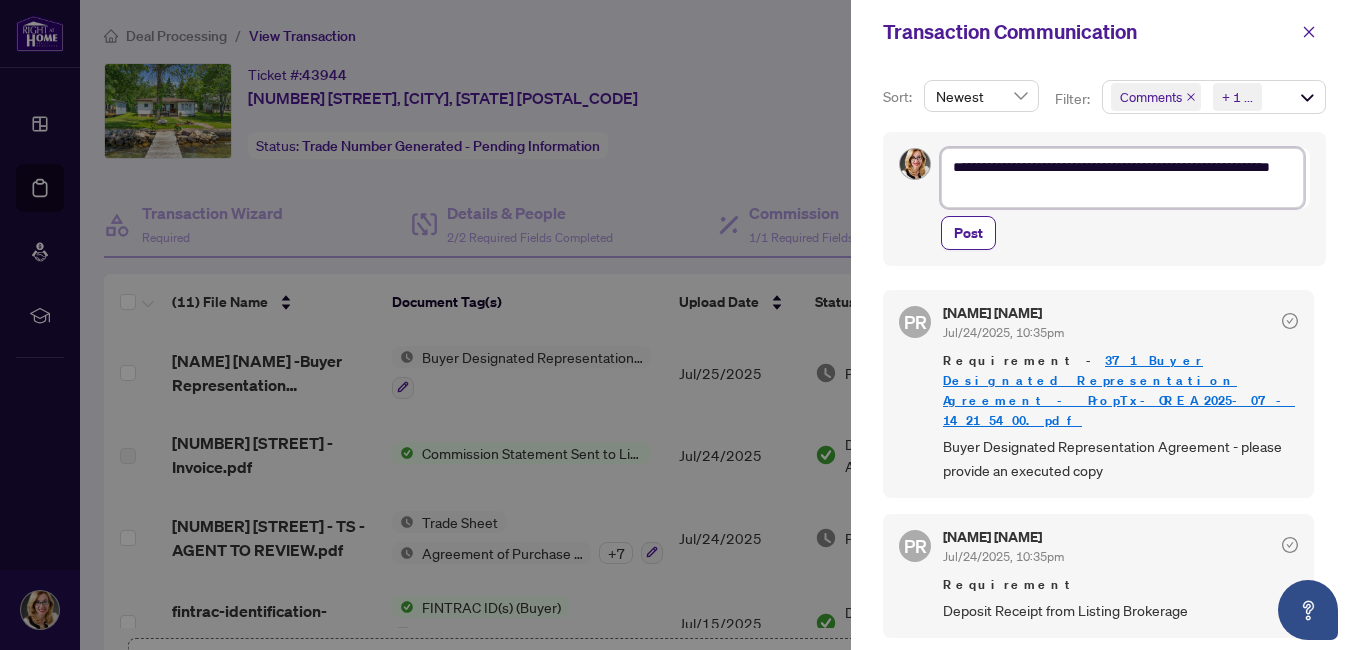 type on "**********" 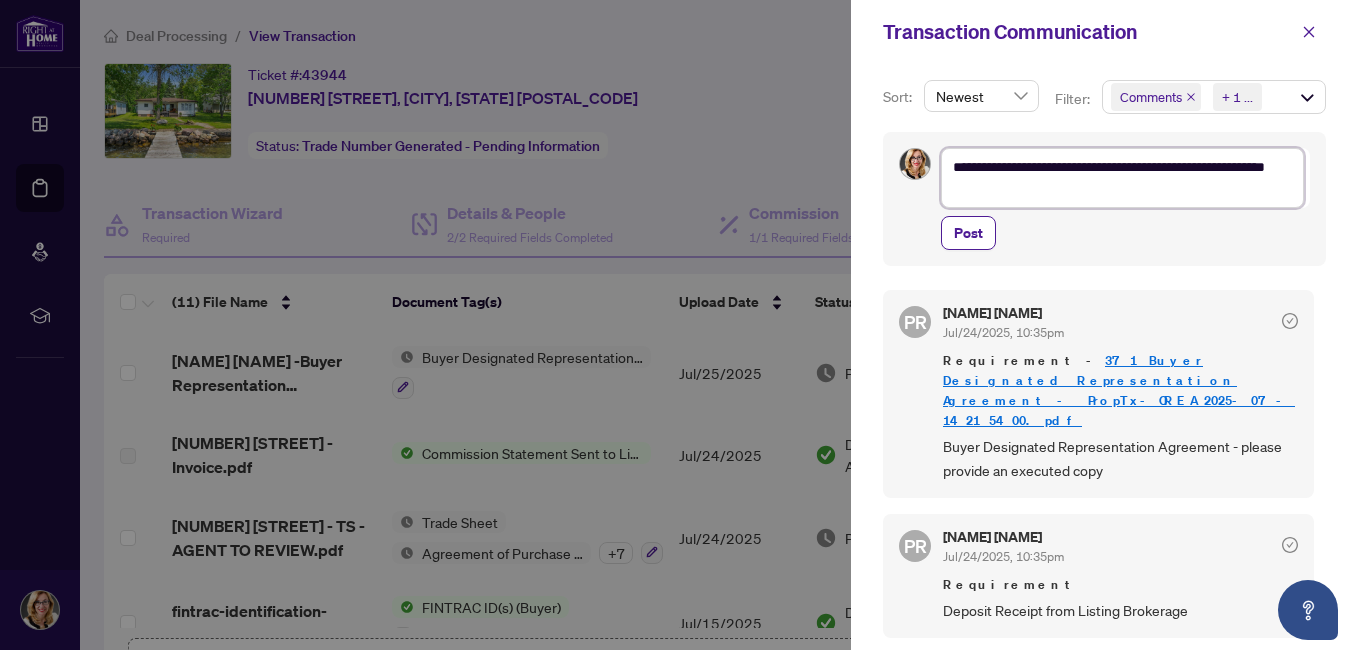 type on "**********" 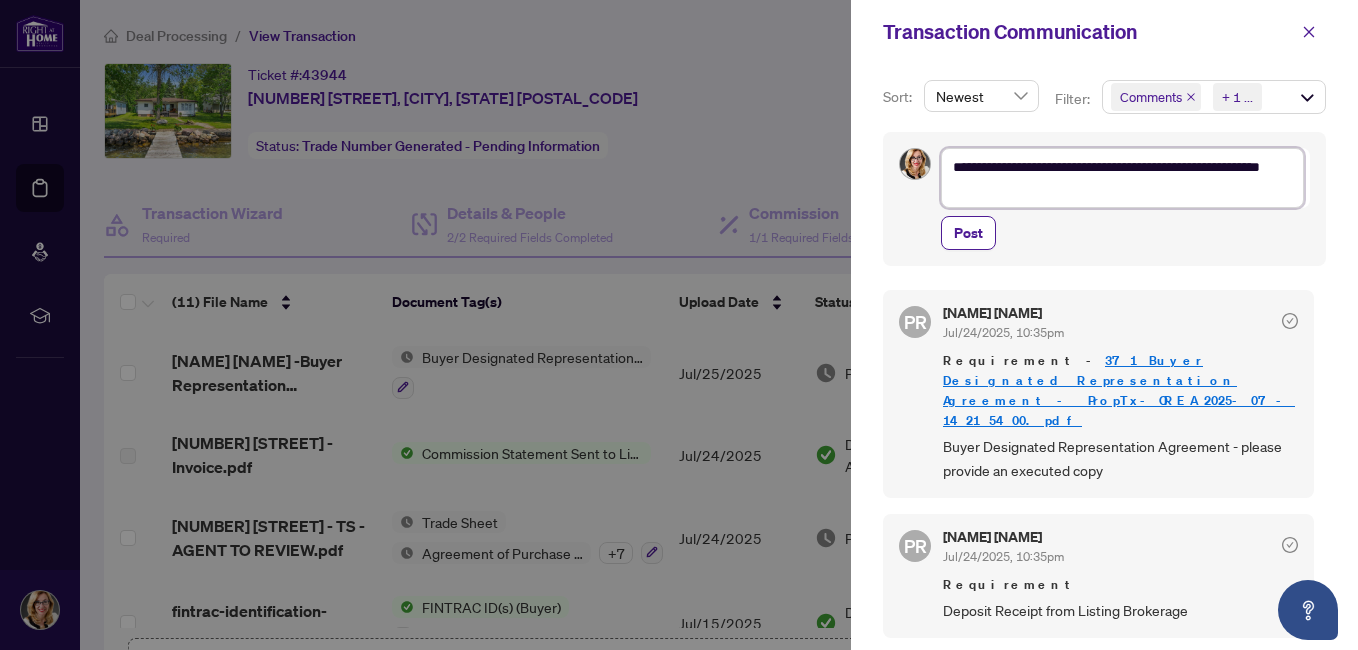 type on "**********" 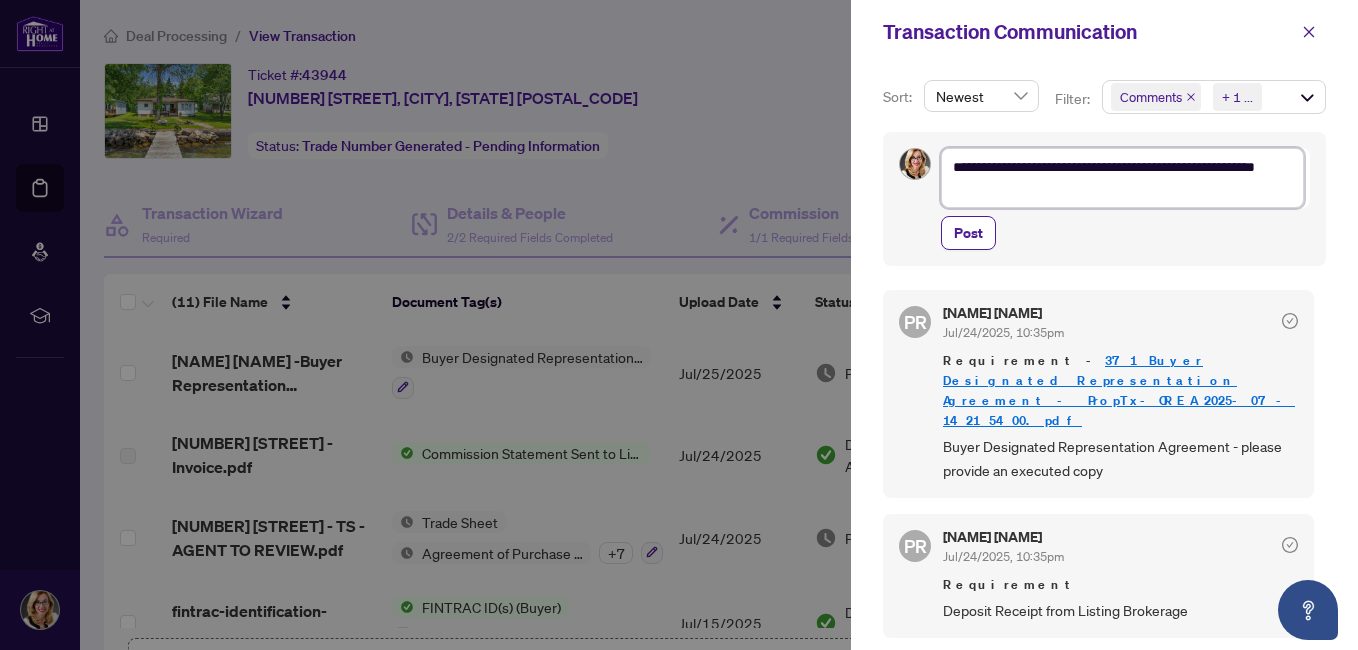type on "**********" 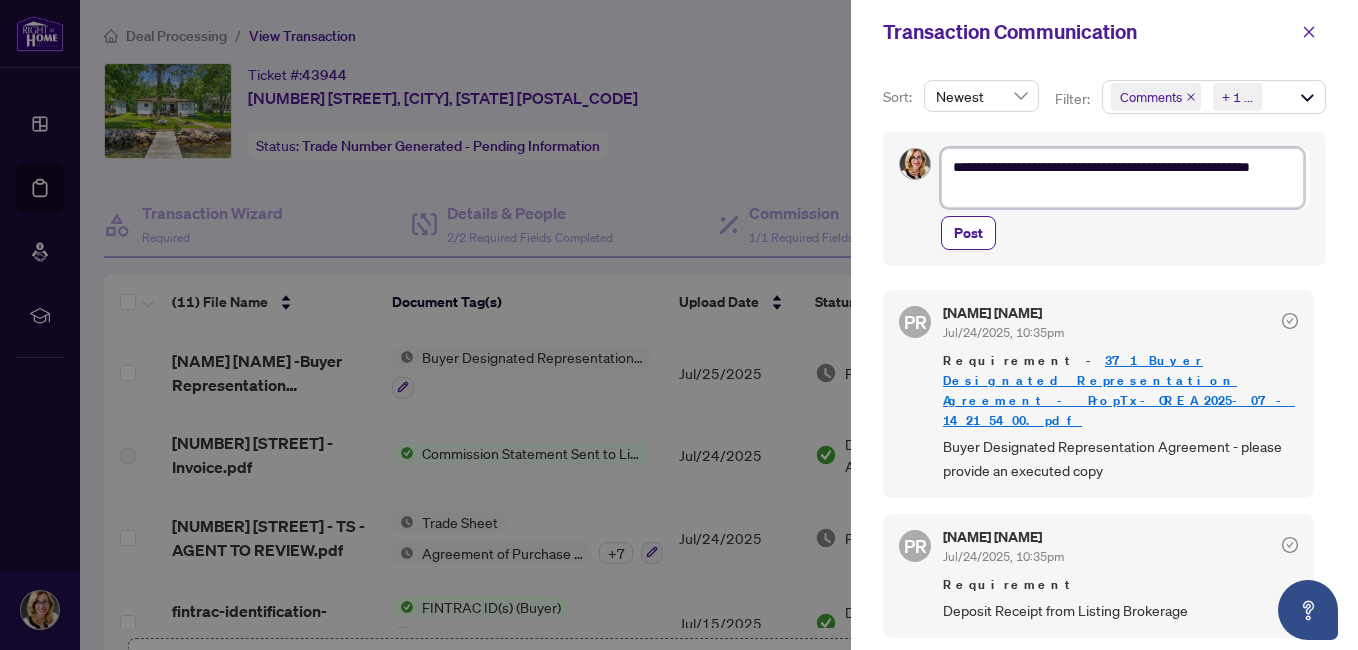 type on "**********" 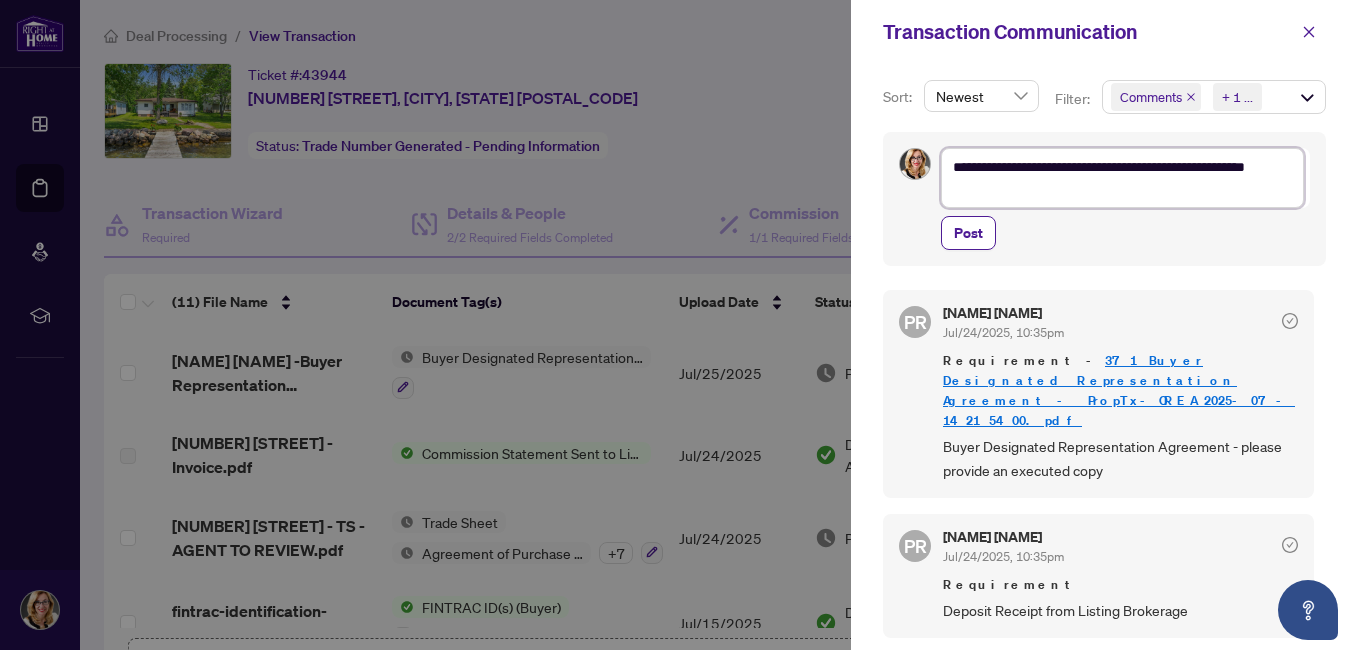 type on "**********" 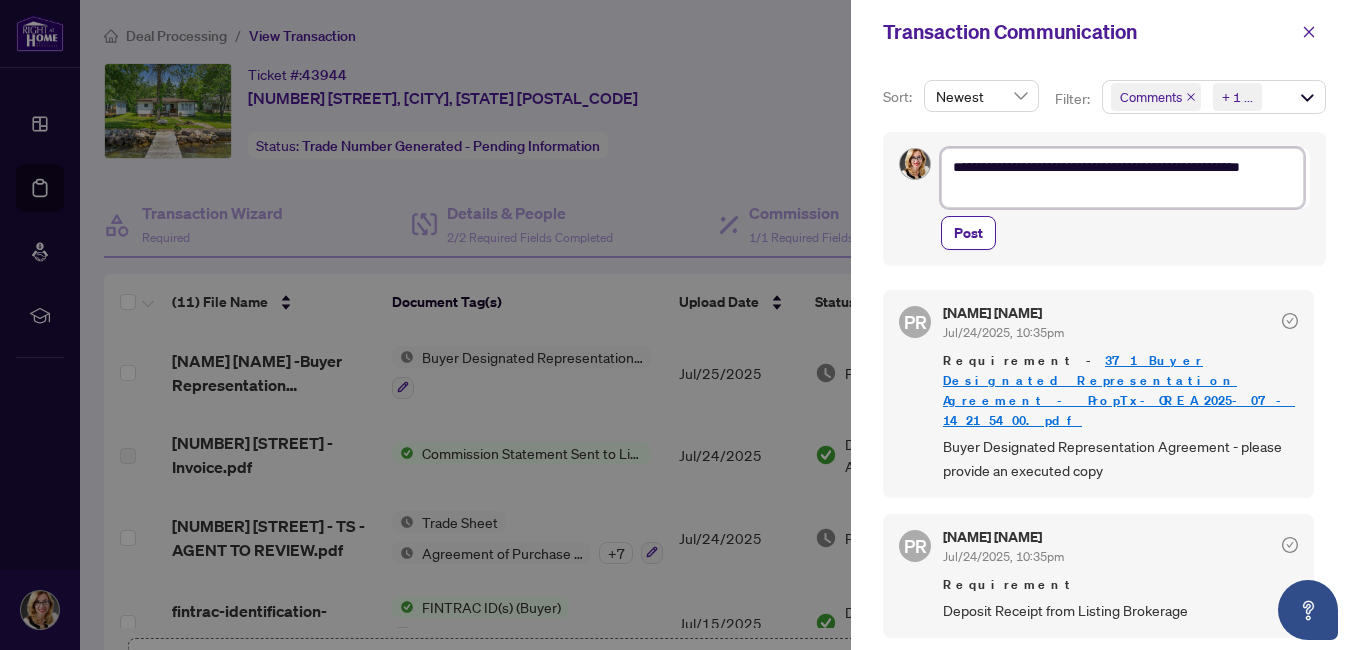type on "**********" 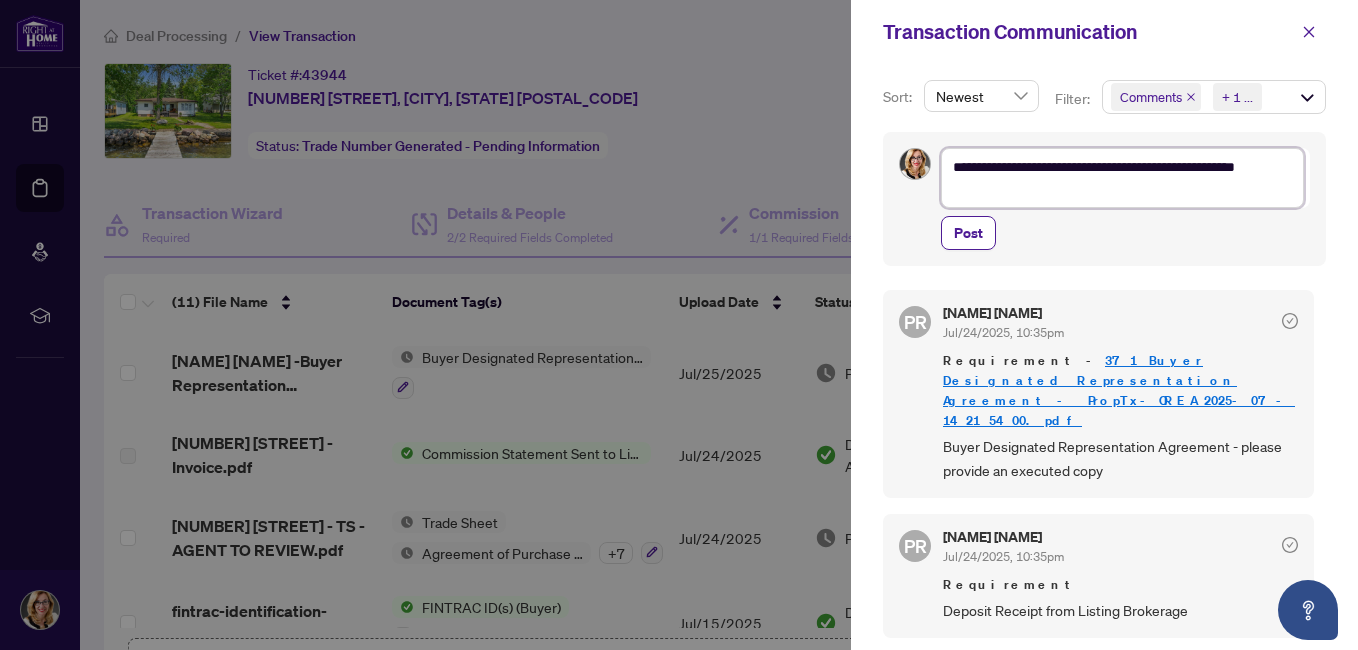 type on "**********" 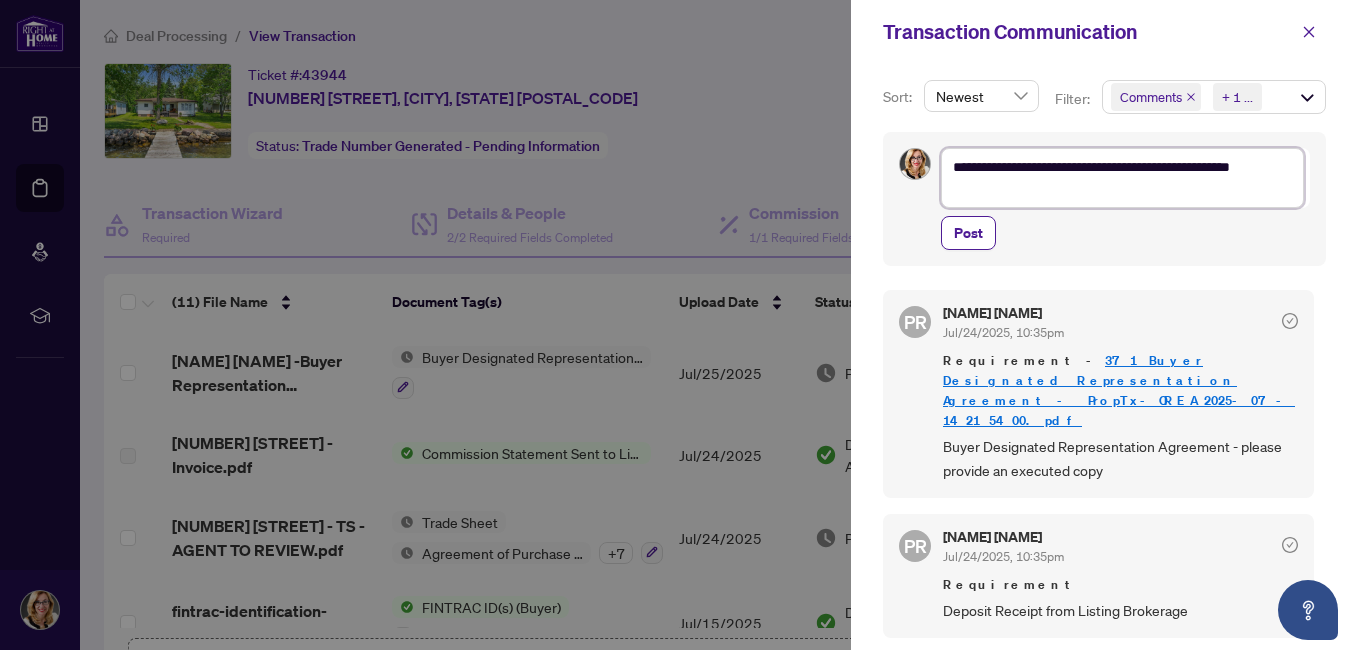 type on "**********" 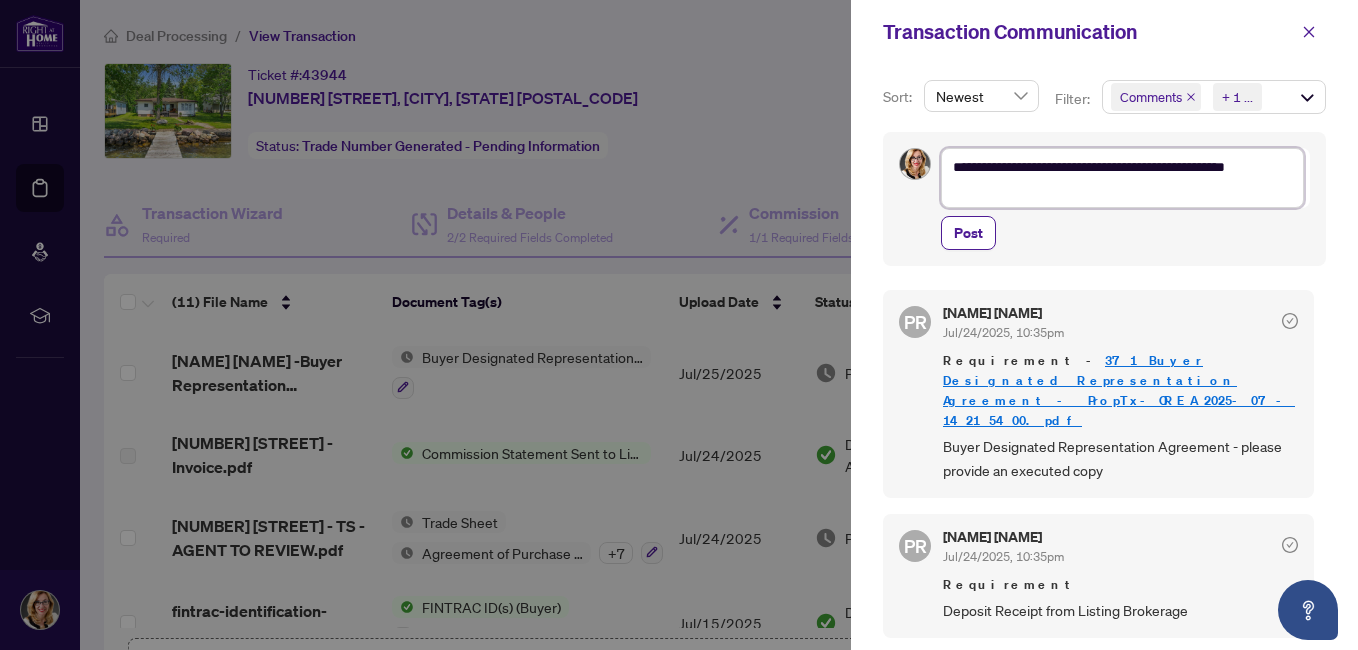 type on "**********" 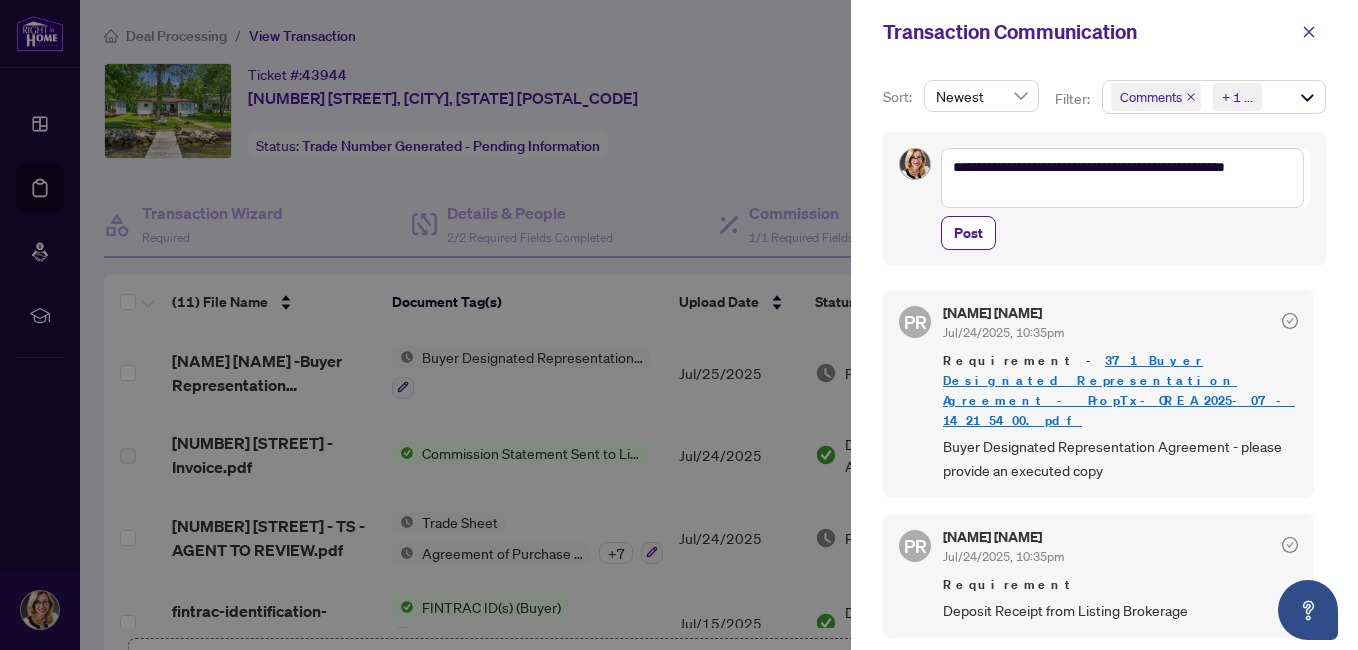 click on "**********" at bounding box center [1104, 199] 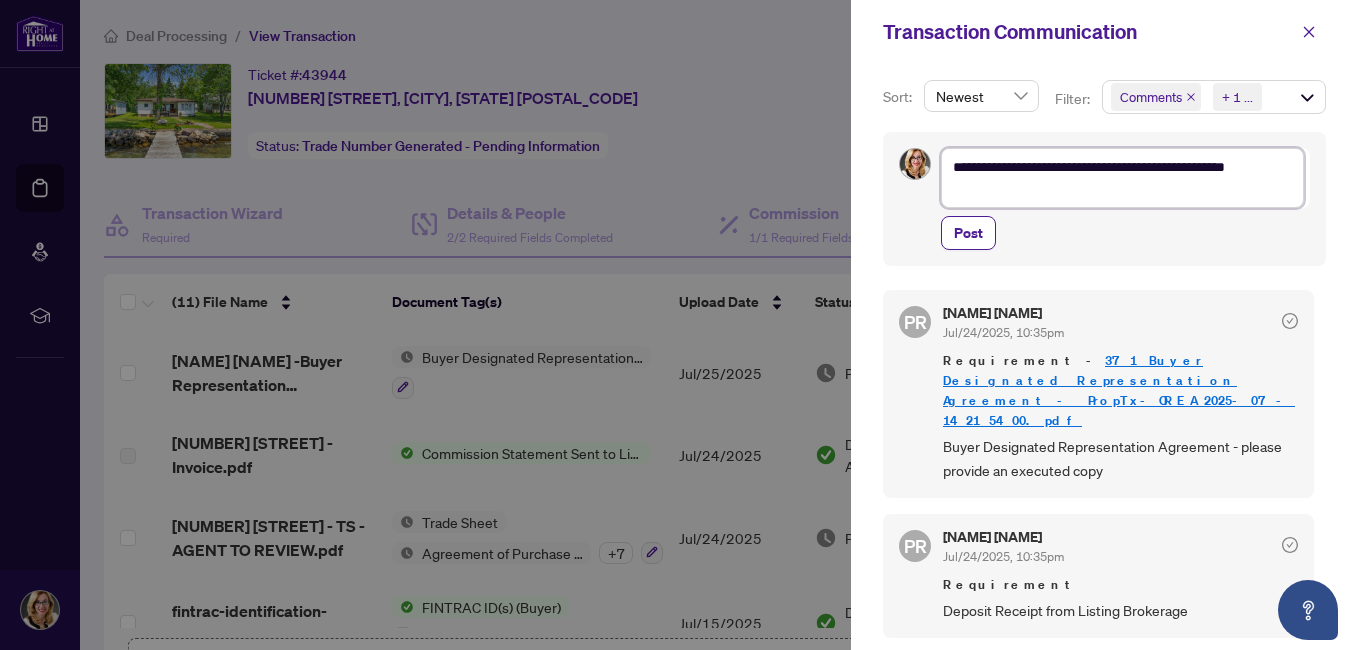 click on "**********" at bounding box center [1122, 178] 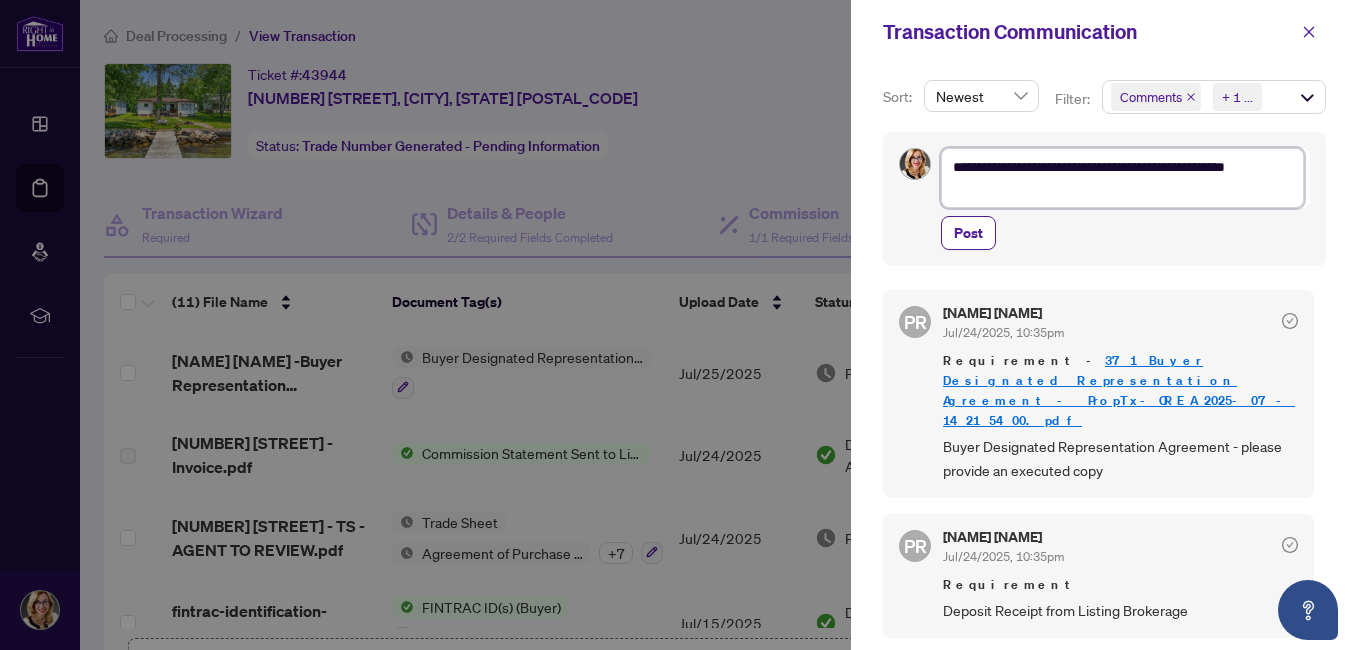 type on "**********" 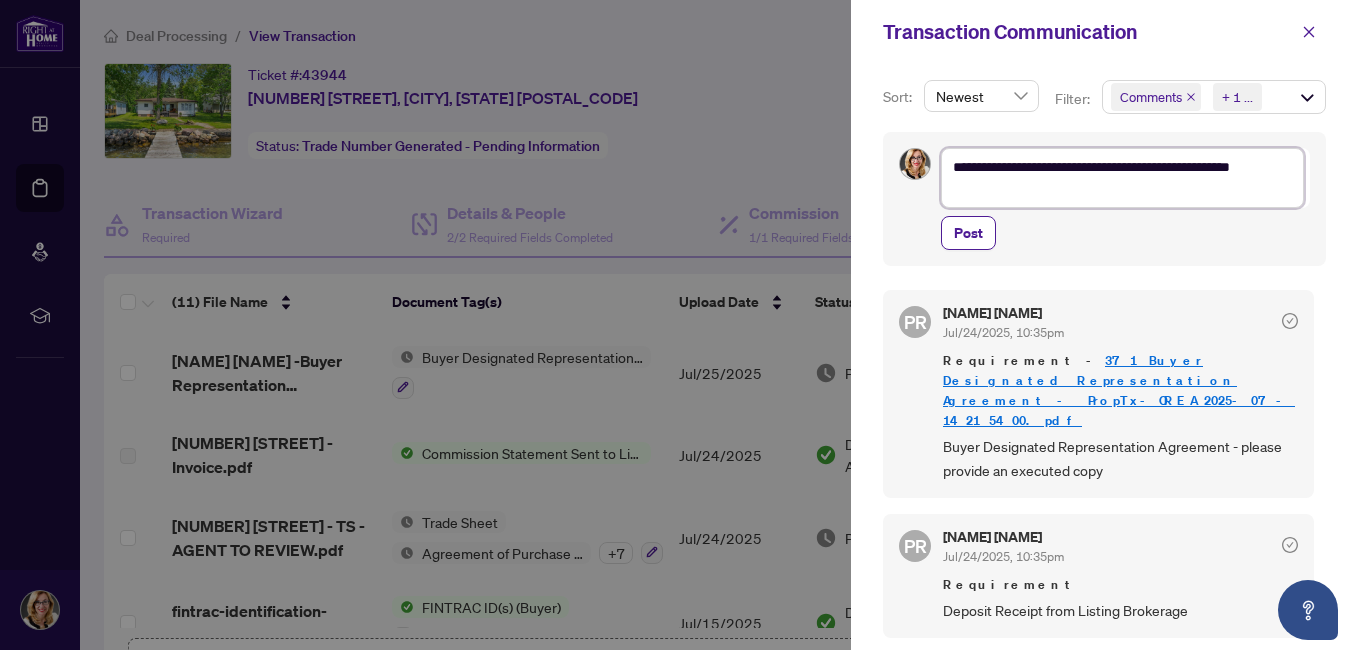 type on "**********" 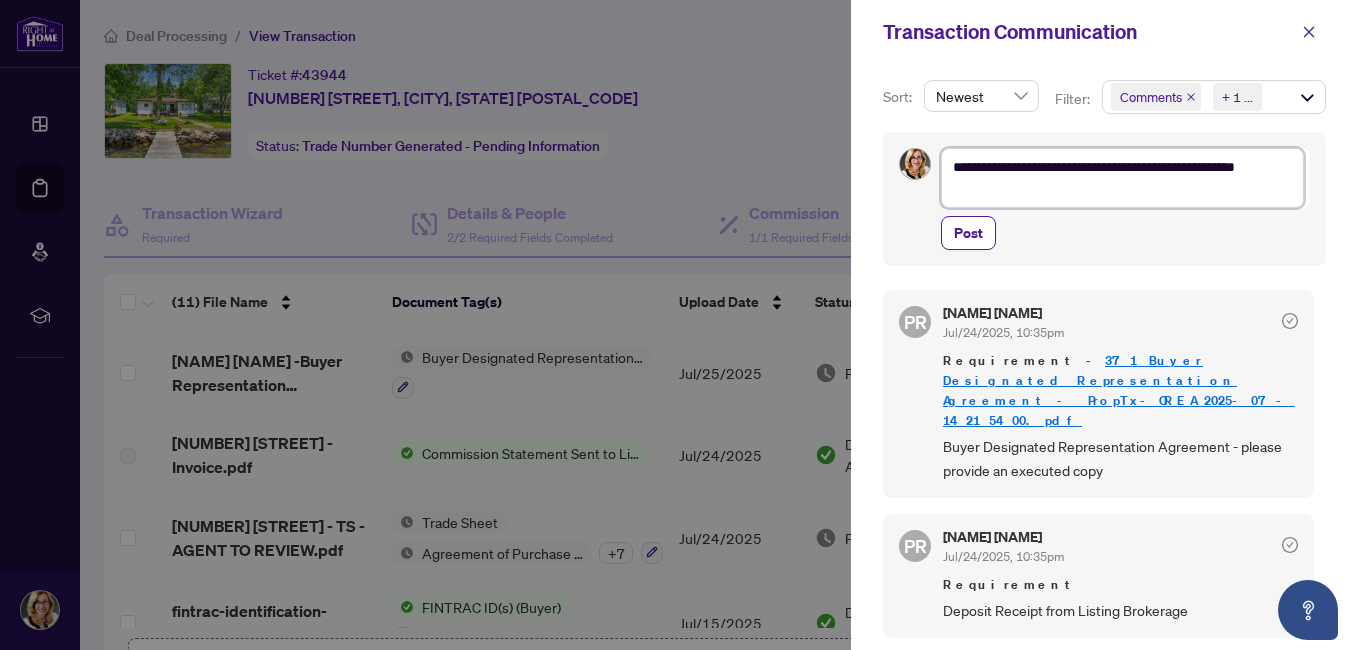 type on "**********" 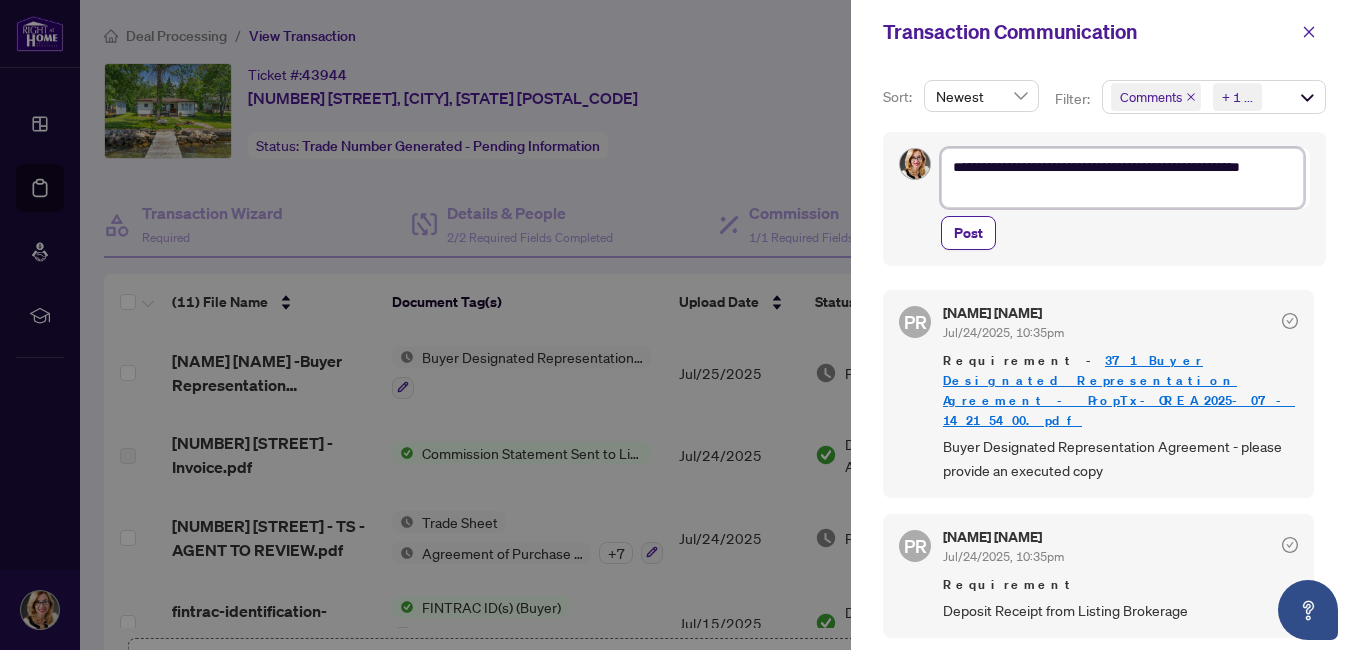 type on "**********" 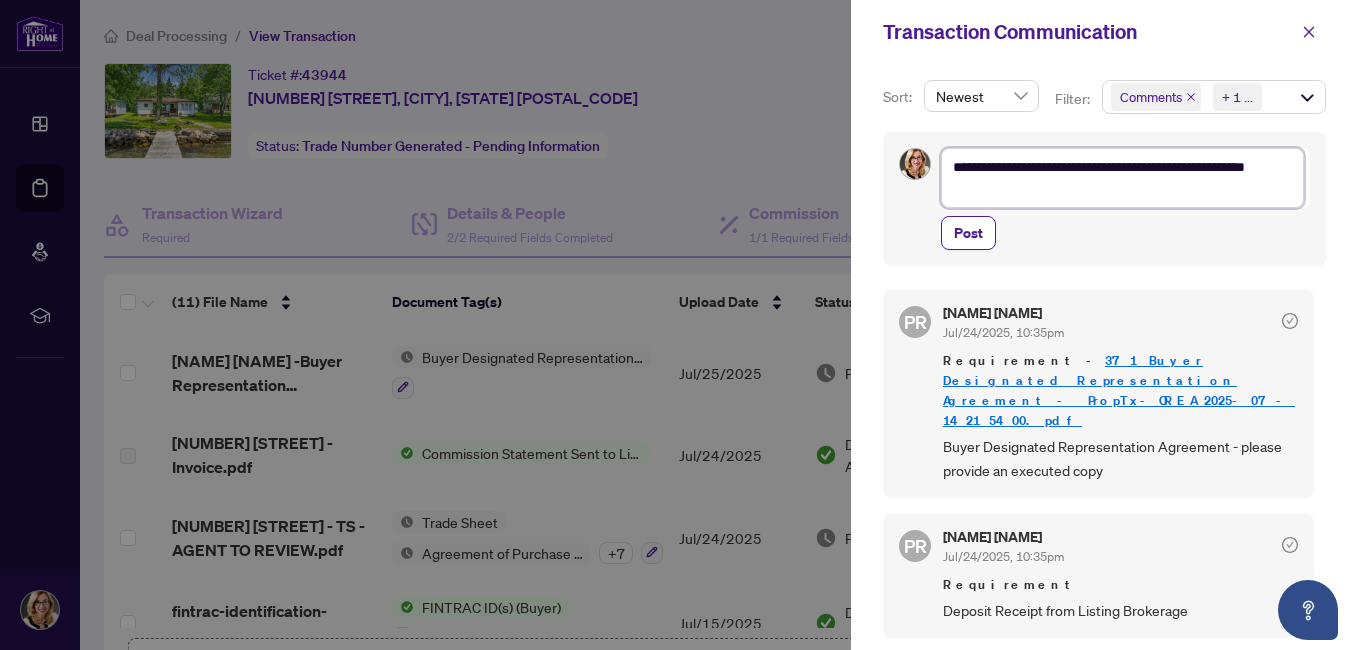 type on "**********" 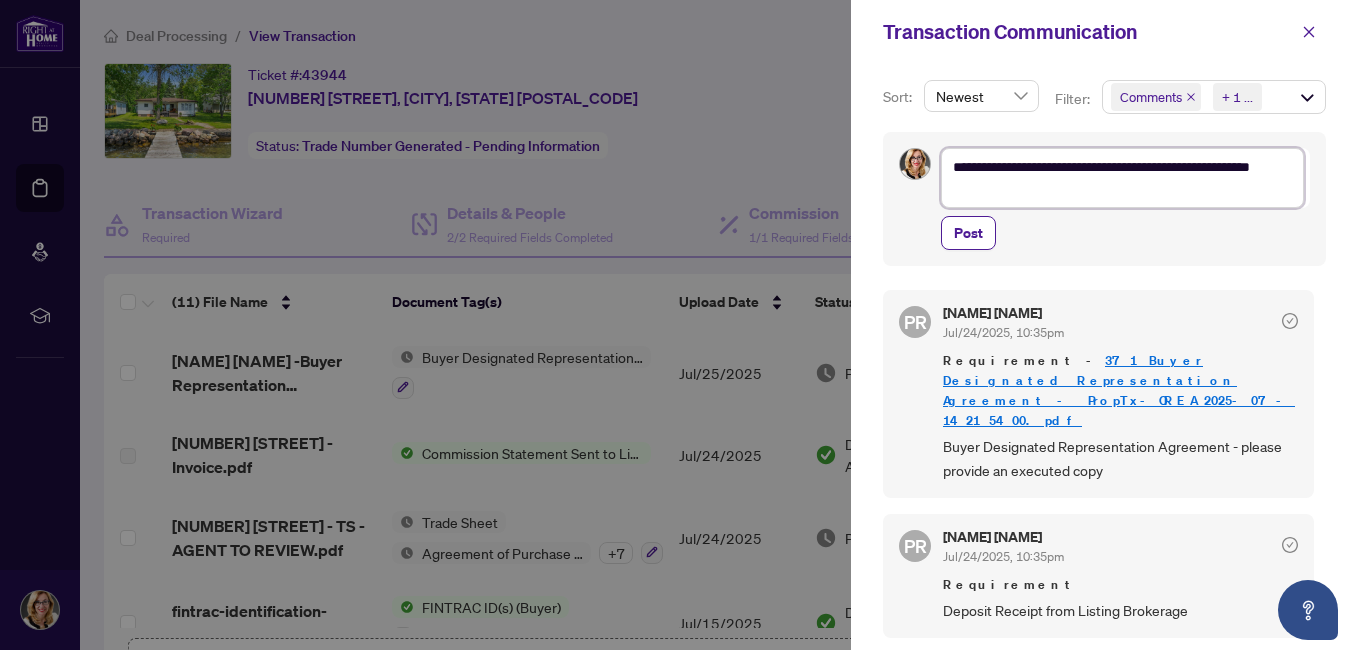 type on "**********" 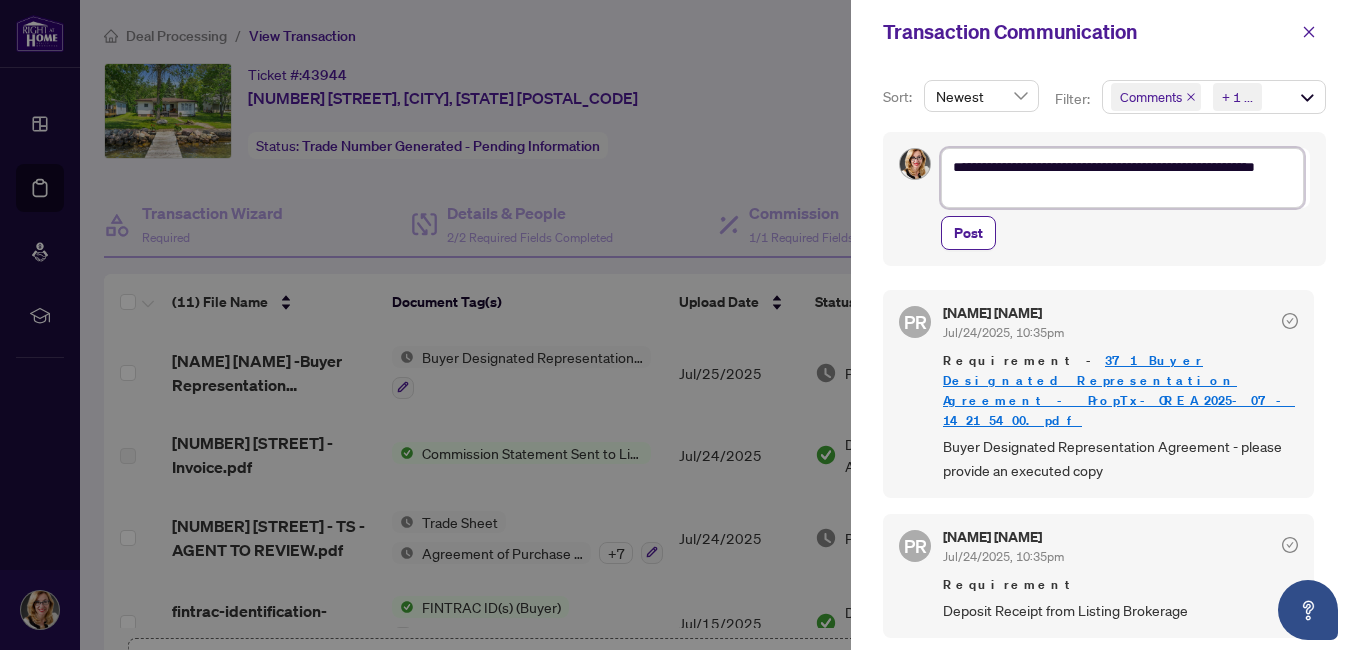 type on "**********" 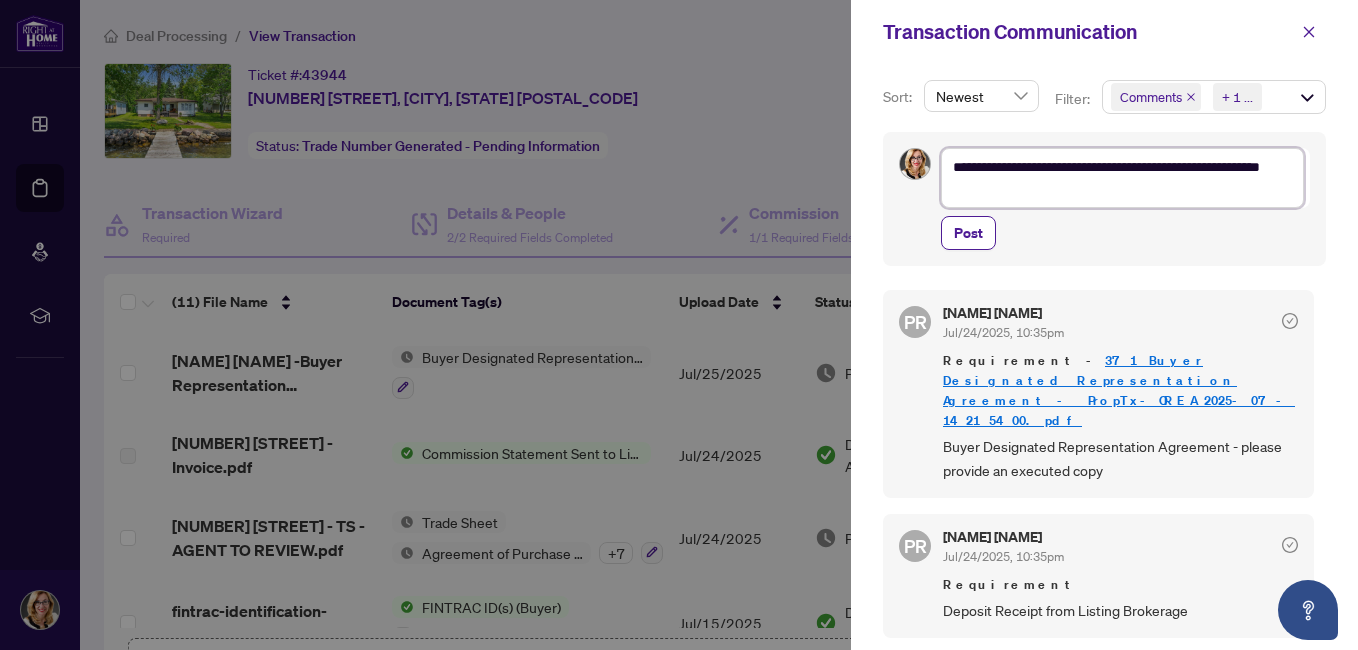 type on "**********" 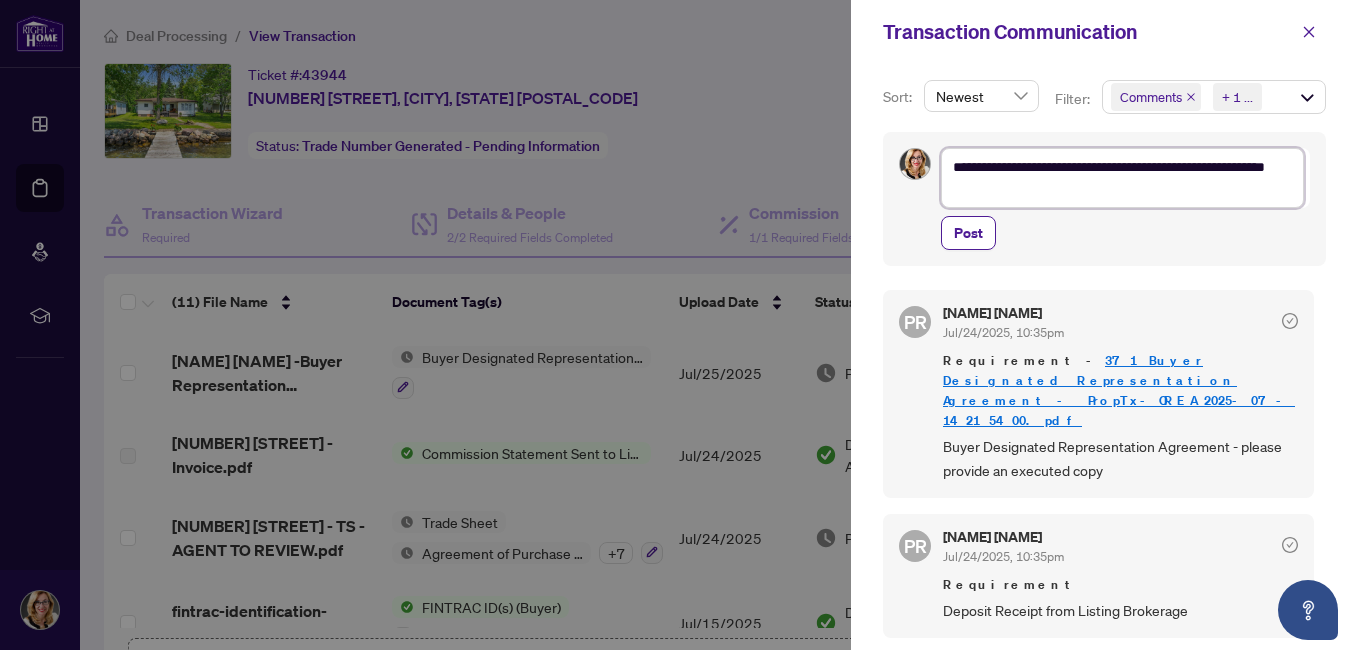 type on "**********" 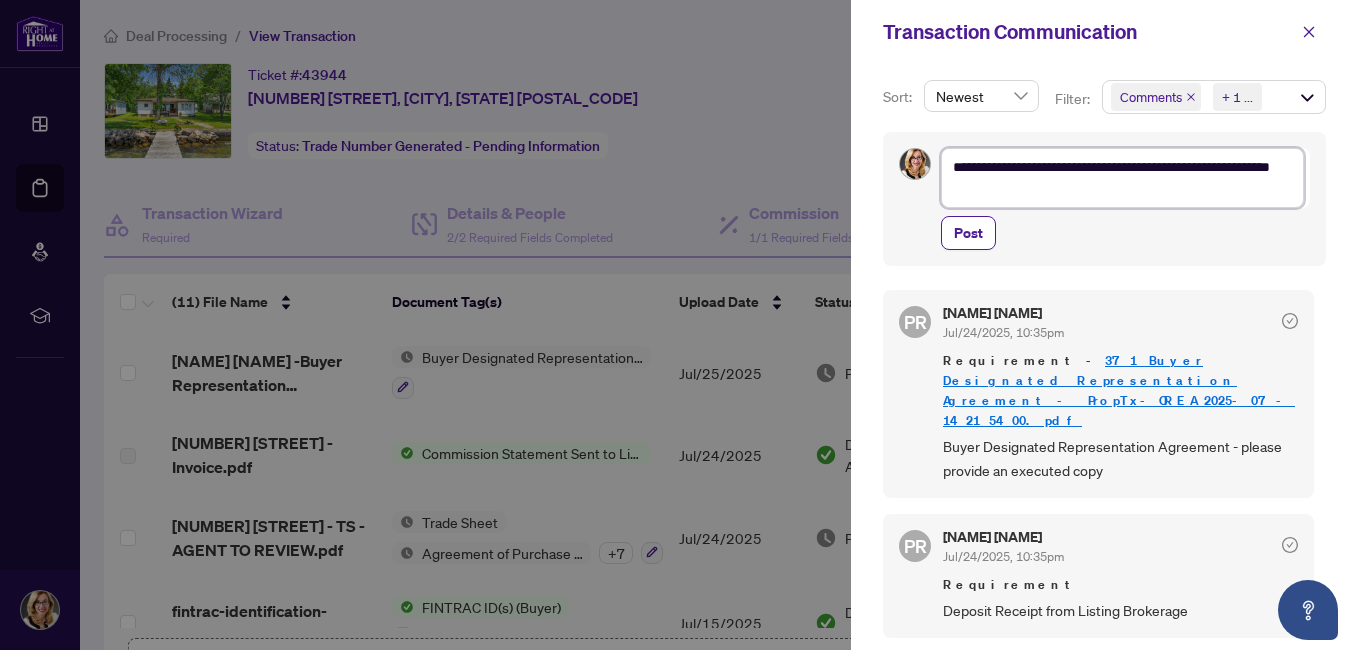 type on "**********" 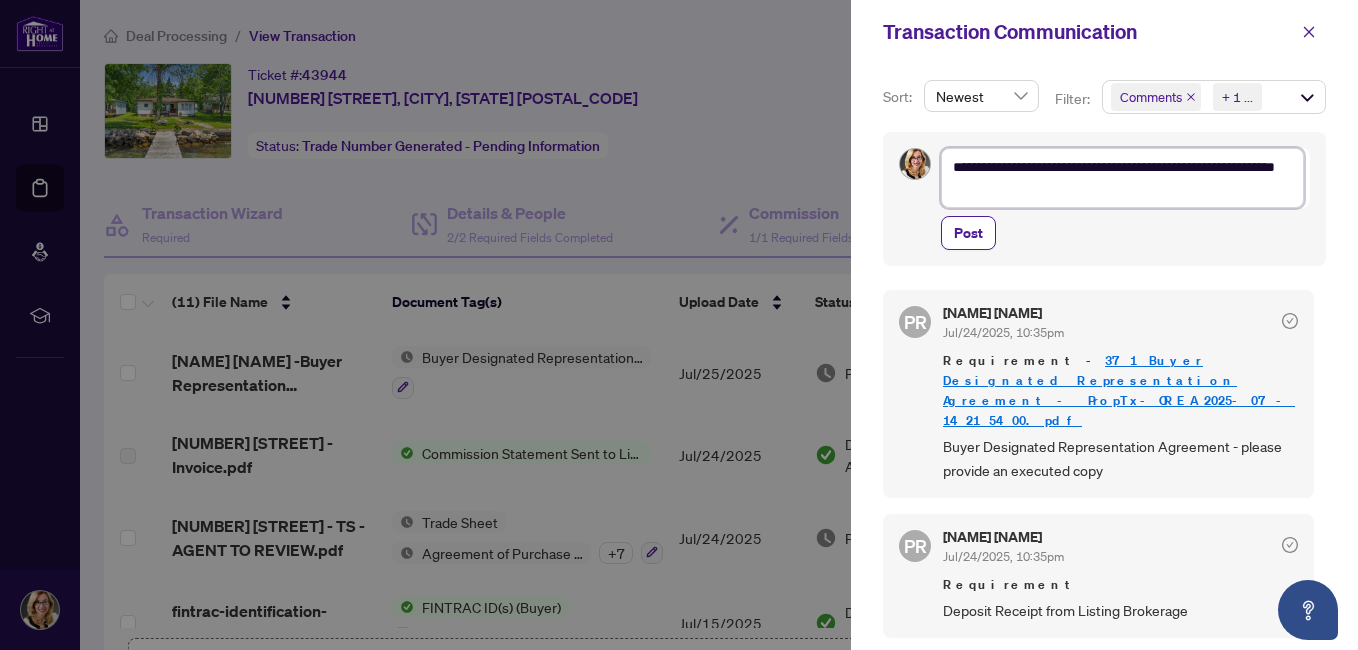 type on "**********" 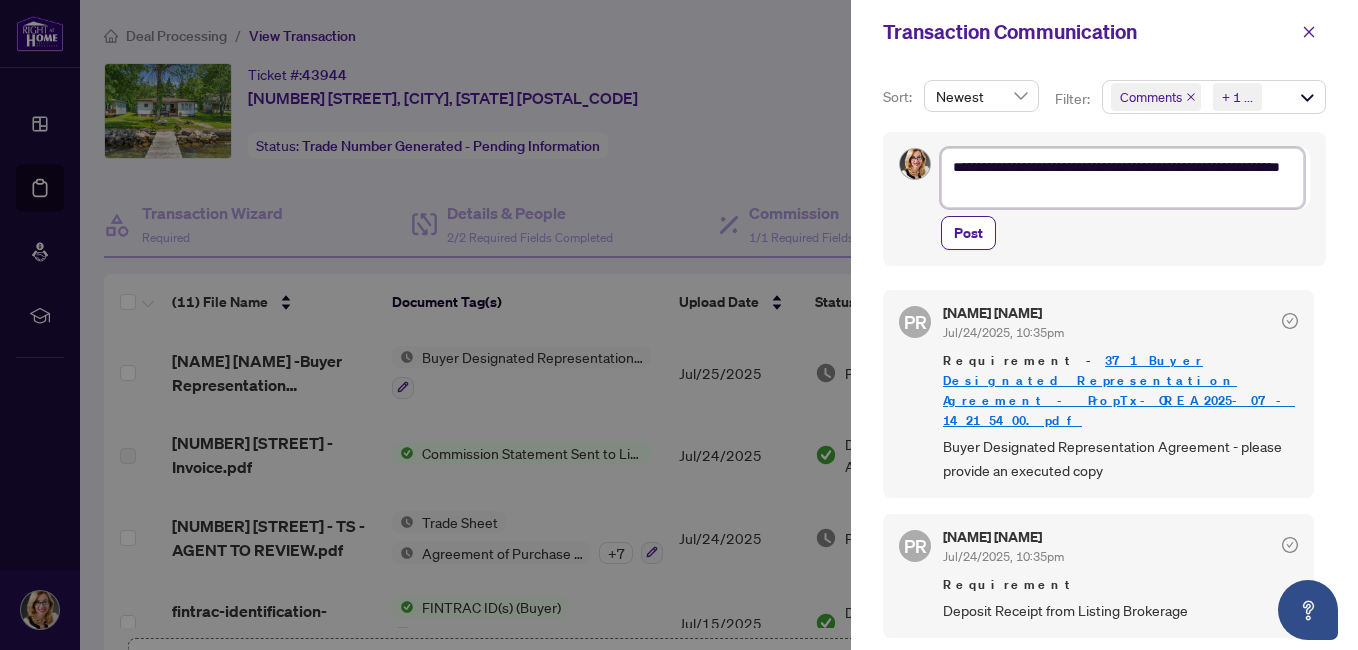 type on "**********" 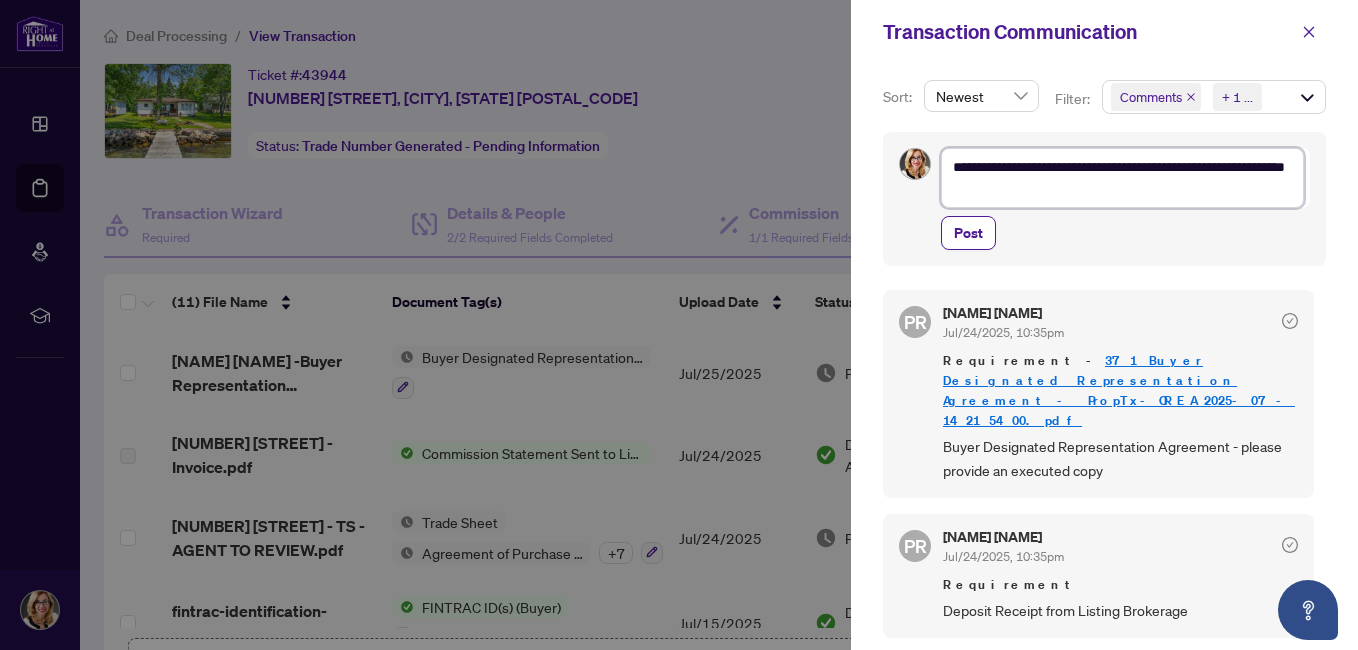 type on "**********" 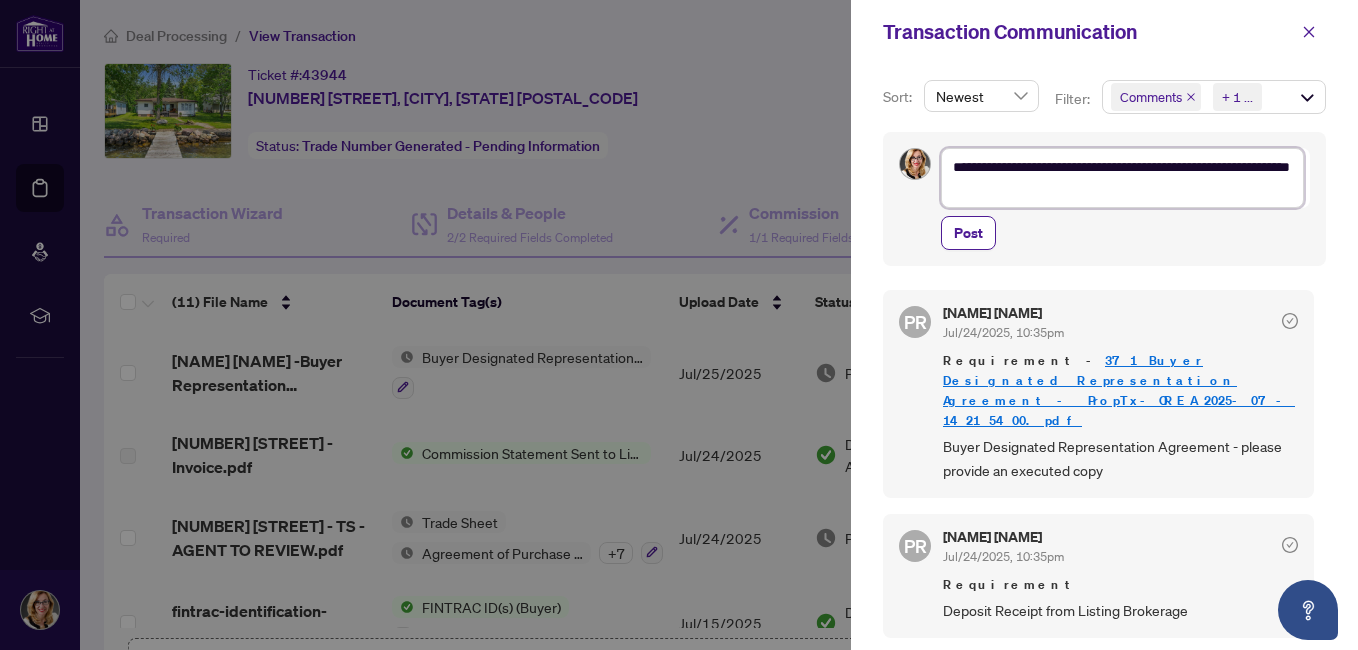 type on "**********" 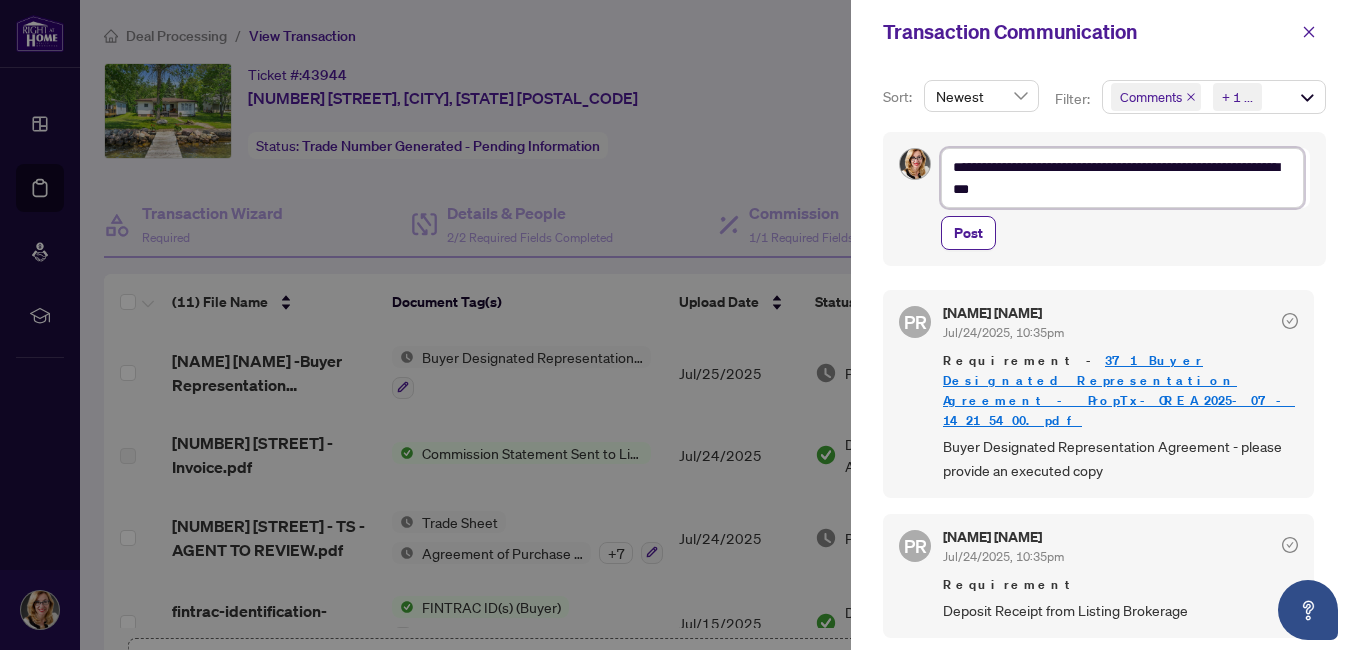 type on "**********" 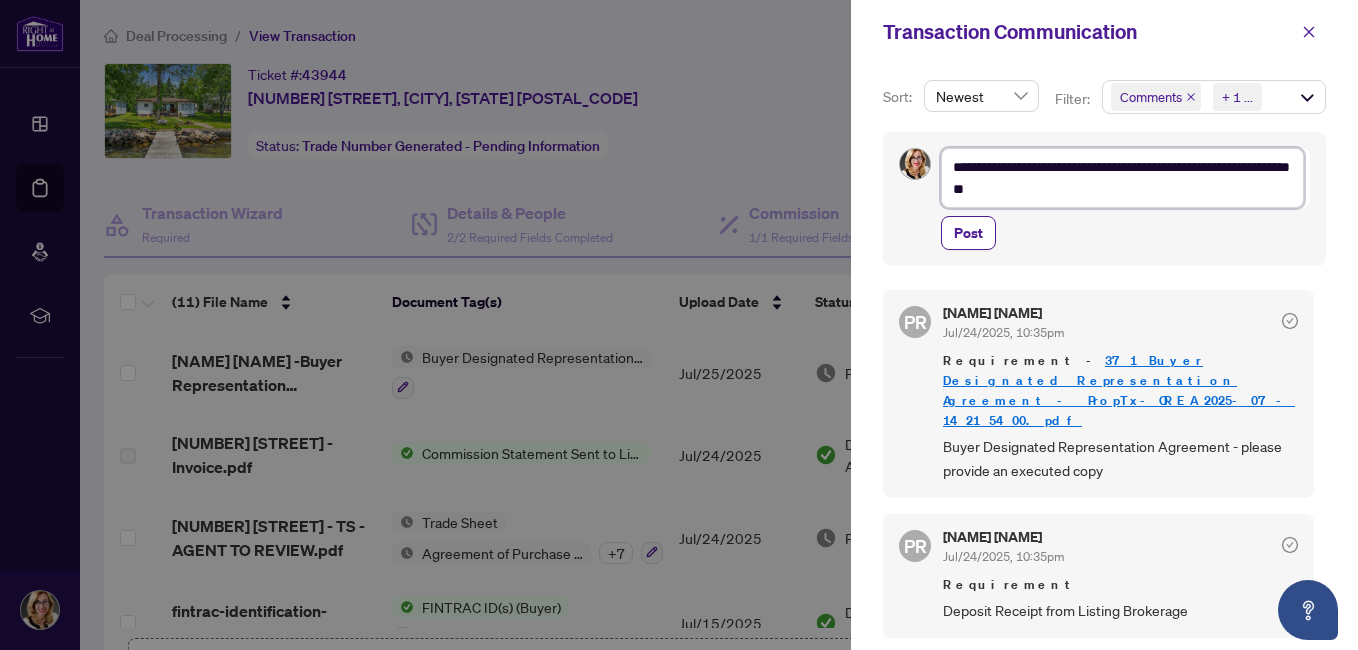 type on "**********" 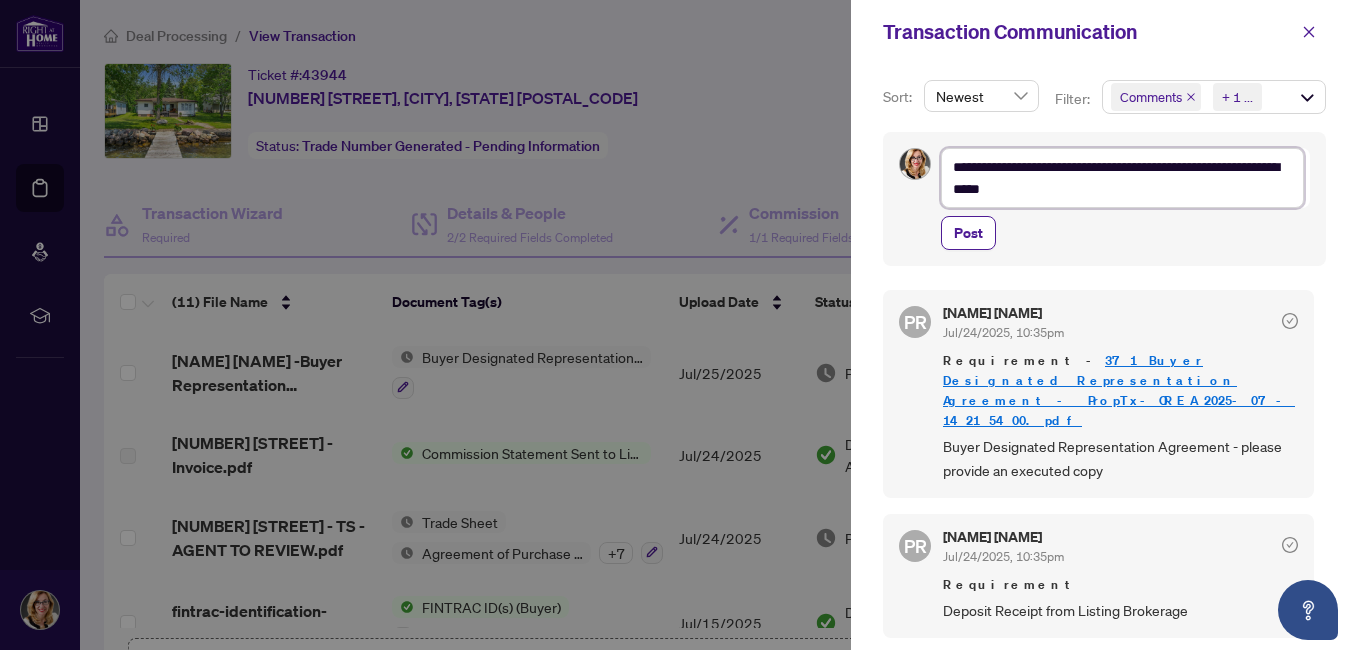 type on "**********" 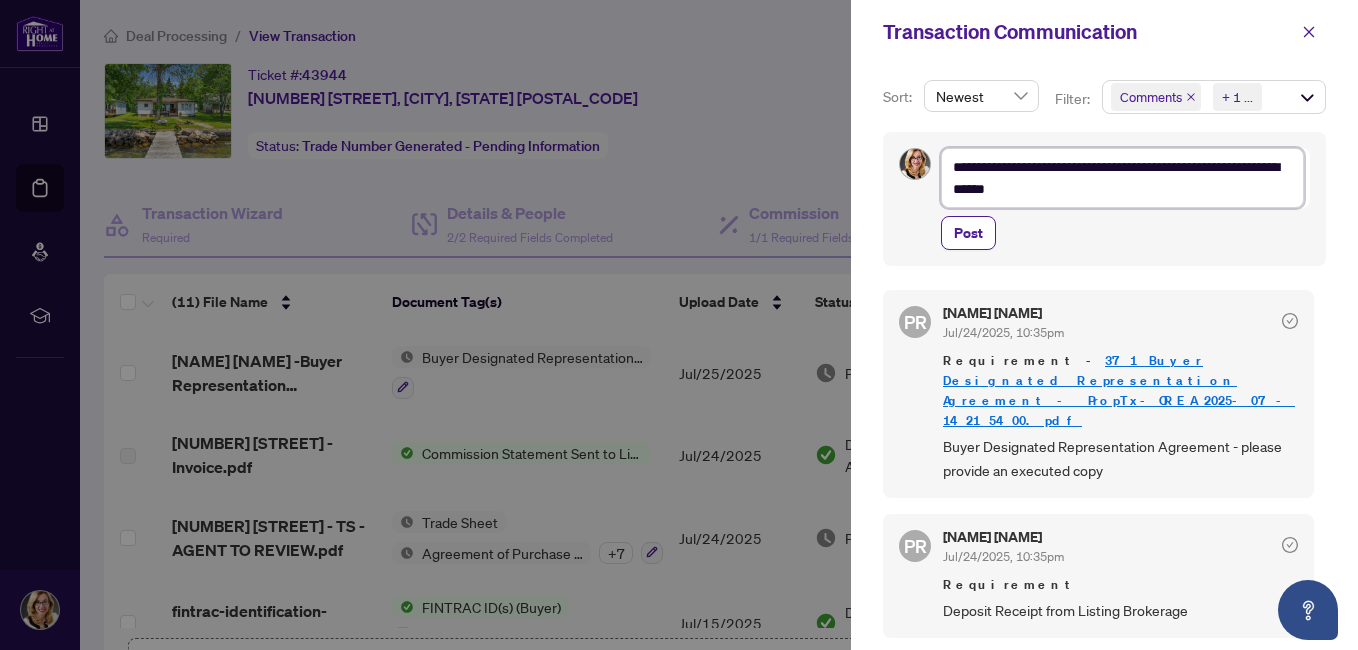 type on "**********" 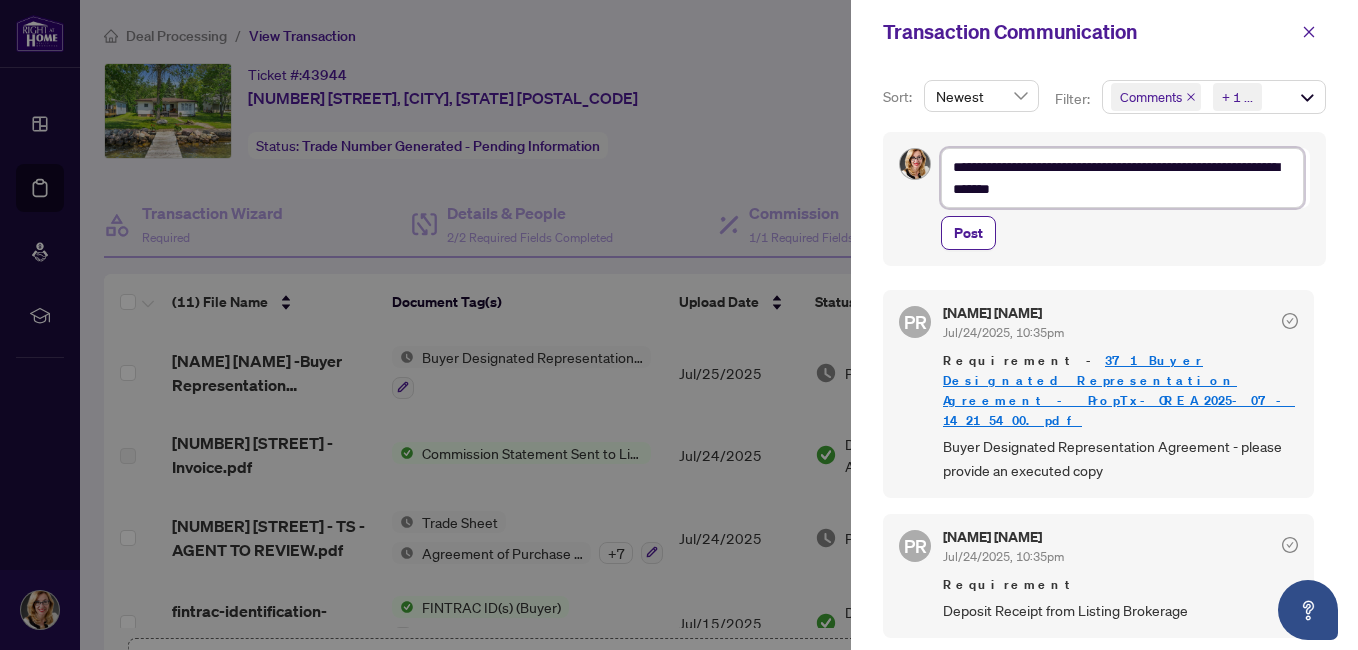 type on "**********" 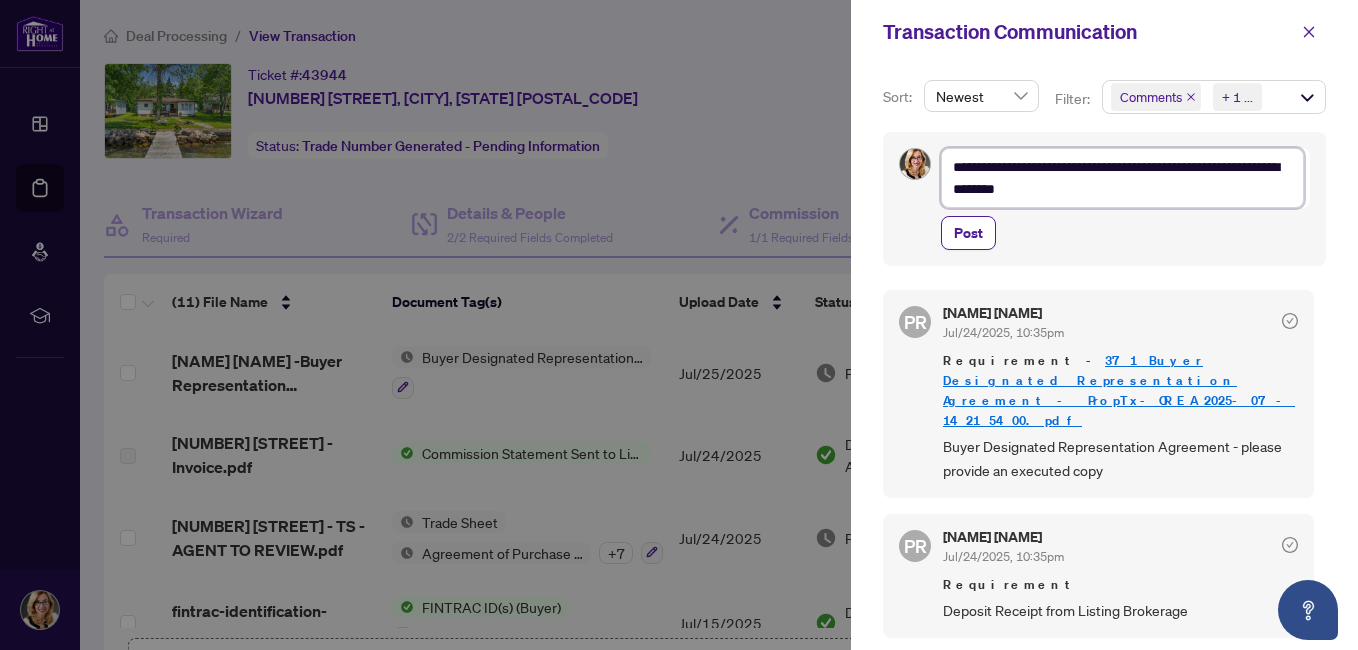 type on "**********" 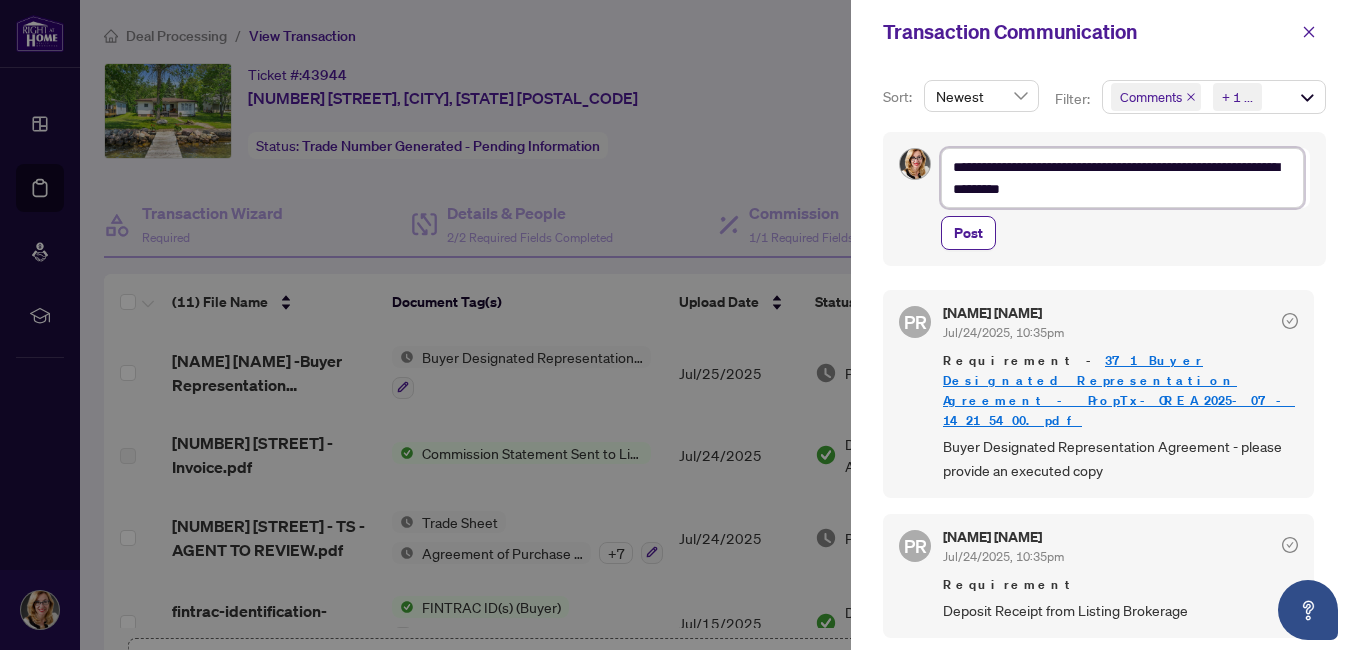 type on "**********" 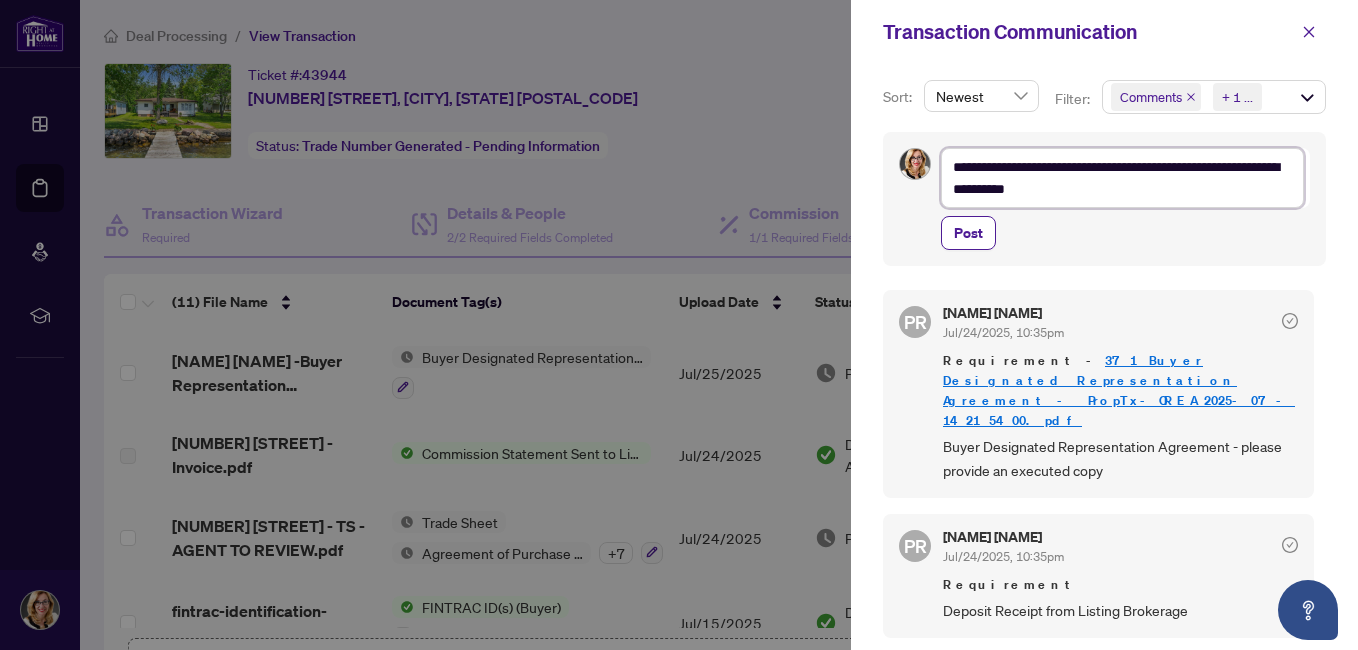 type on "**********" 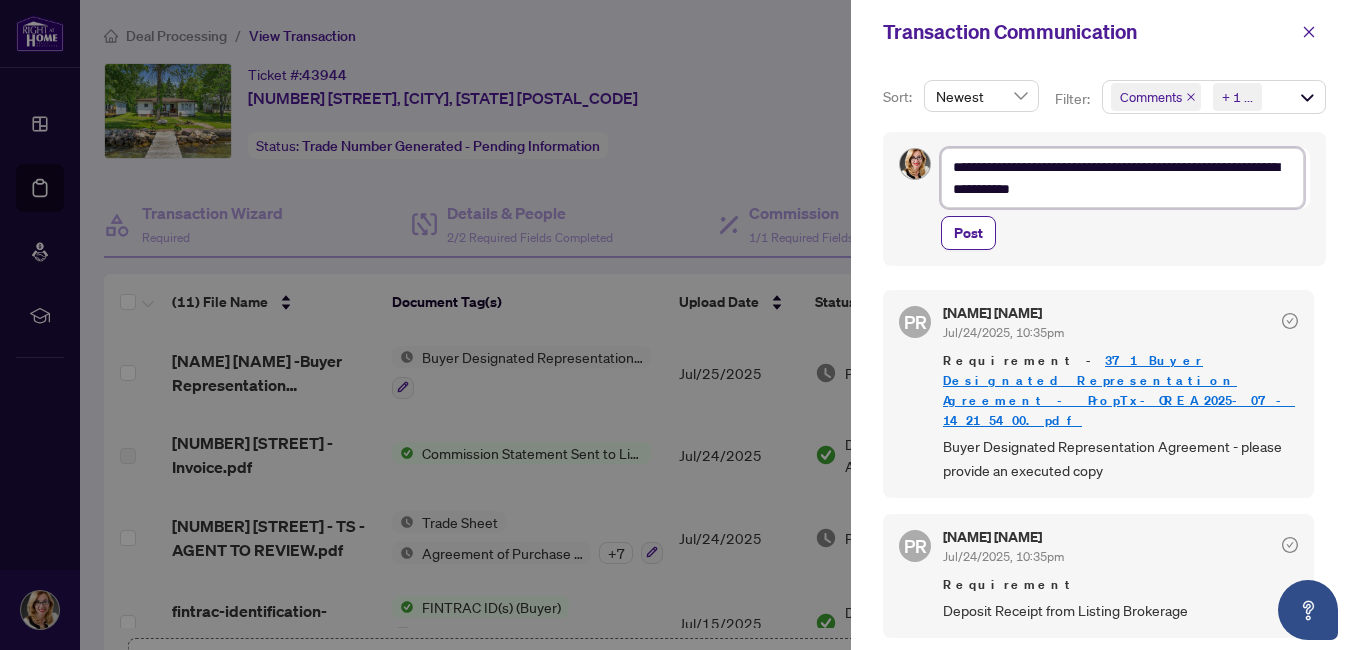 type on "**********" 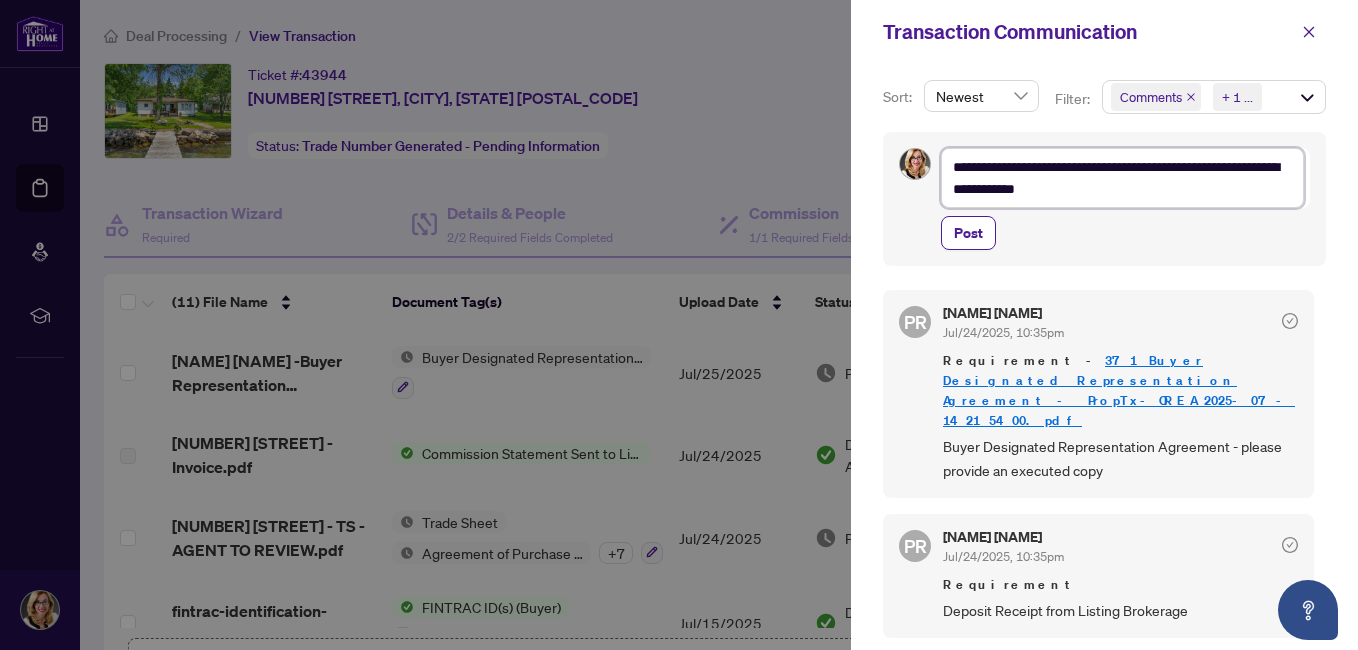 type on "**********" 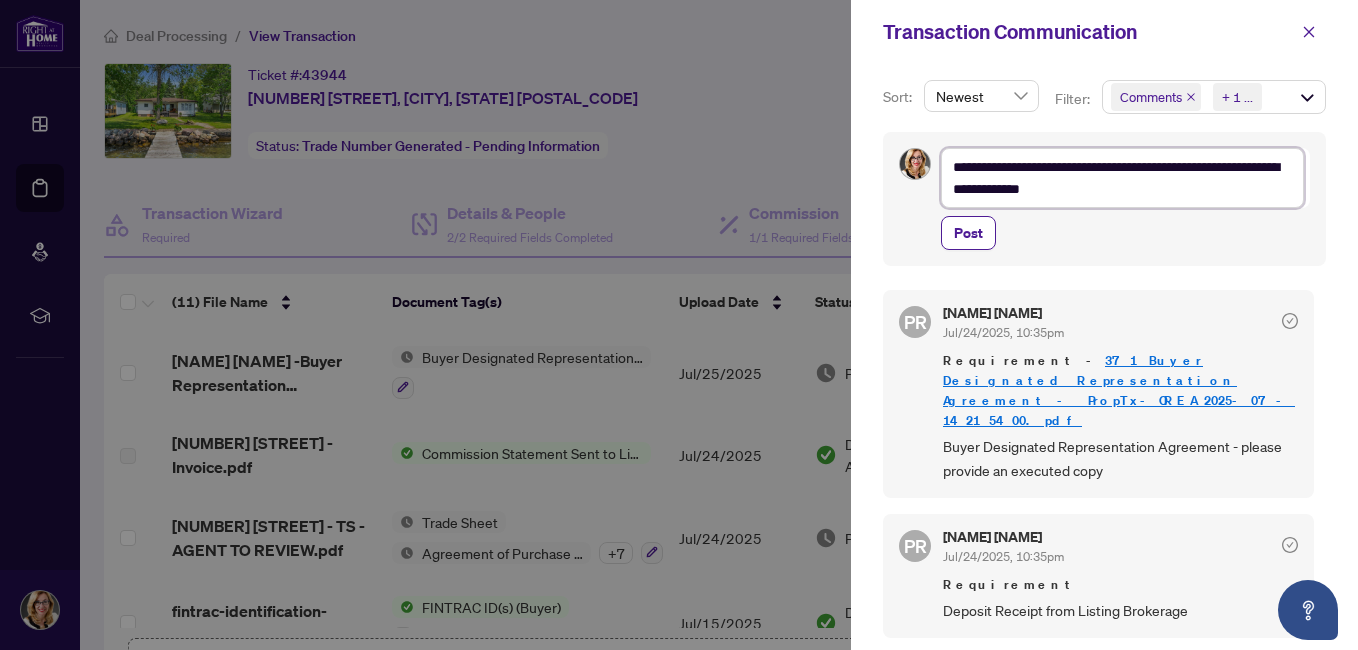 type on "**********" 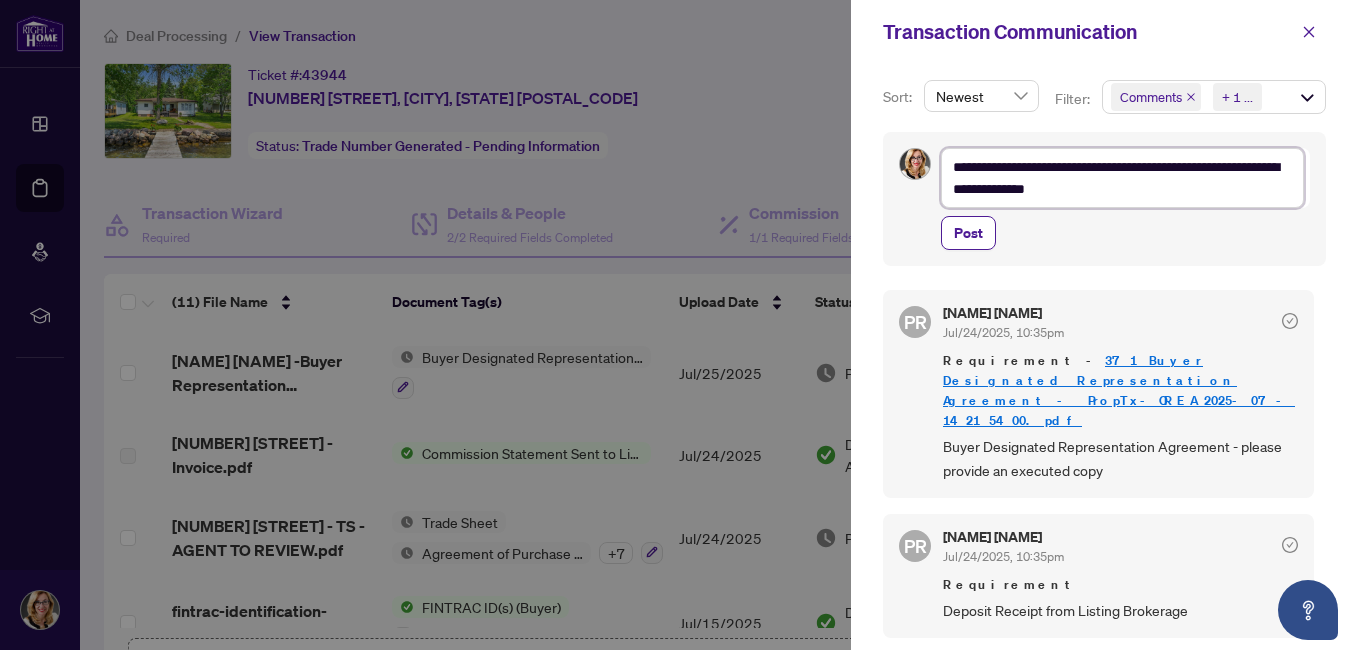 type on "**********" 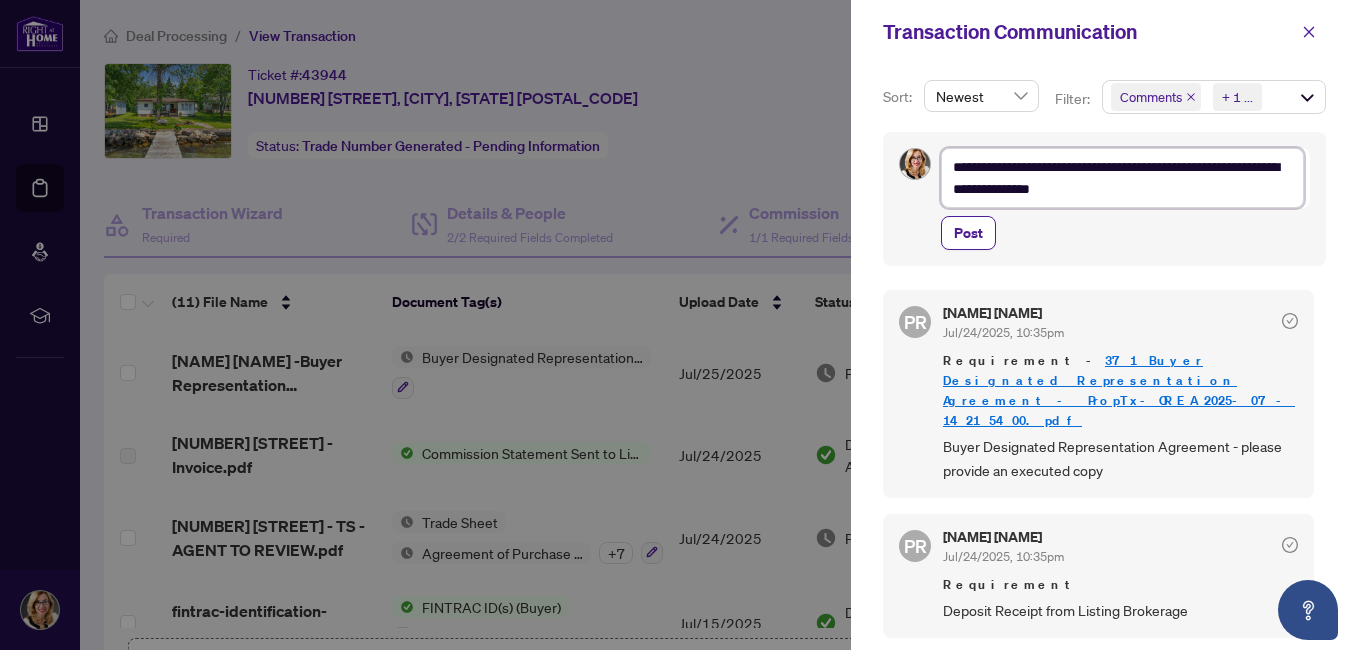type 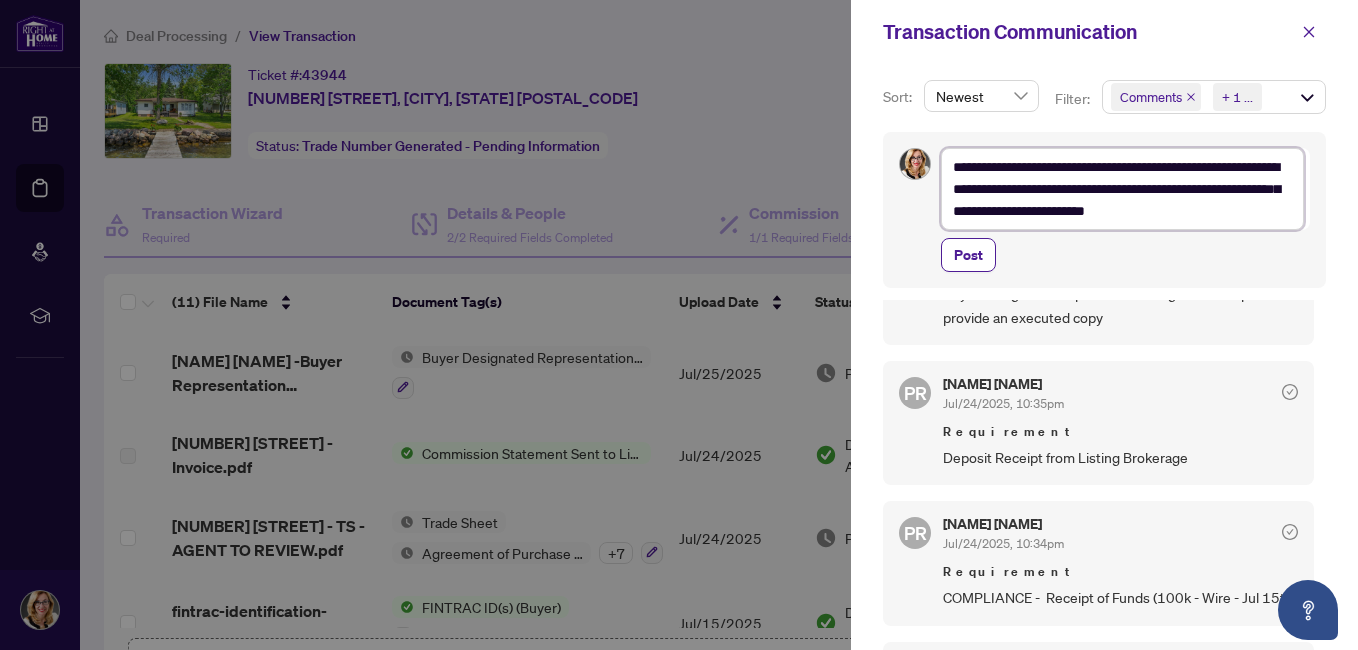 scroll, scrollTop: 176, scrollLeft: 0, axis: vertical 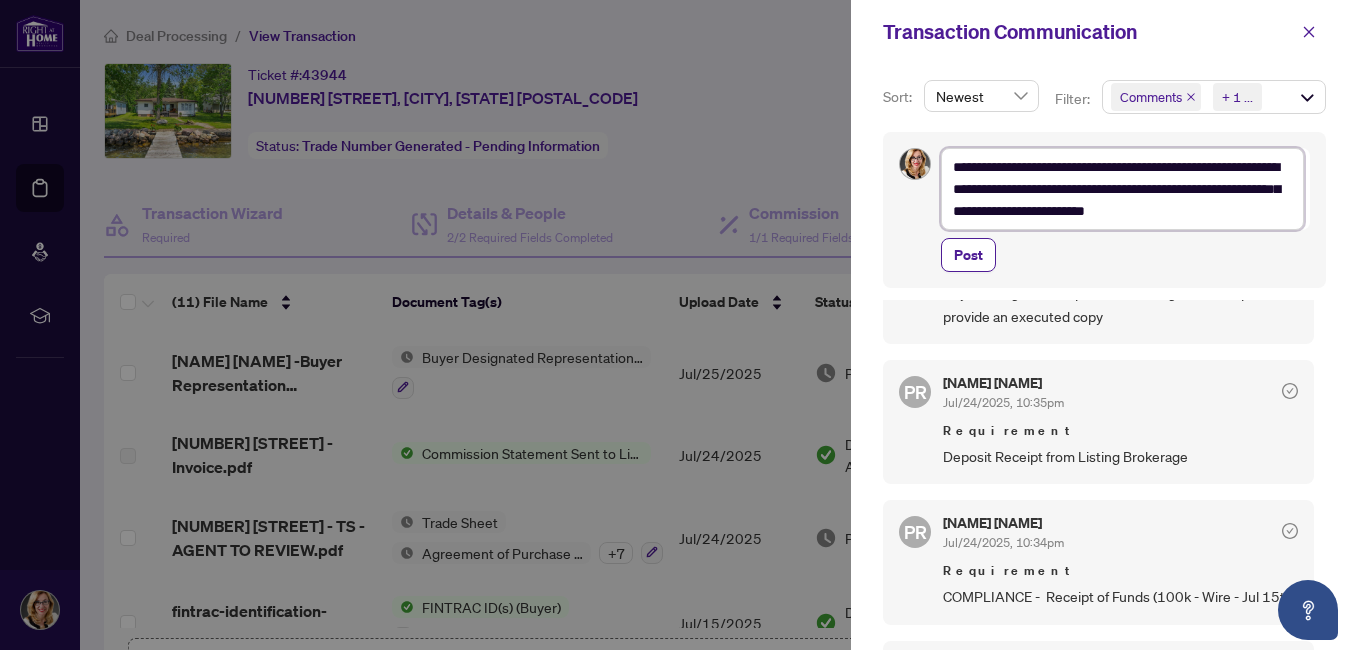 click on "**********" at bounding box center [1122, 189] 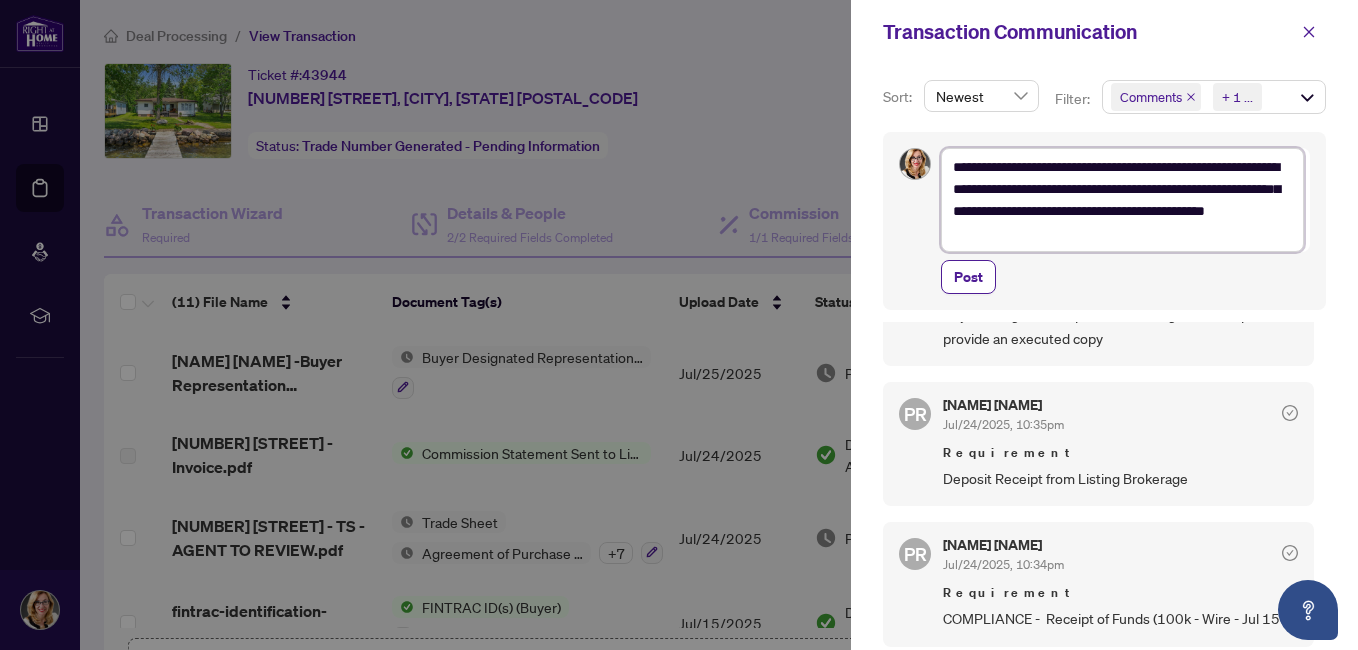 click on "**********" at bounding box center [1122, 200] 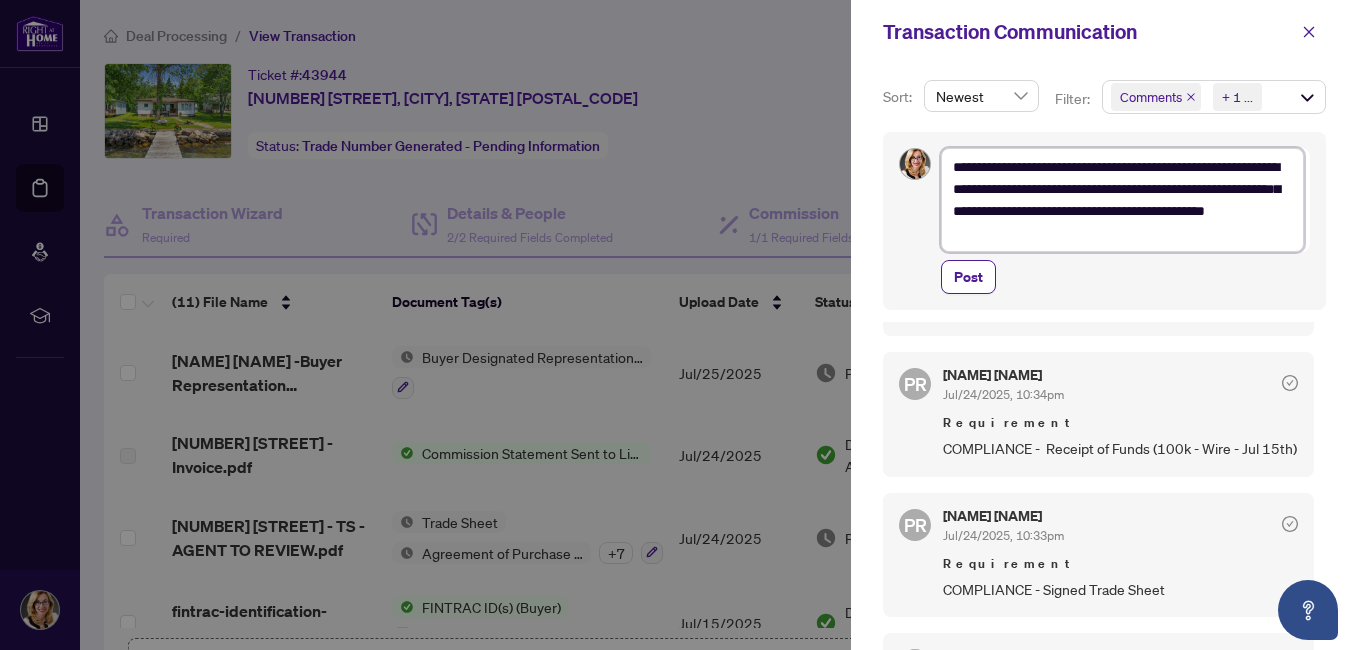 scroll, scrollTop: 344, scrollLeft: 0, axis: vertical 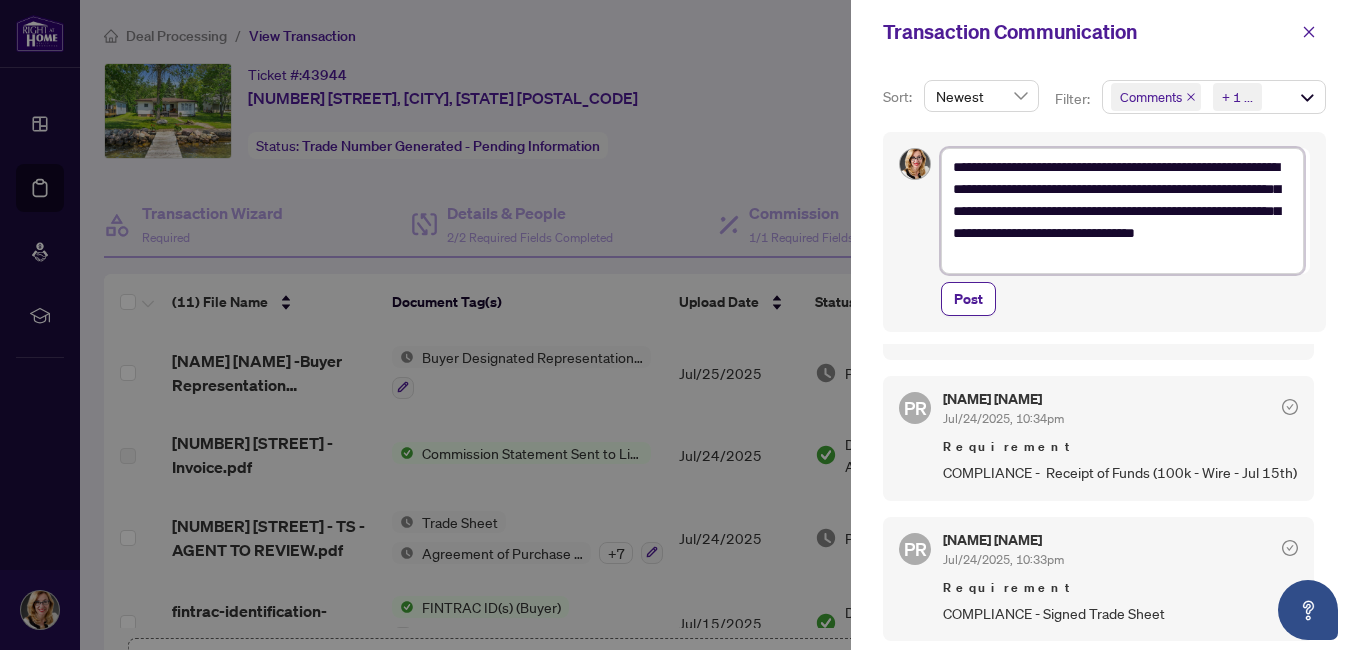click on "**********" at bounding box center [1122, 211] 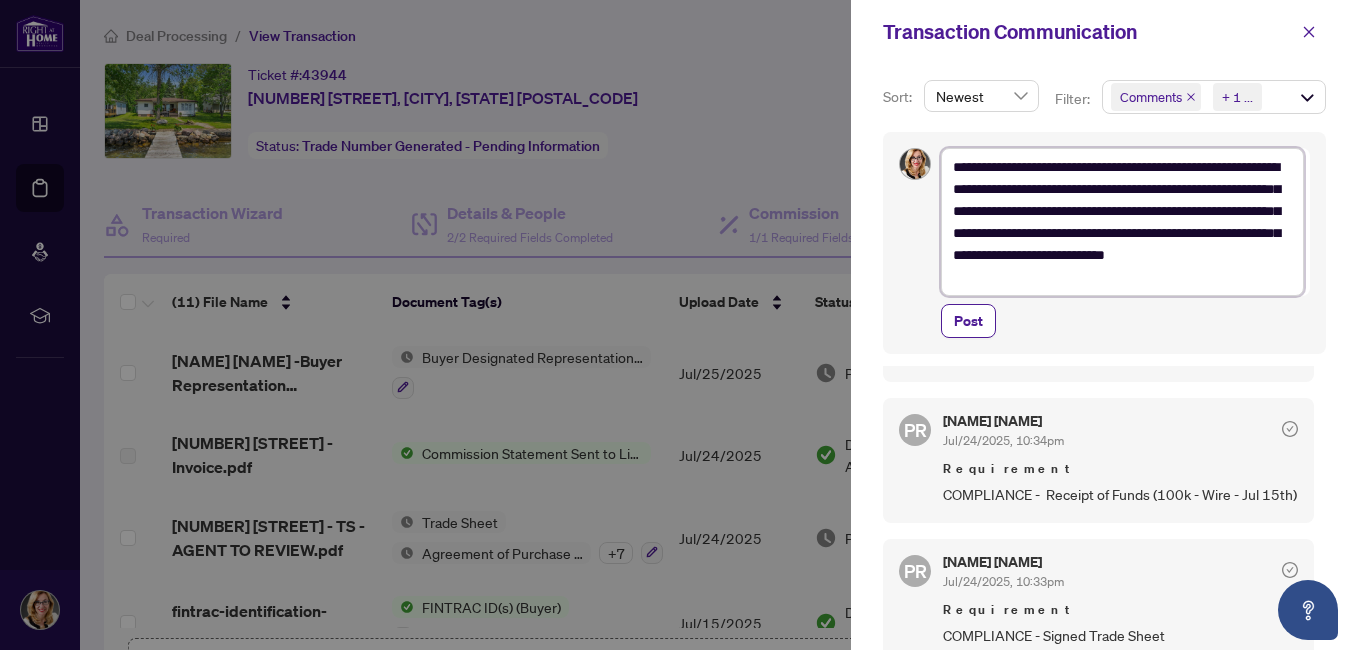 click on "**********" at bounding box center (1122, 222) 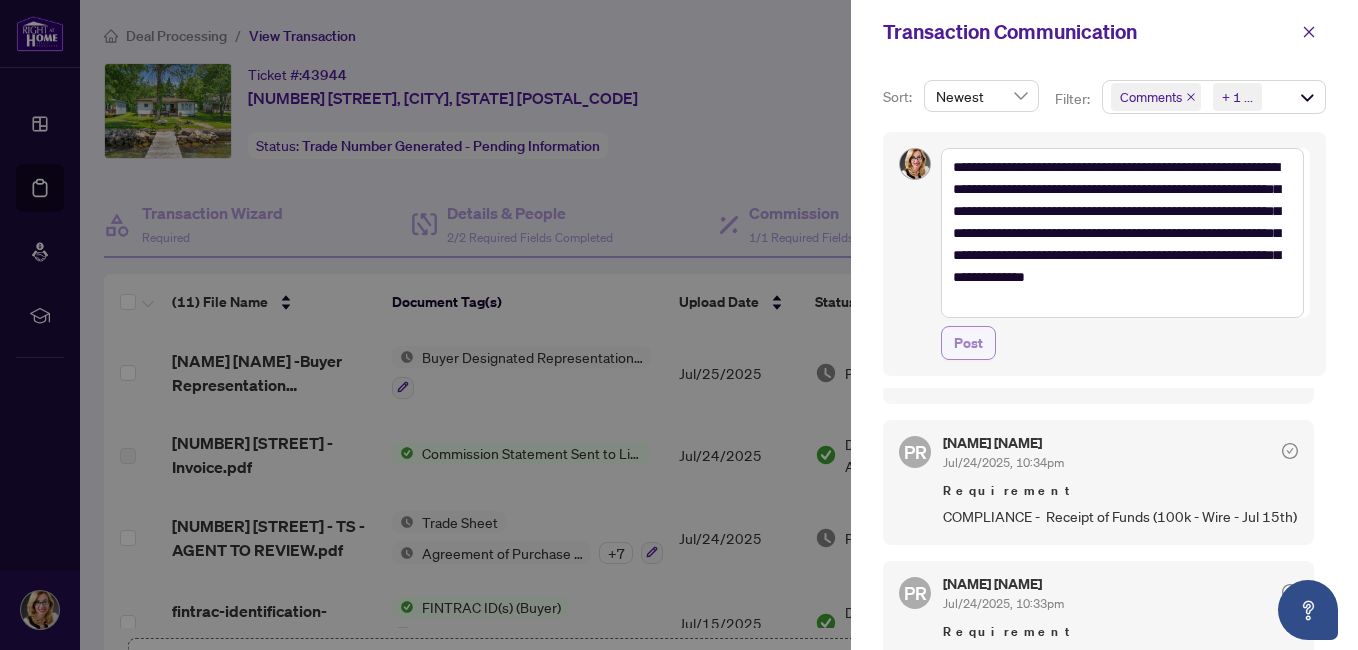 click on "Post" at bounding box center [968, 343] 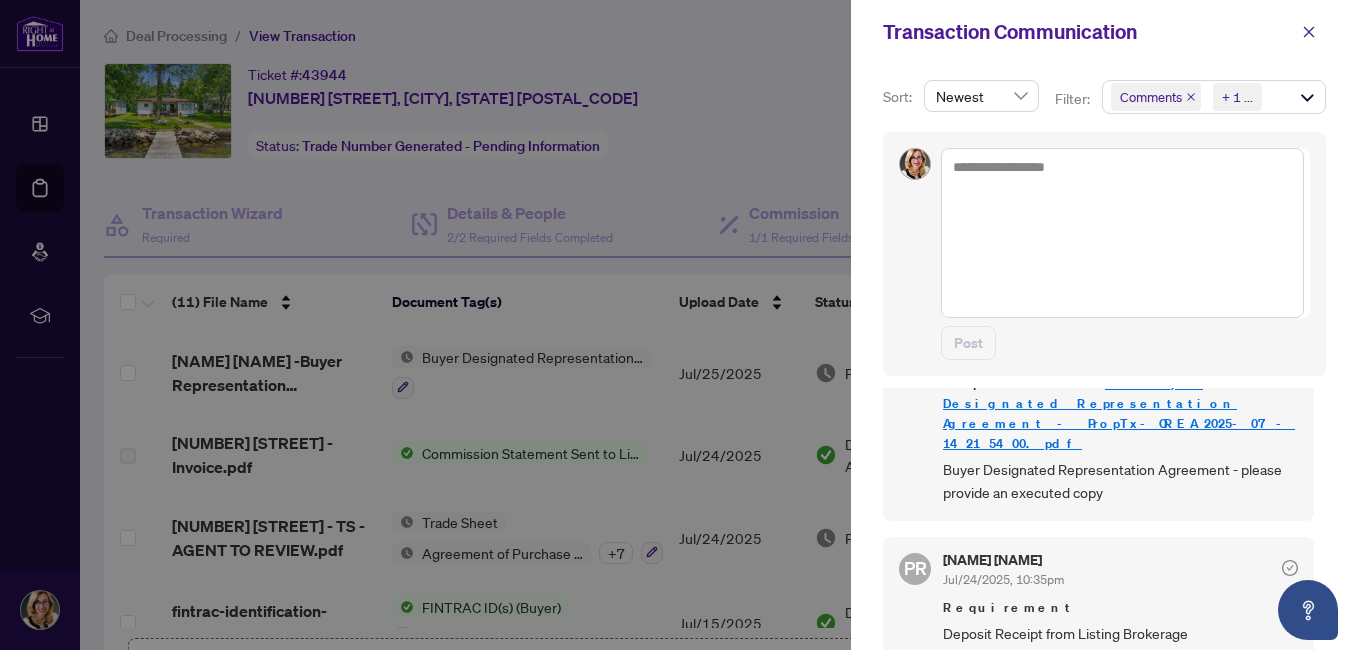 scroll, scrollTop: 0, scrollLeft: 0, axis: both 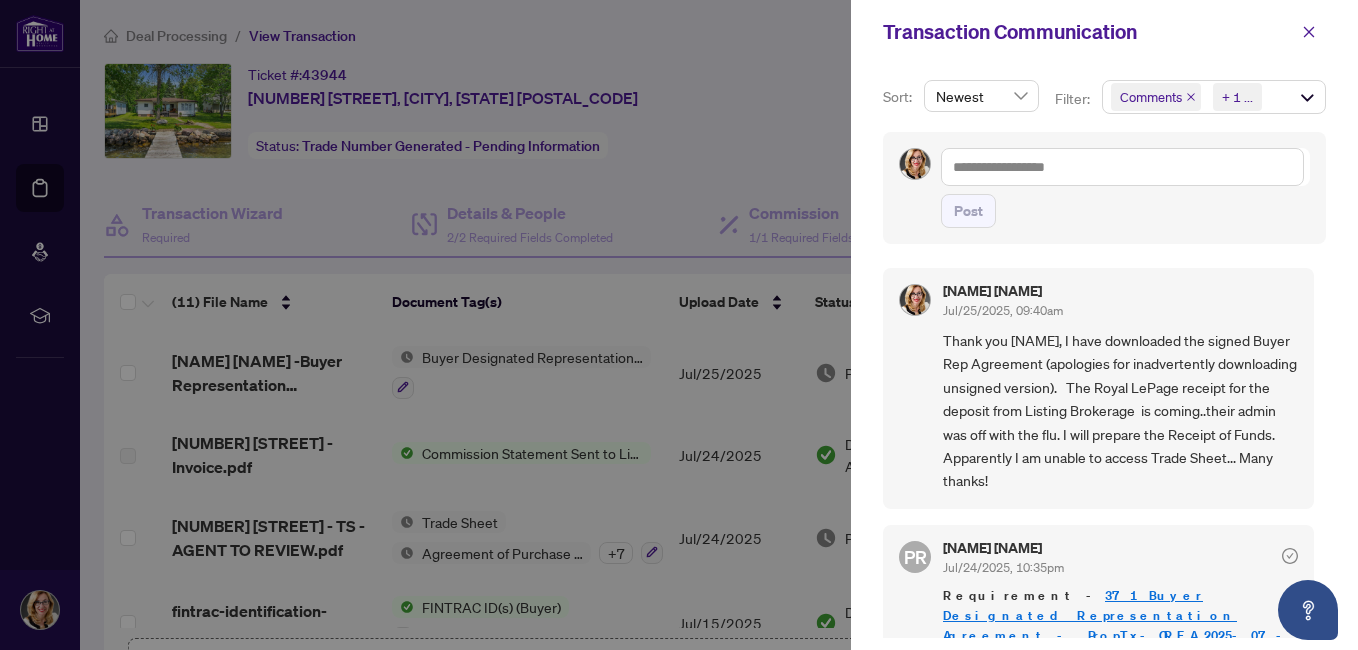 click at bounding box center (679, 325) 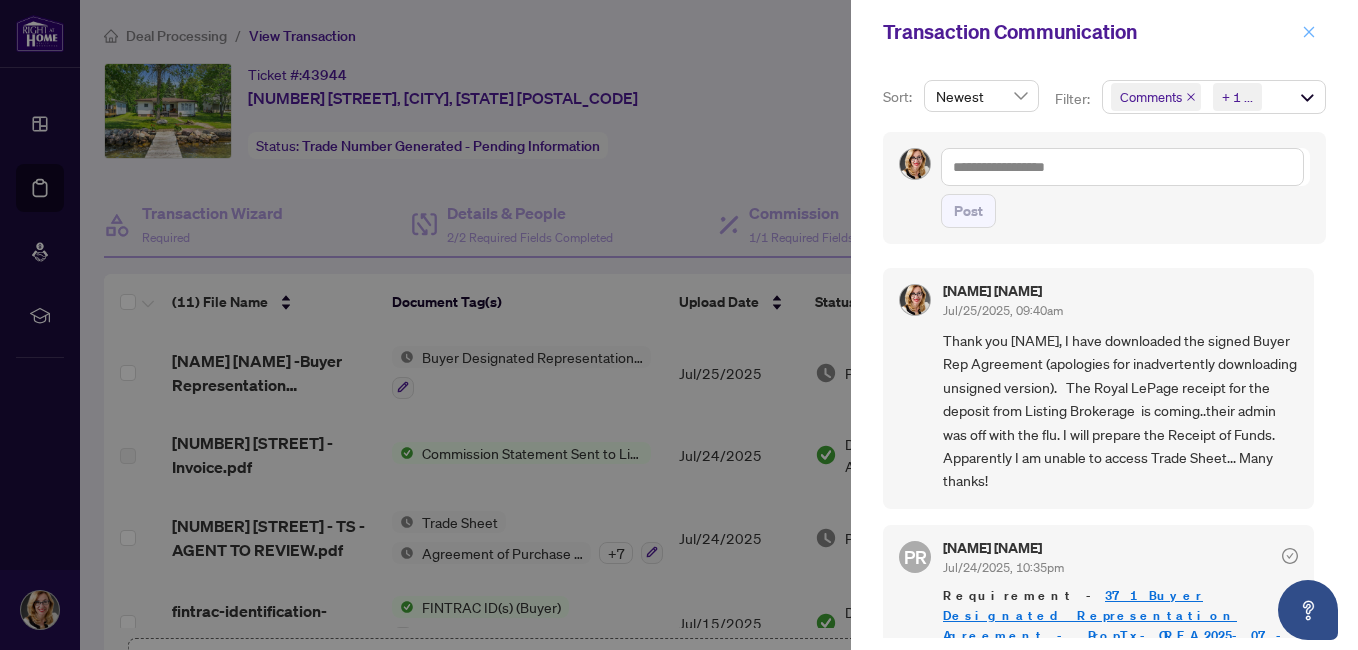 click 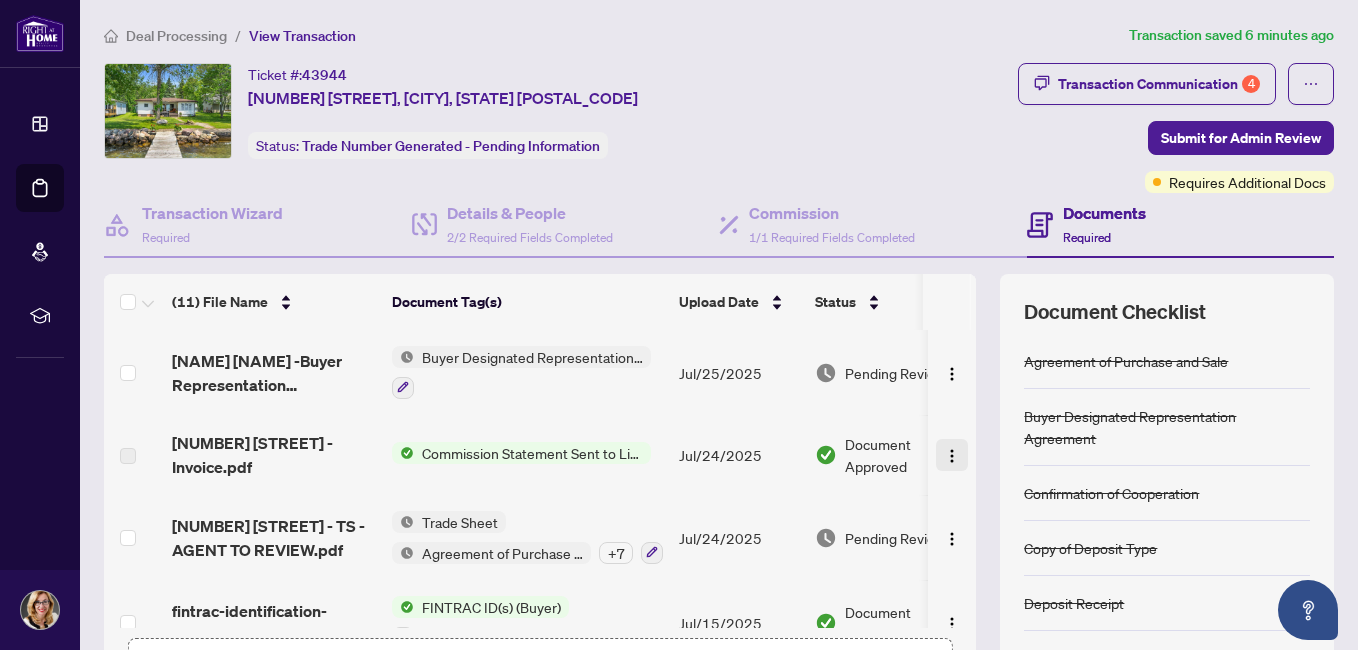 click at bounding box center [952, 456] 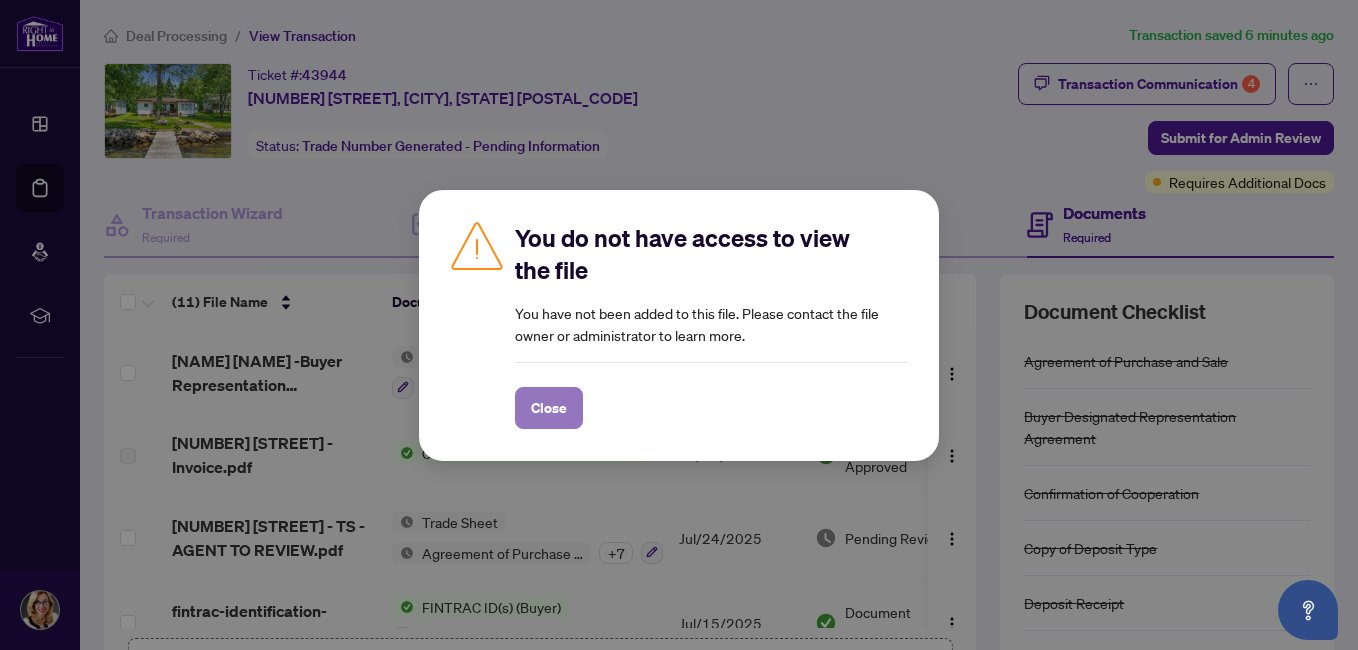 click on "Close" at bounding box center (549, 408) 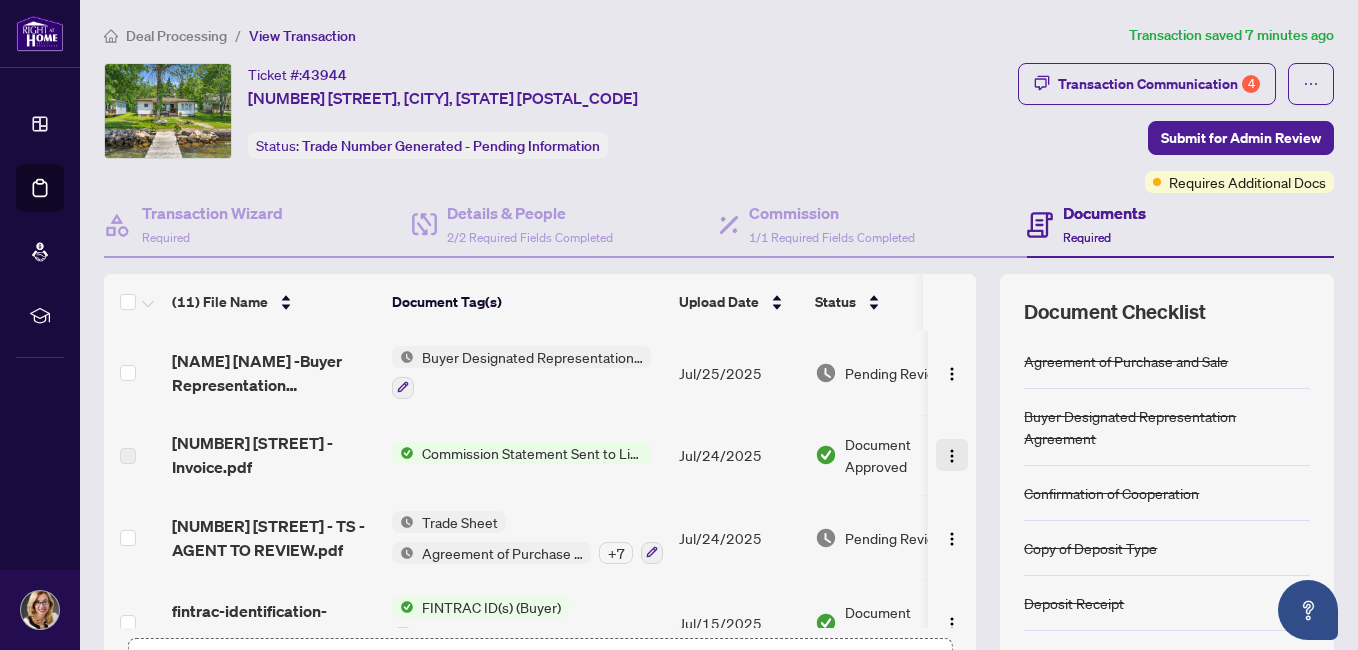 click at bounding box center (952, 456) 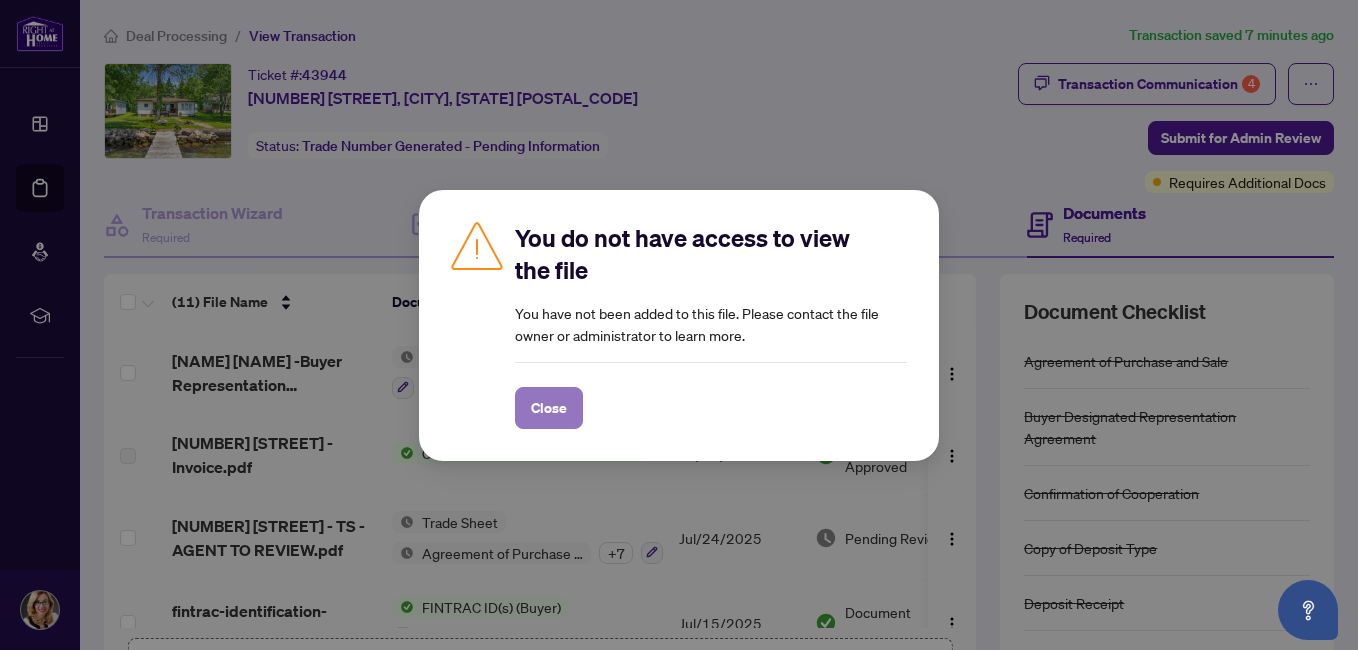 click on "Close" at bounding box center [549, 408] 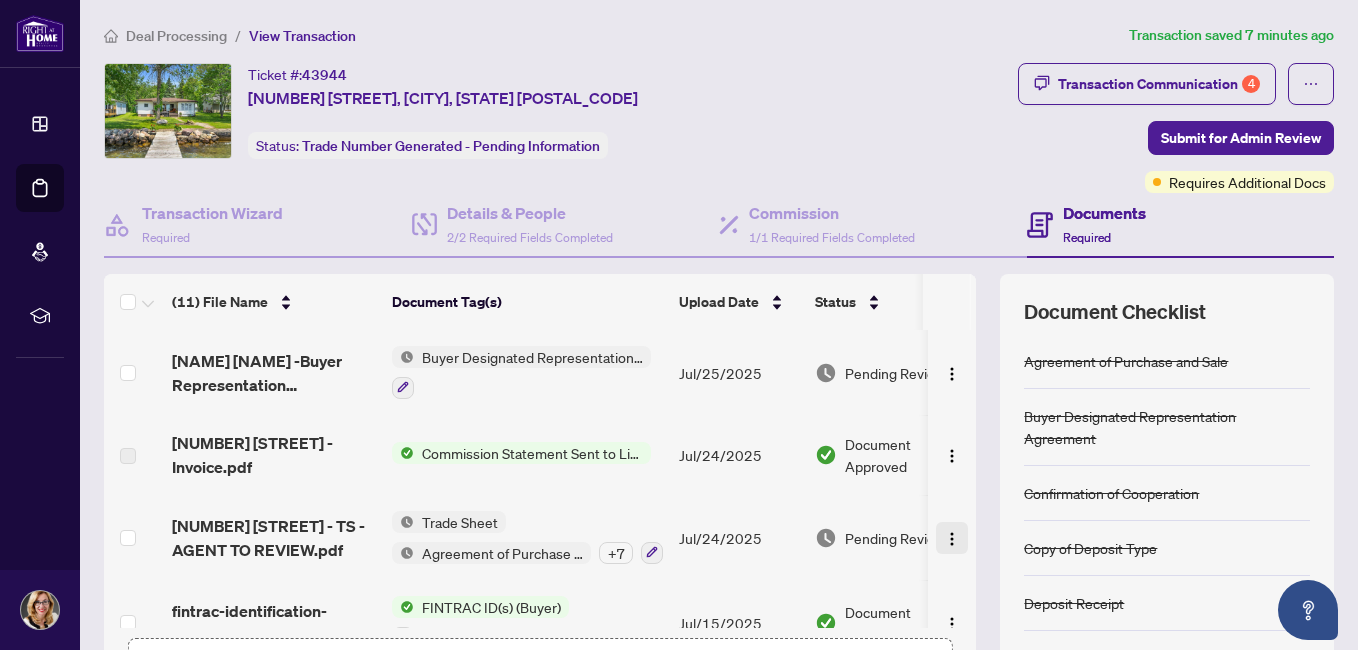 click at bounding box center (952, 539) 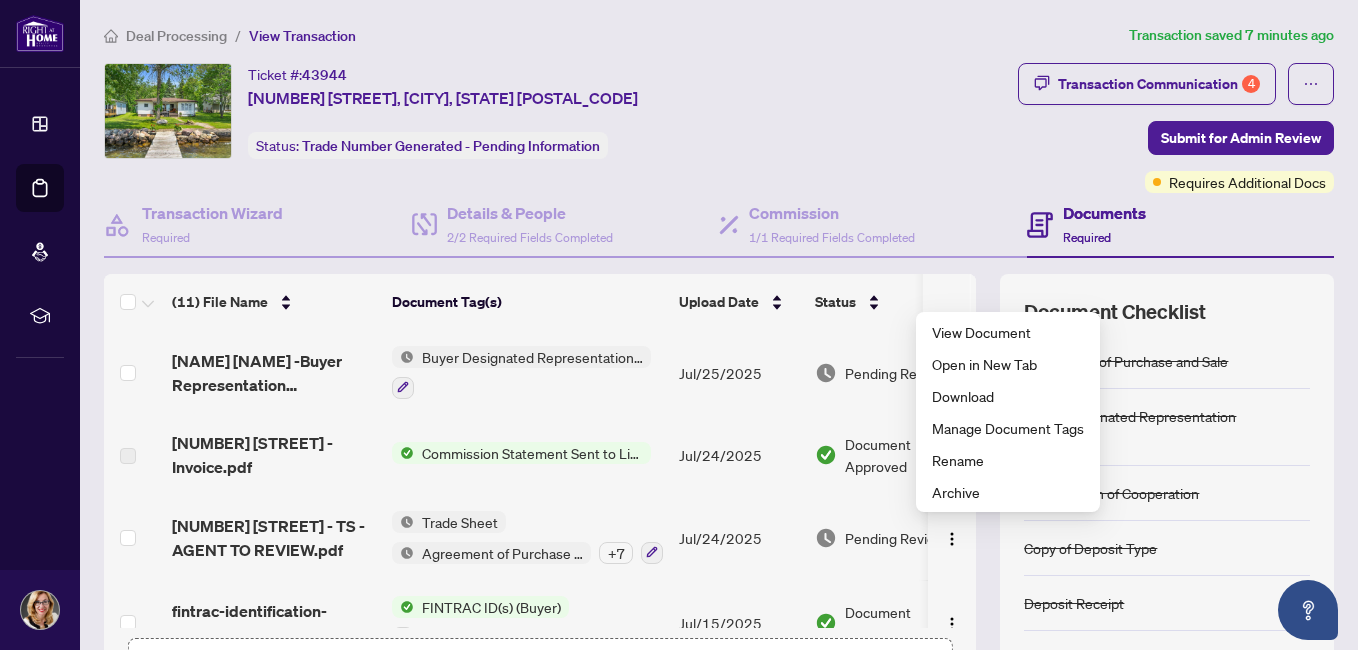 click on "Trade Sheet" at bounding box center (460, 522) 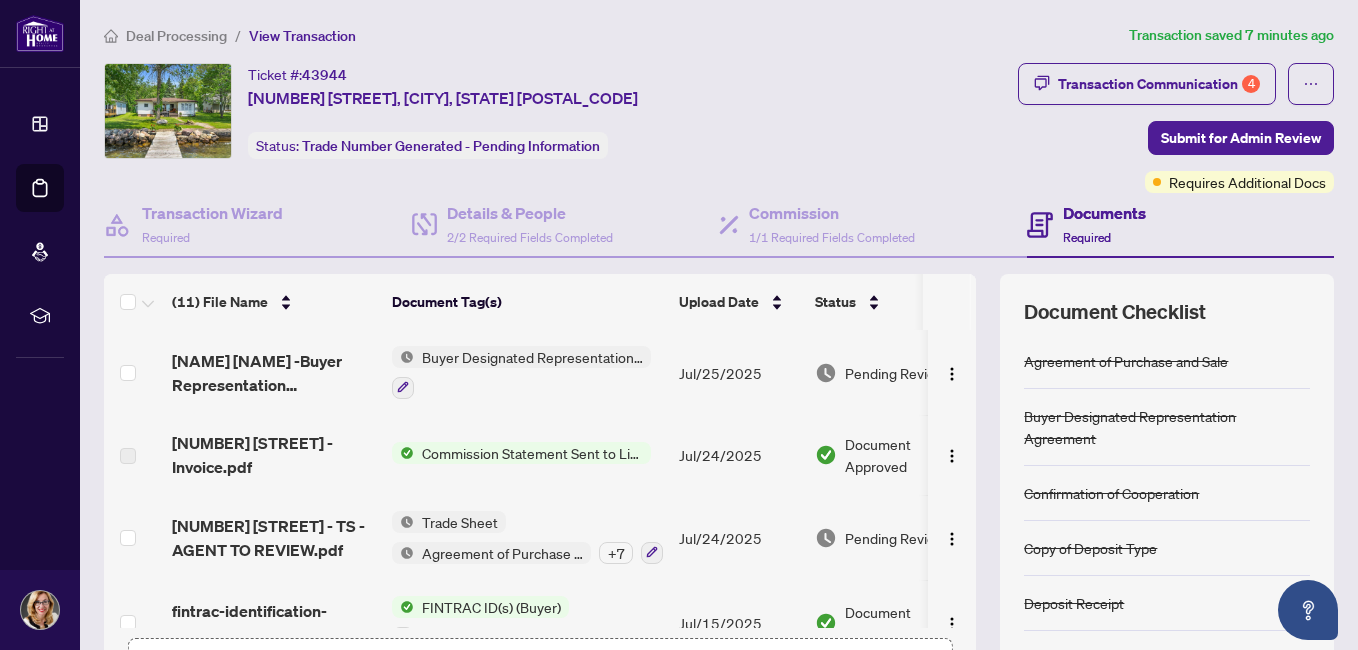 click on "Trade Sheet" at bounding box center [460, 522] 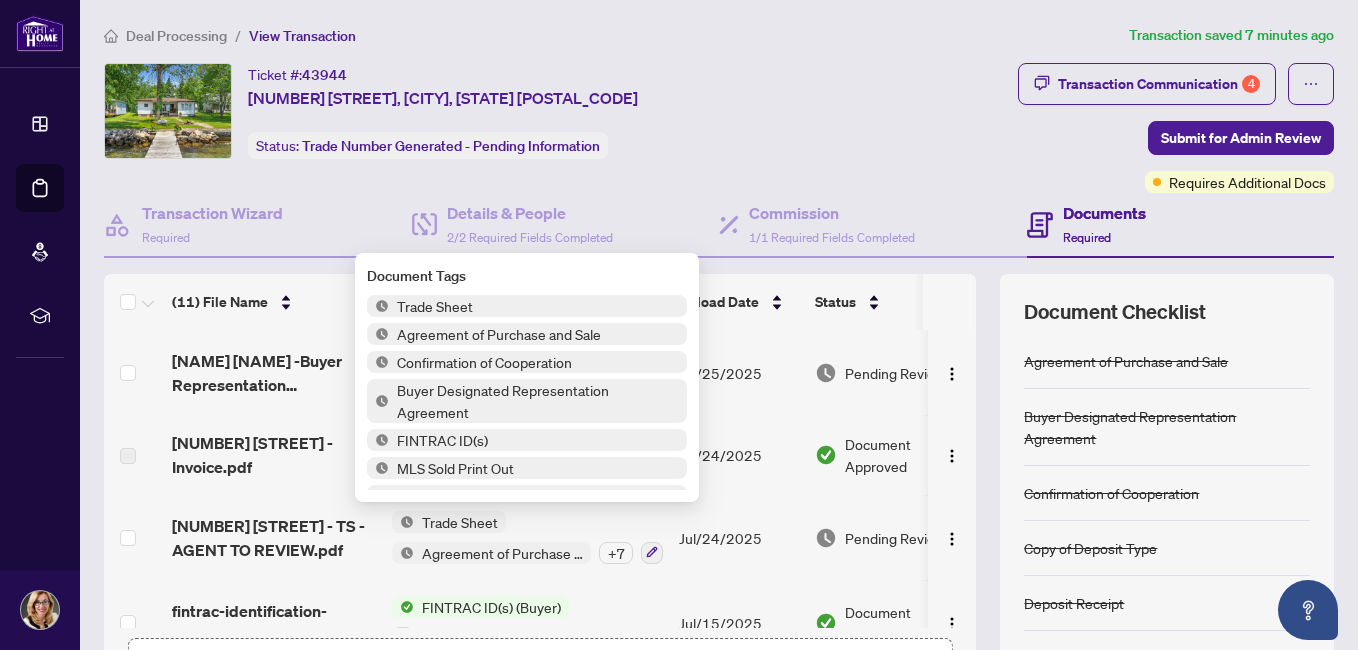 click on "Trade Sheet" at bounding box center (435, 306) 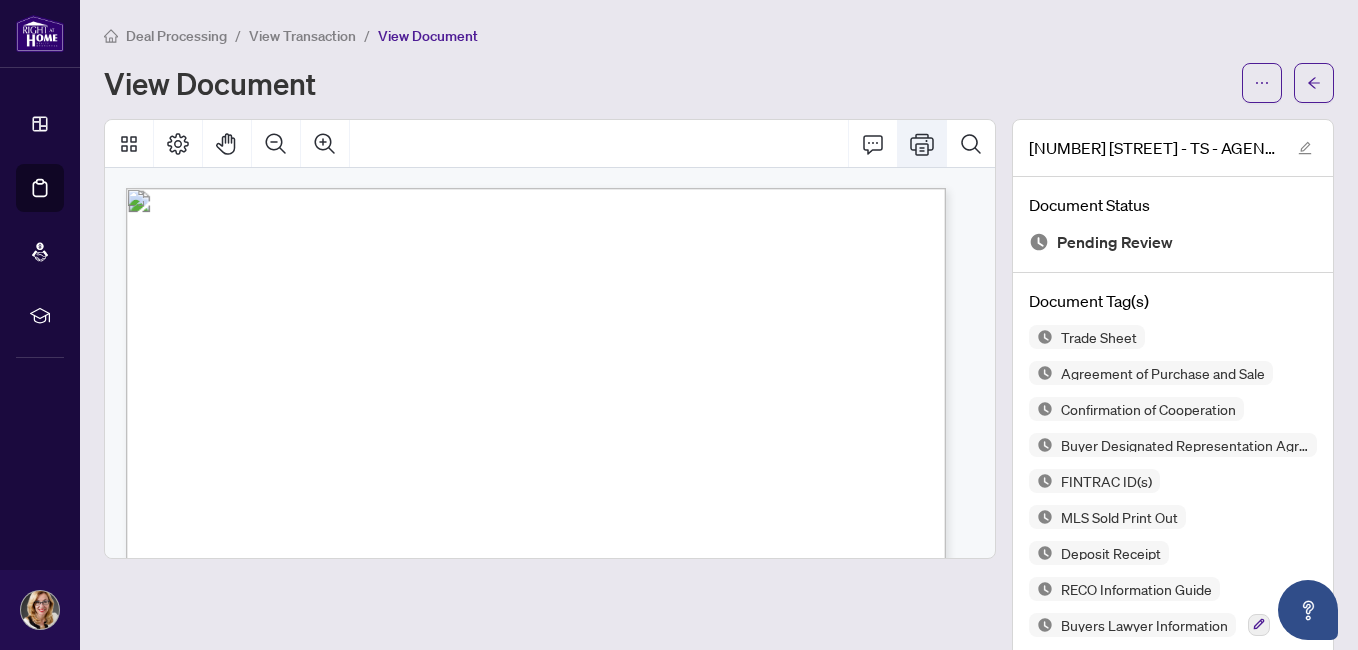 click 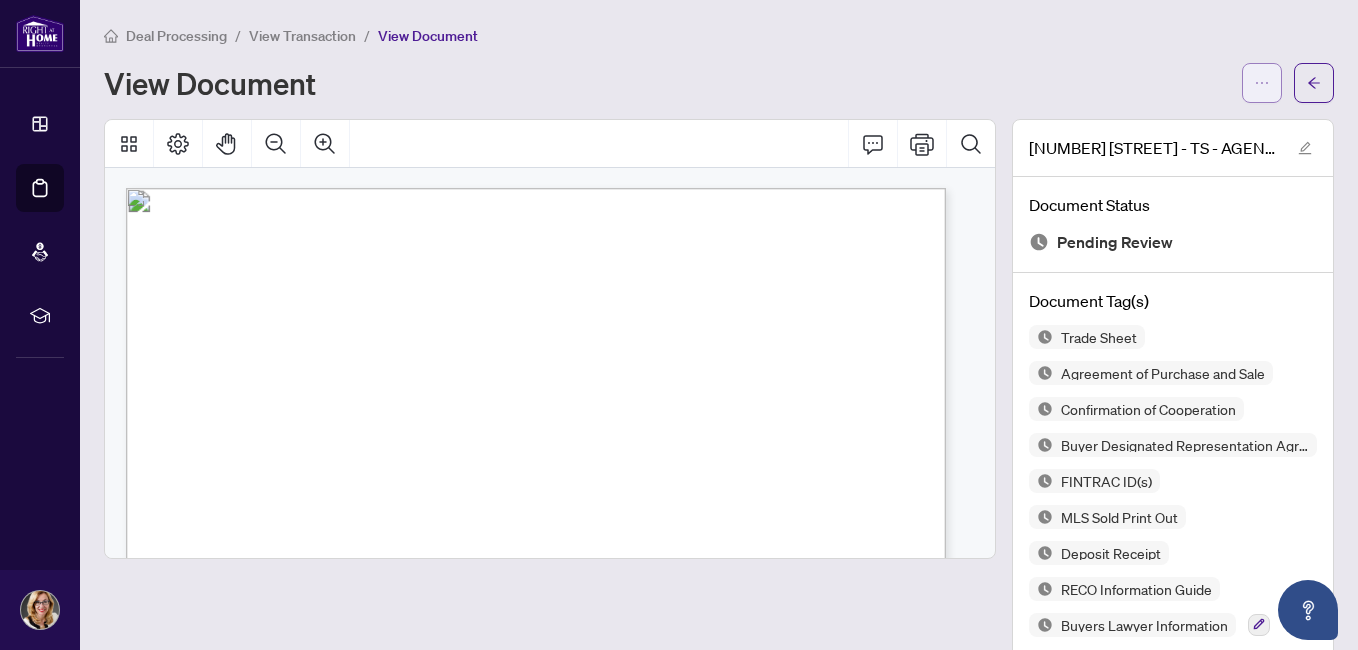 click 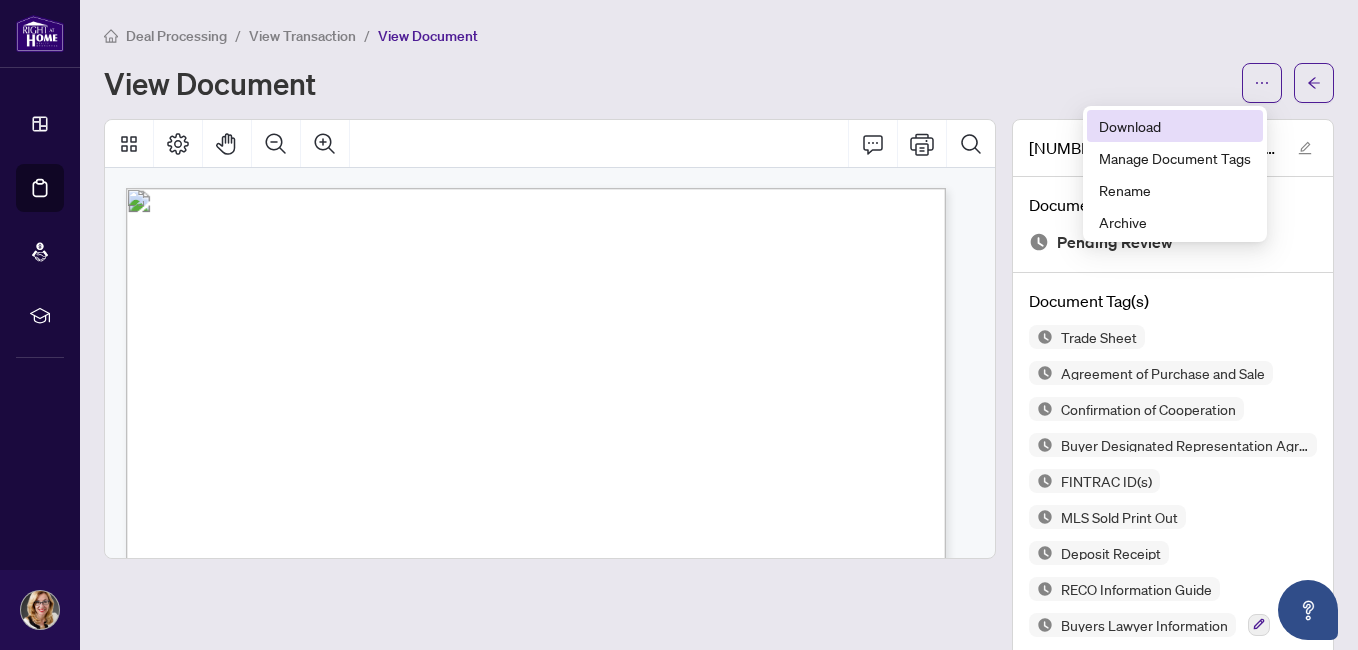 click on "Download" at bounding box center (1175, 126) 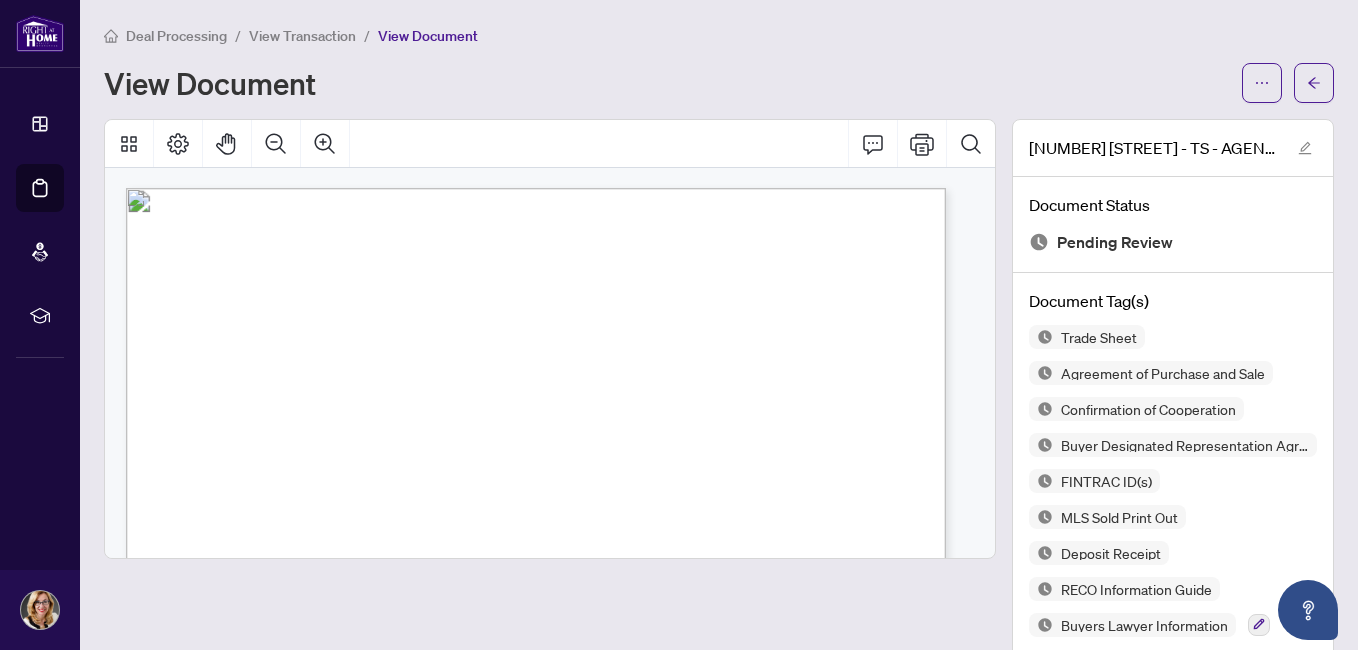 click on "Deal Processing / View Transaction / View Document" at bounding box center [719, 35] 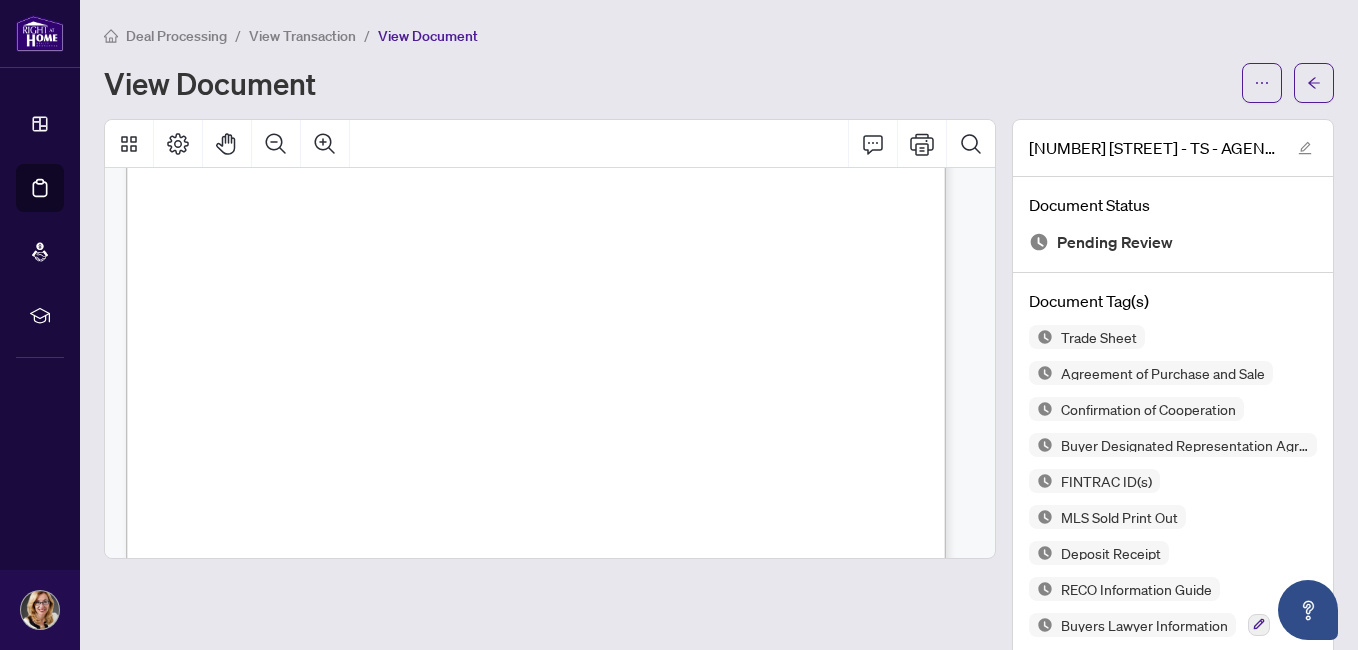 scroll, scrollTop: 314, scrollLeft: 0, axis: vertical 